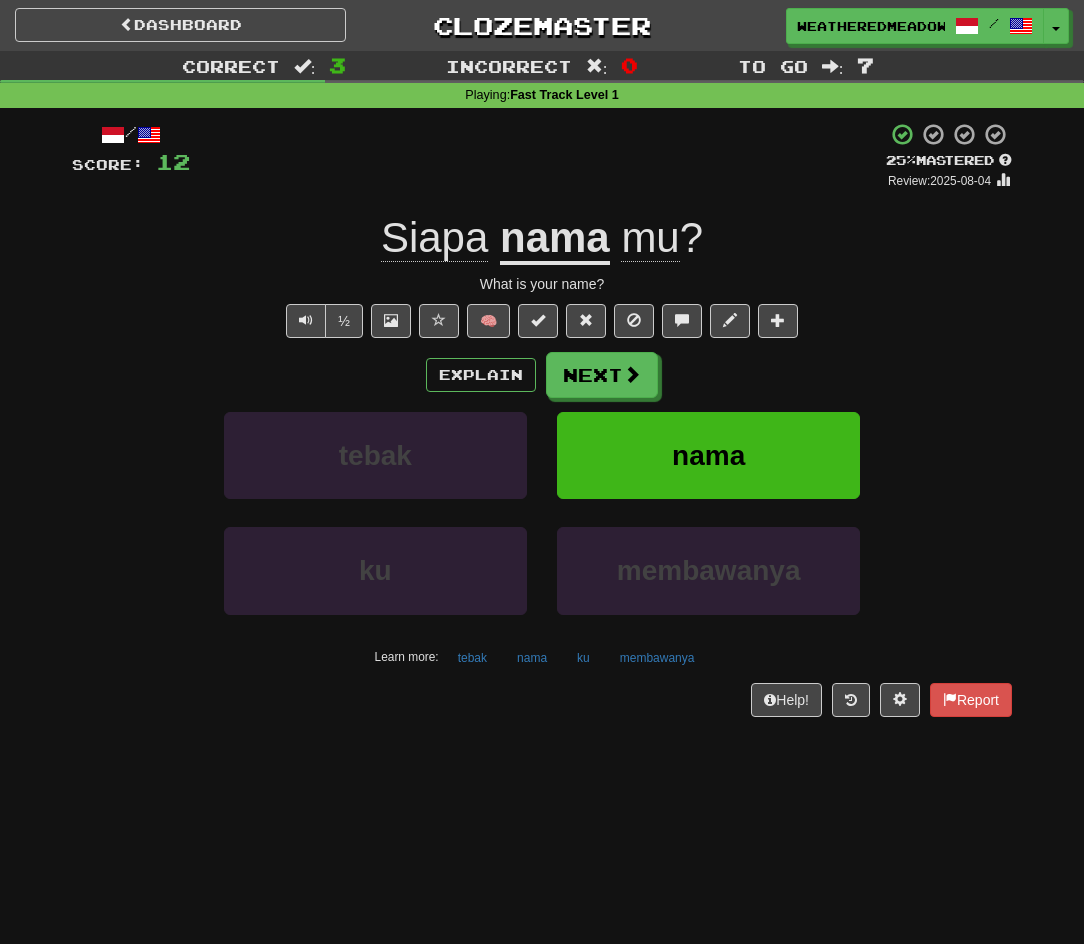 scroll, scrollTop: 0, scrollLeft: 0, axis: both 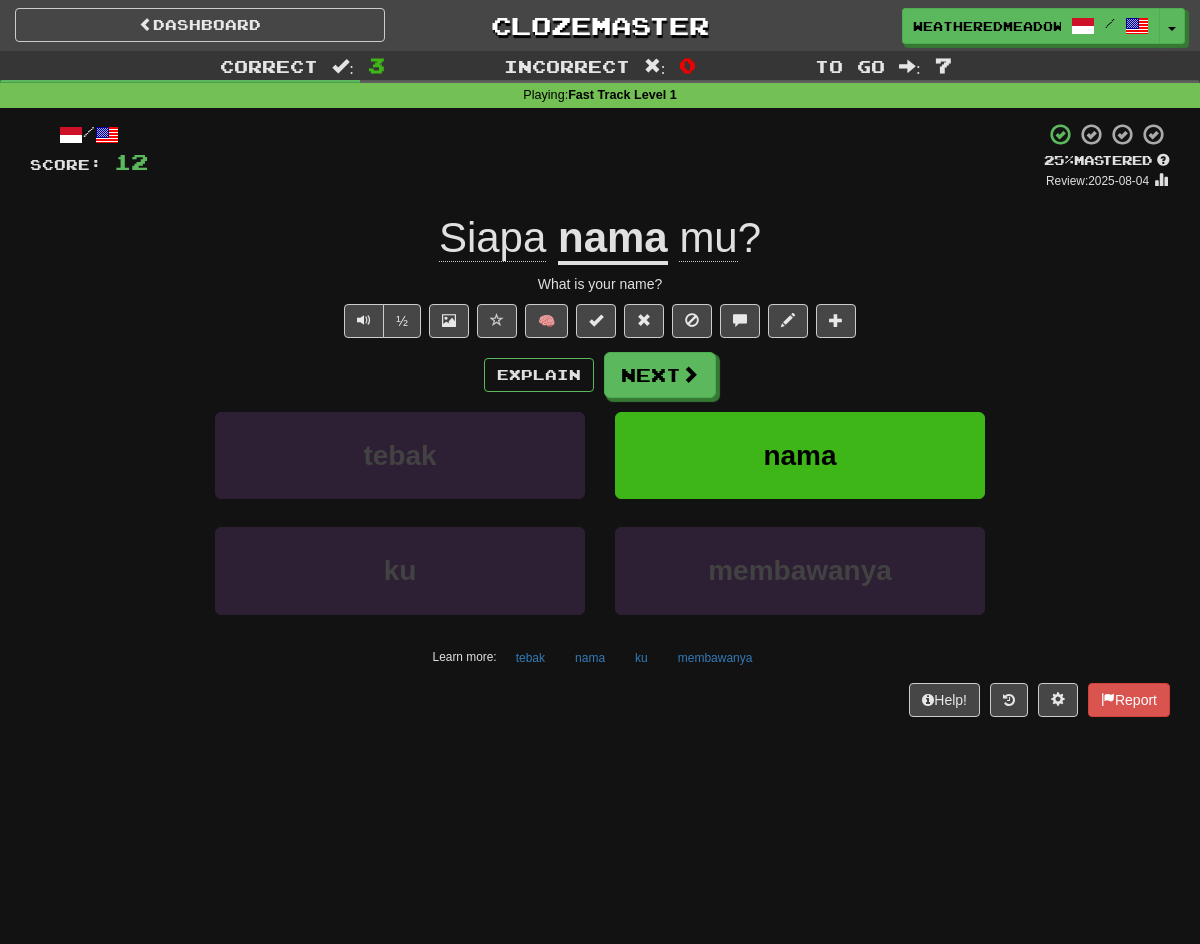 click on "Explain Next" at bounding box center [600, 375] 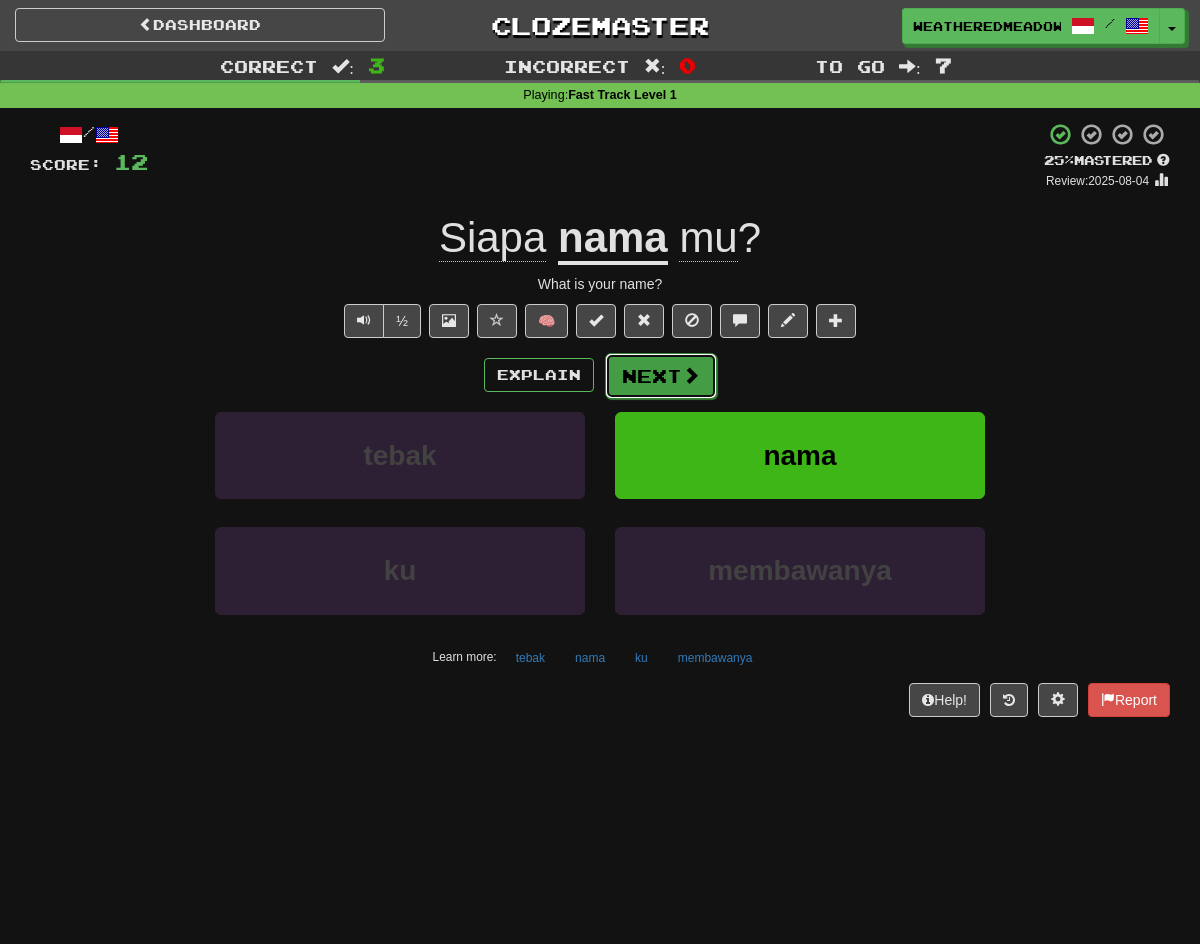 click on "Next" at bounding box center [661, 376] 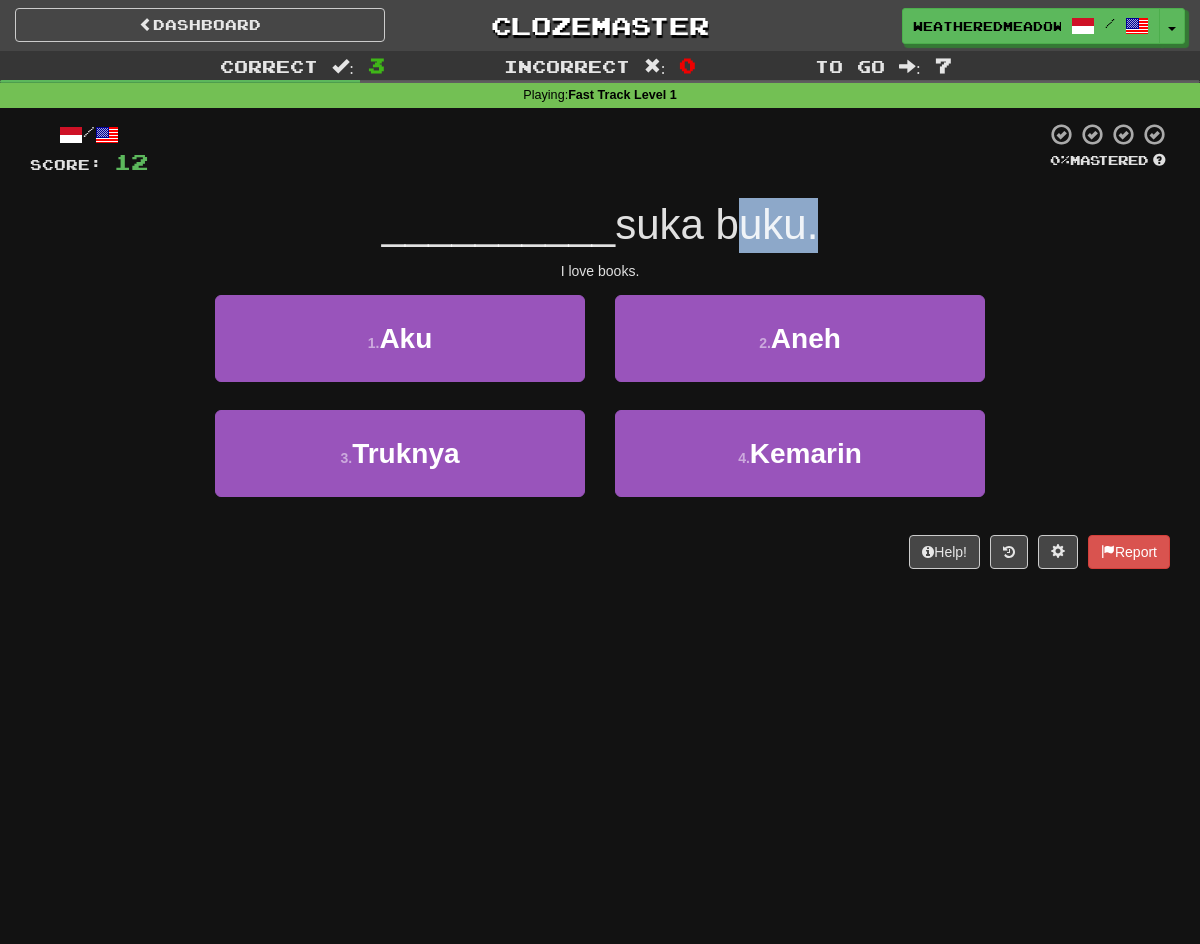 drag, startPoint x: 726, startPoint y: 221, endPoint x: 814, endPoint y: 221, distance: 88 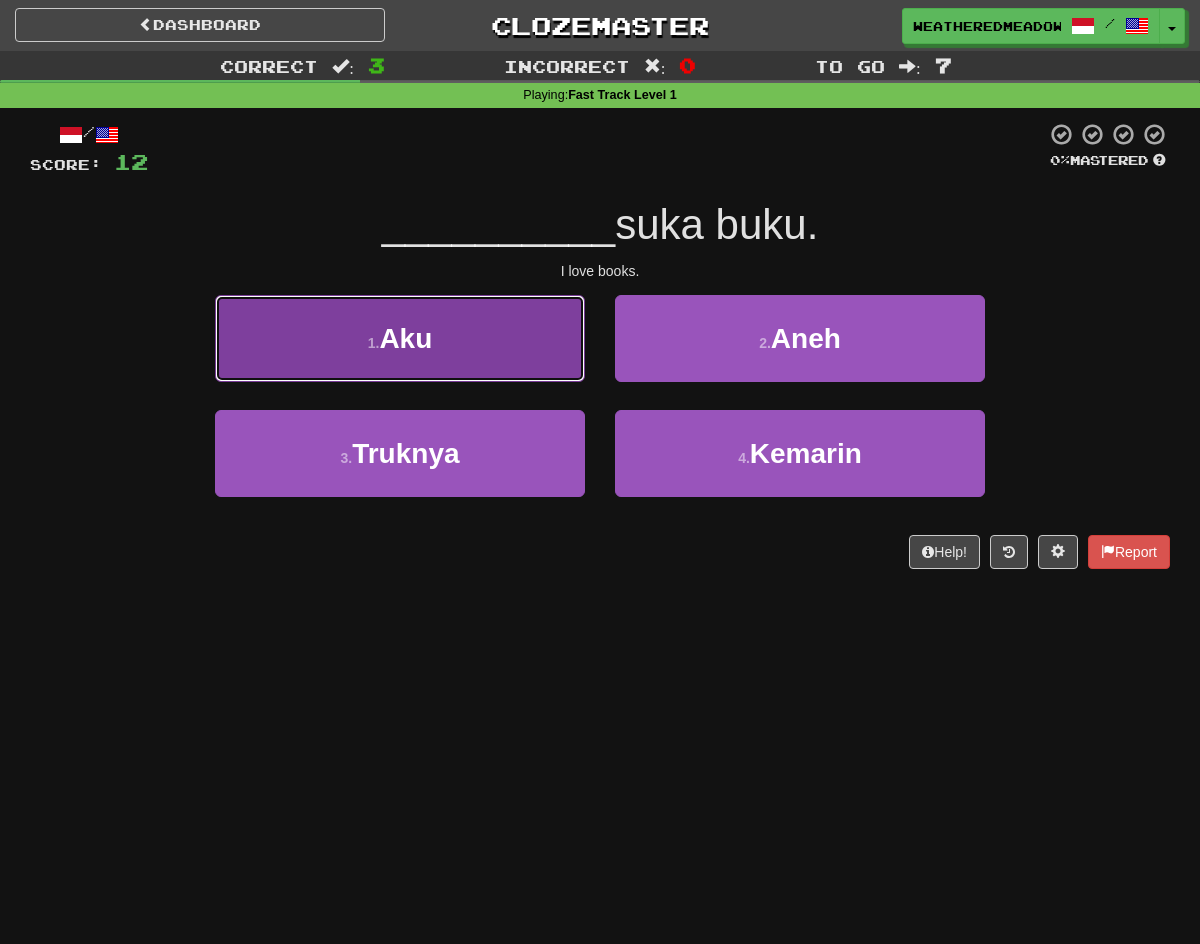 click on "1 .  Aku" at bounding box center (400, 338) 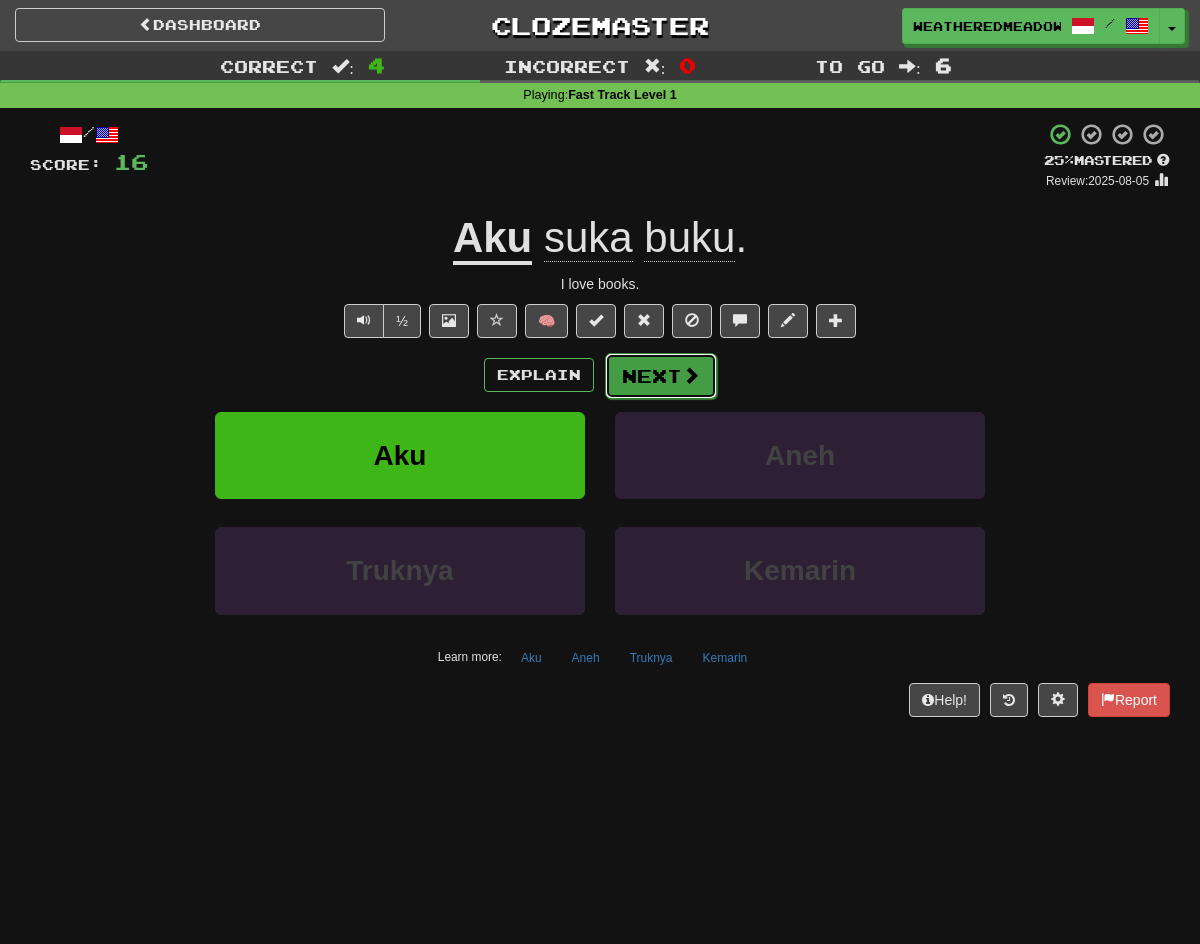 click on "Next" at bounding box center [661, 376] 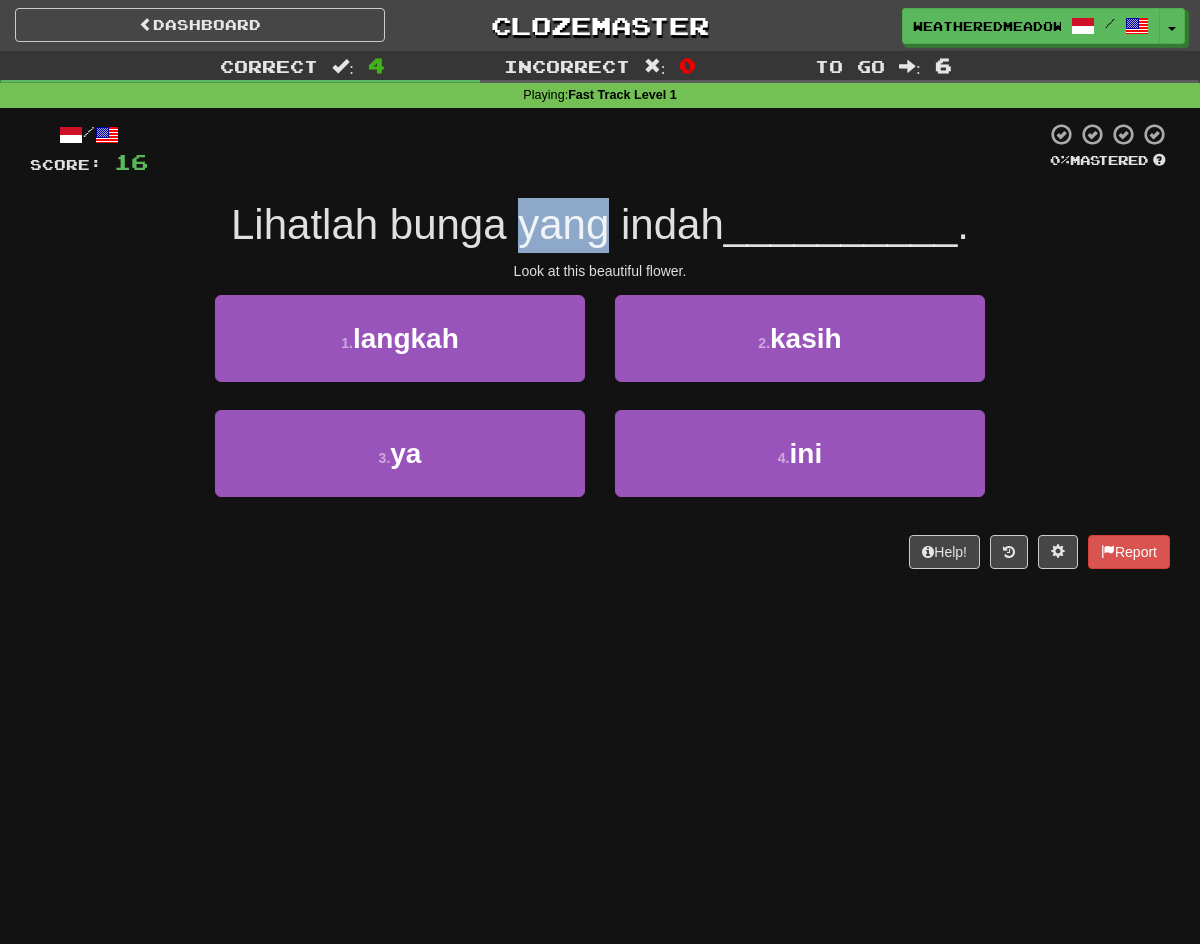 drag, startPoint x: 518, startPoint y: 217, endPoint x: 601, endPoint y: 231, distance: 84.17244 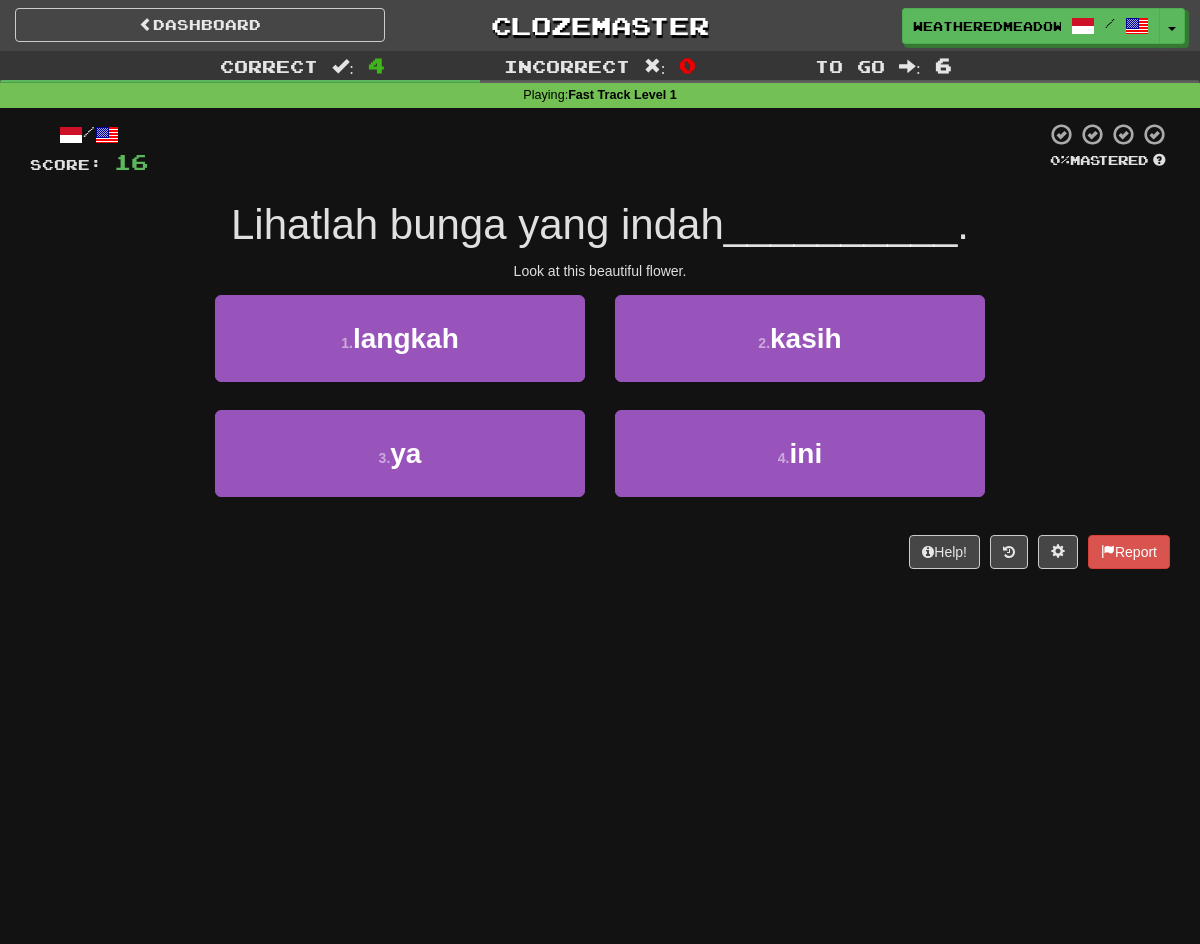 click at bounding box center (597, 149) 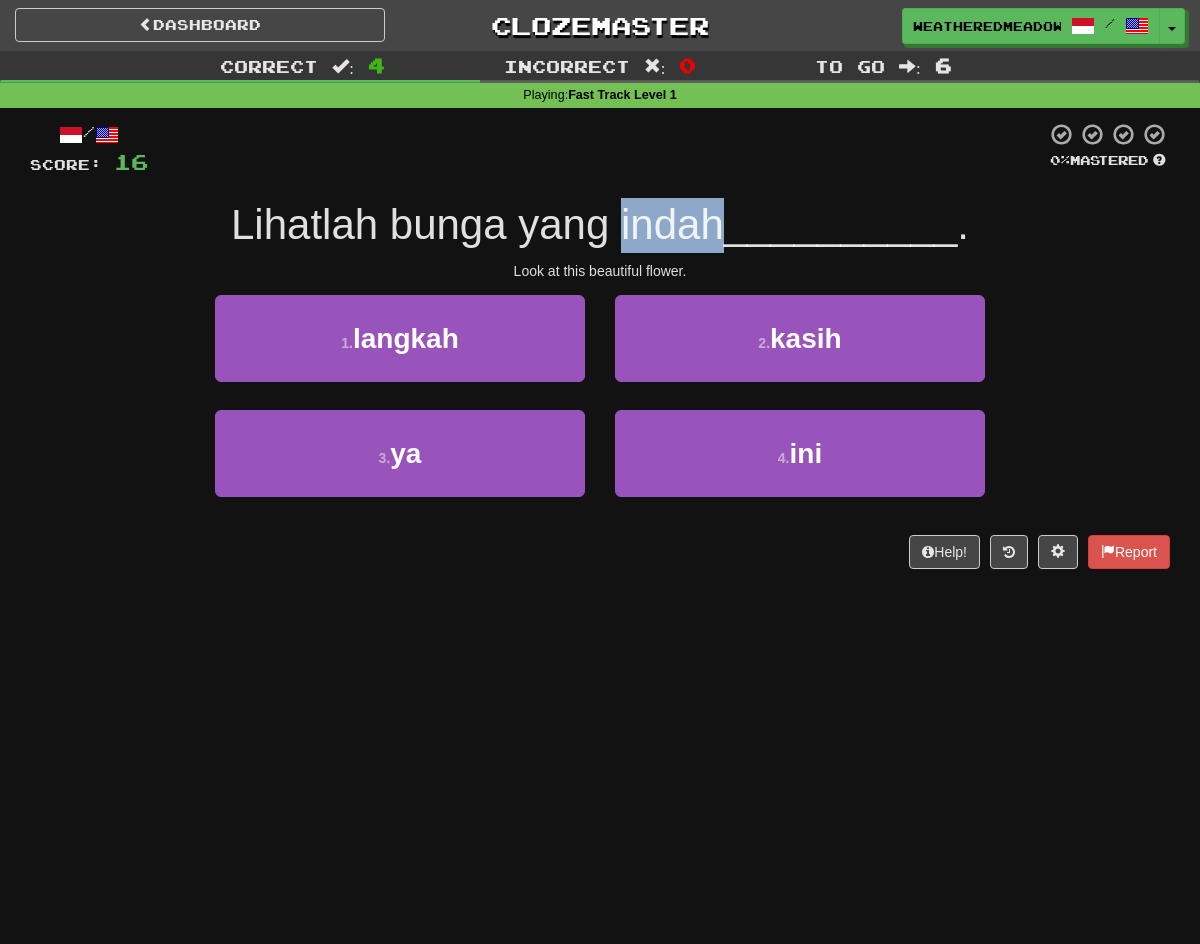 drag, startPoint x: 613, startPoint y: 223, endPoint x: 720, endPoint y: 228, distance: 107.11676 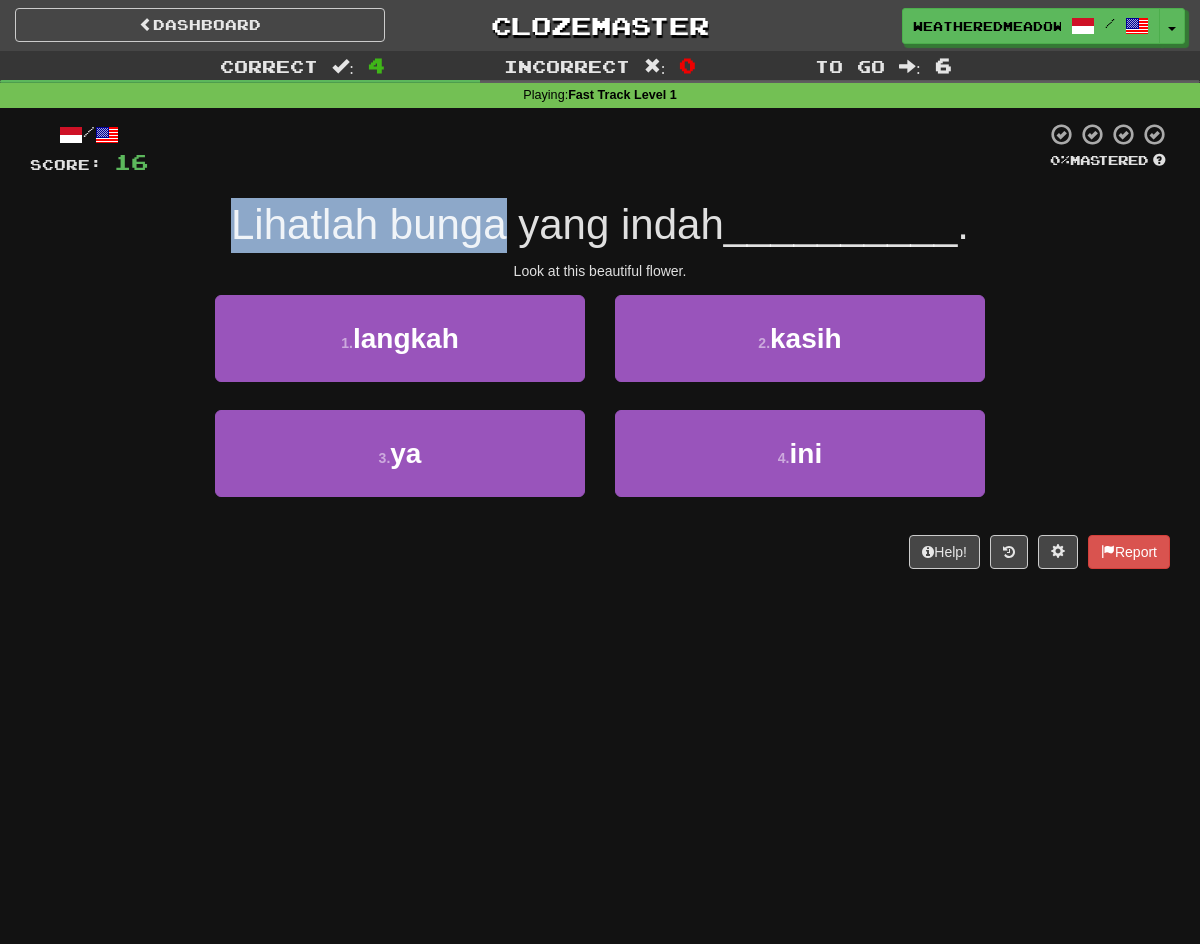 drag, startPoint x: 230, startPoint y: 224, endPoint x: 499, endPoint y: 226, distance: 269.00745 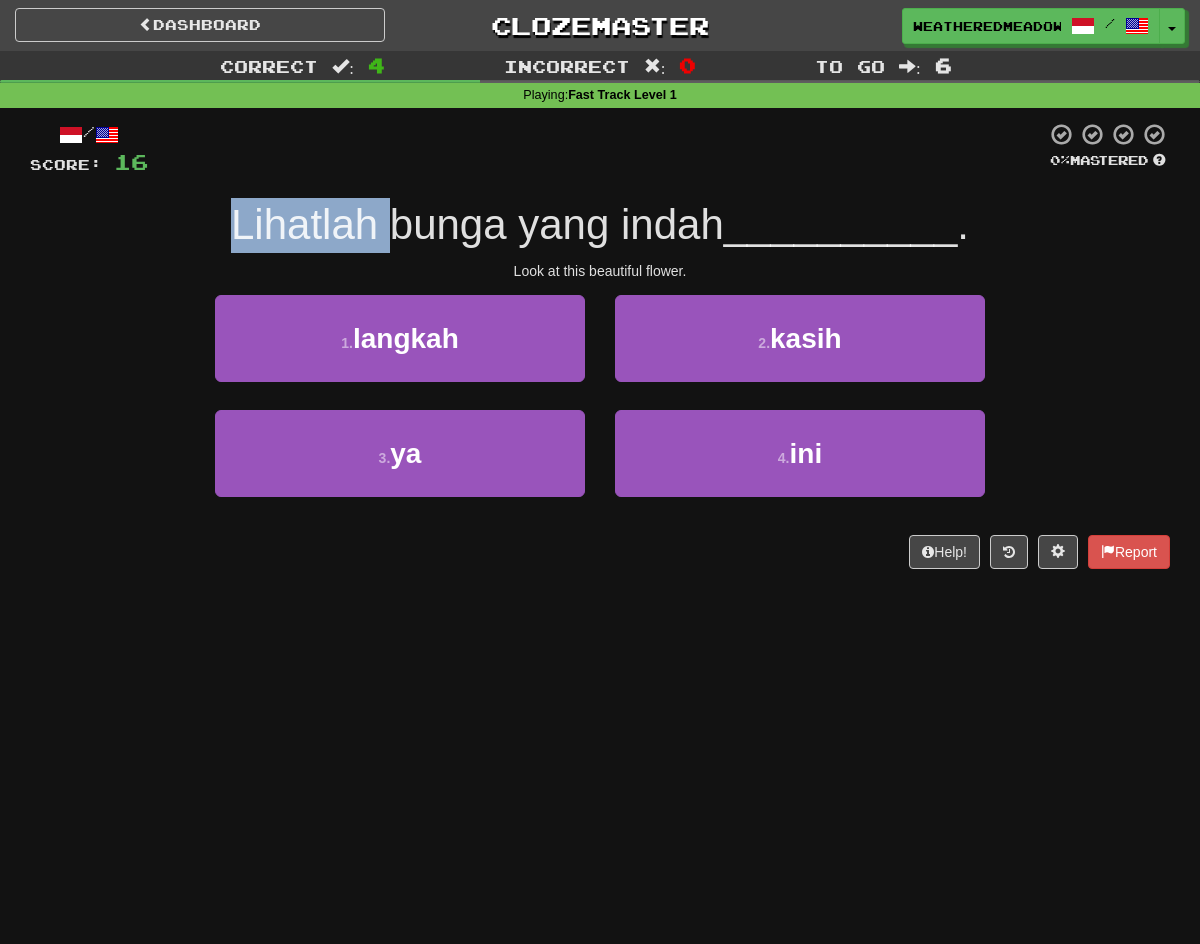 click on "Lihatlah bunga yang indah" at bounding box center (477, 224) 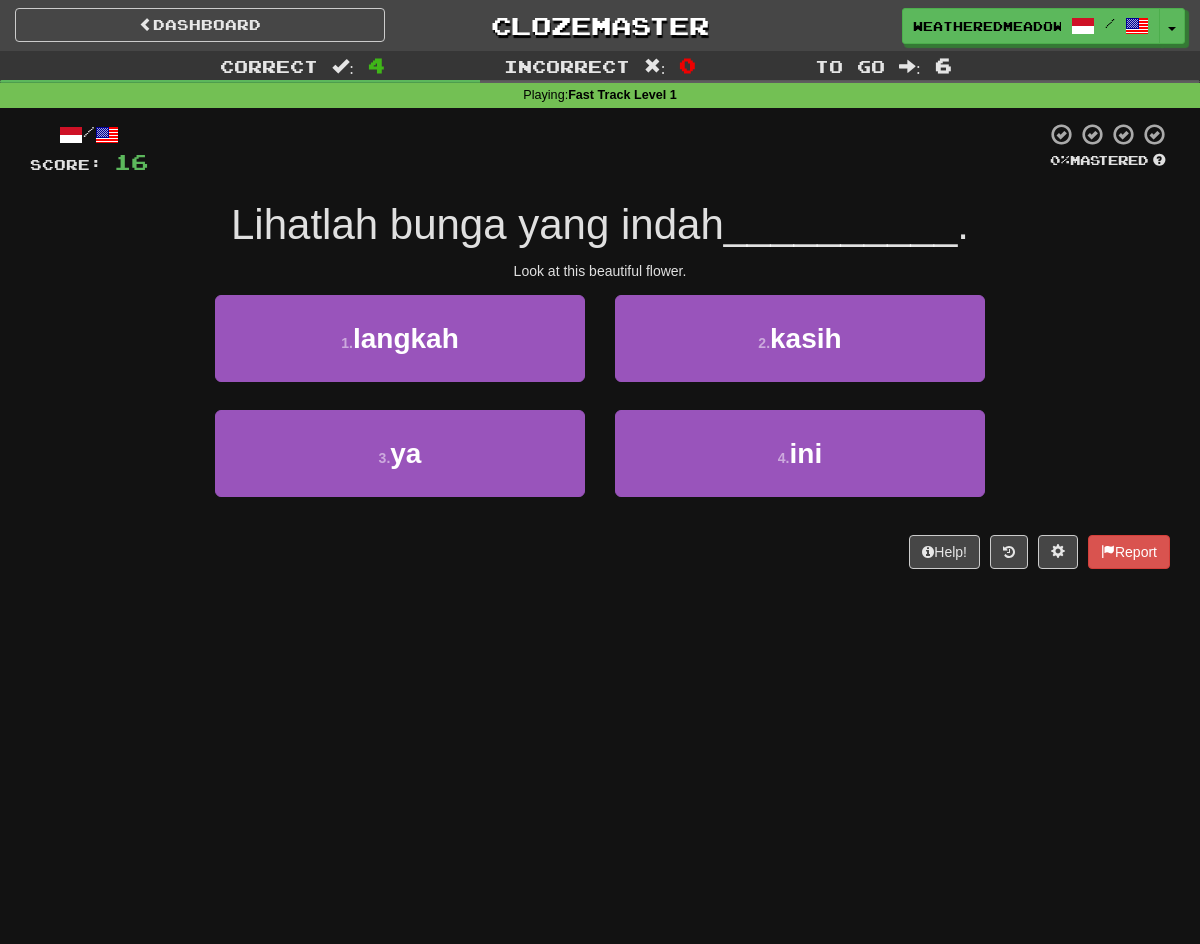 click on "Lihatlah bunga yang indah" at bounding box center (477, 224) 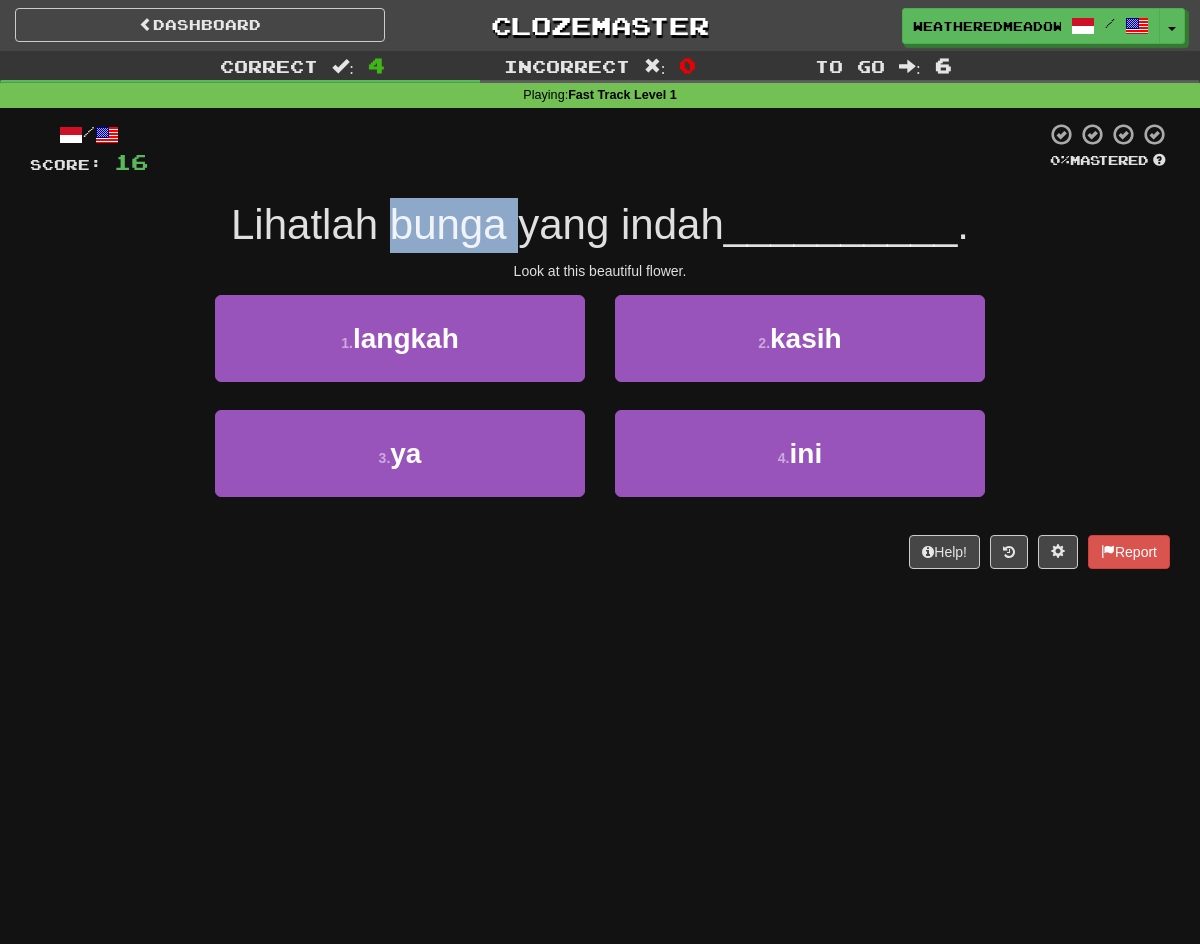 click on "Lihatlah bunga yang indah" at bounding box center [477, 224] 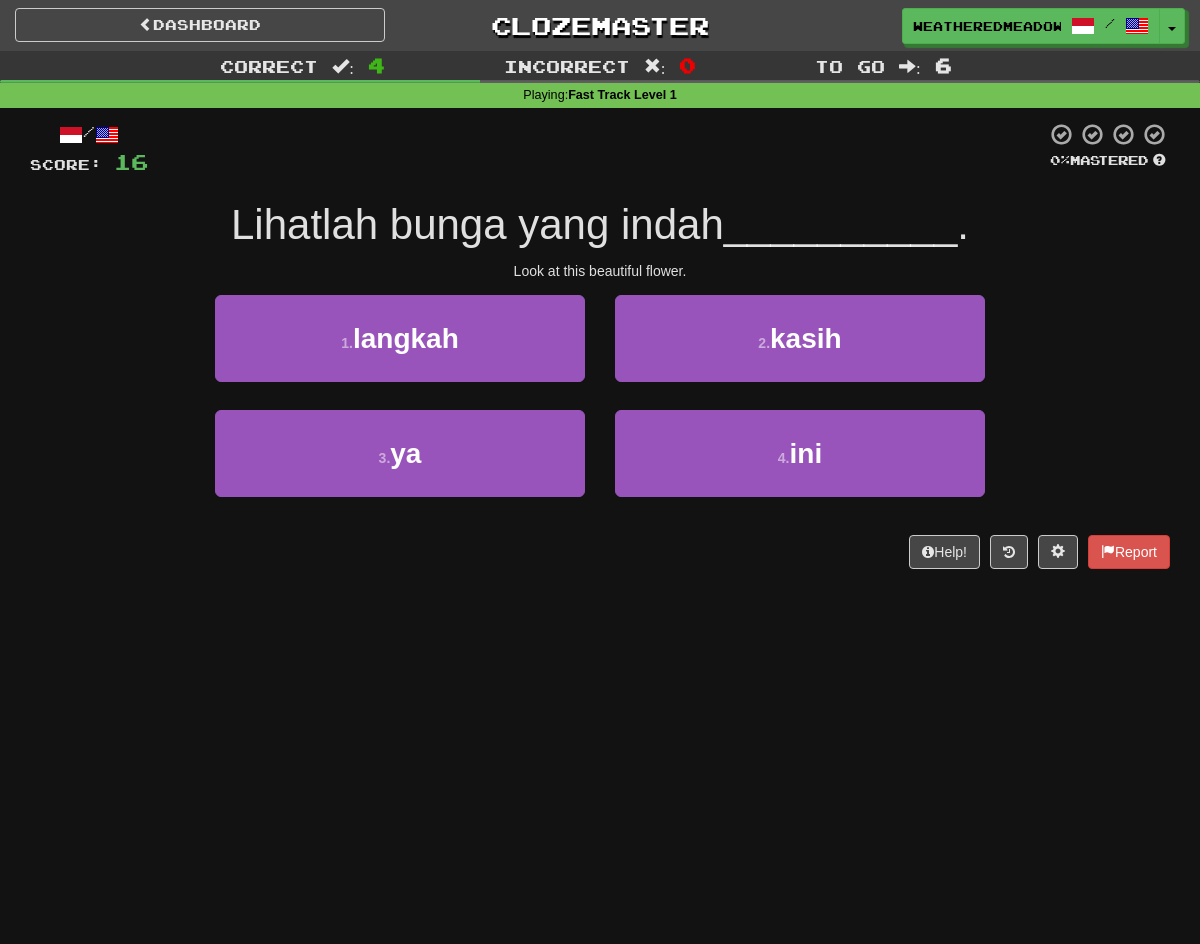 click on "Lihatlah bunga yang indah" at bounding box center (477, 224) 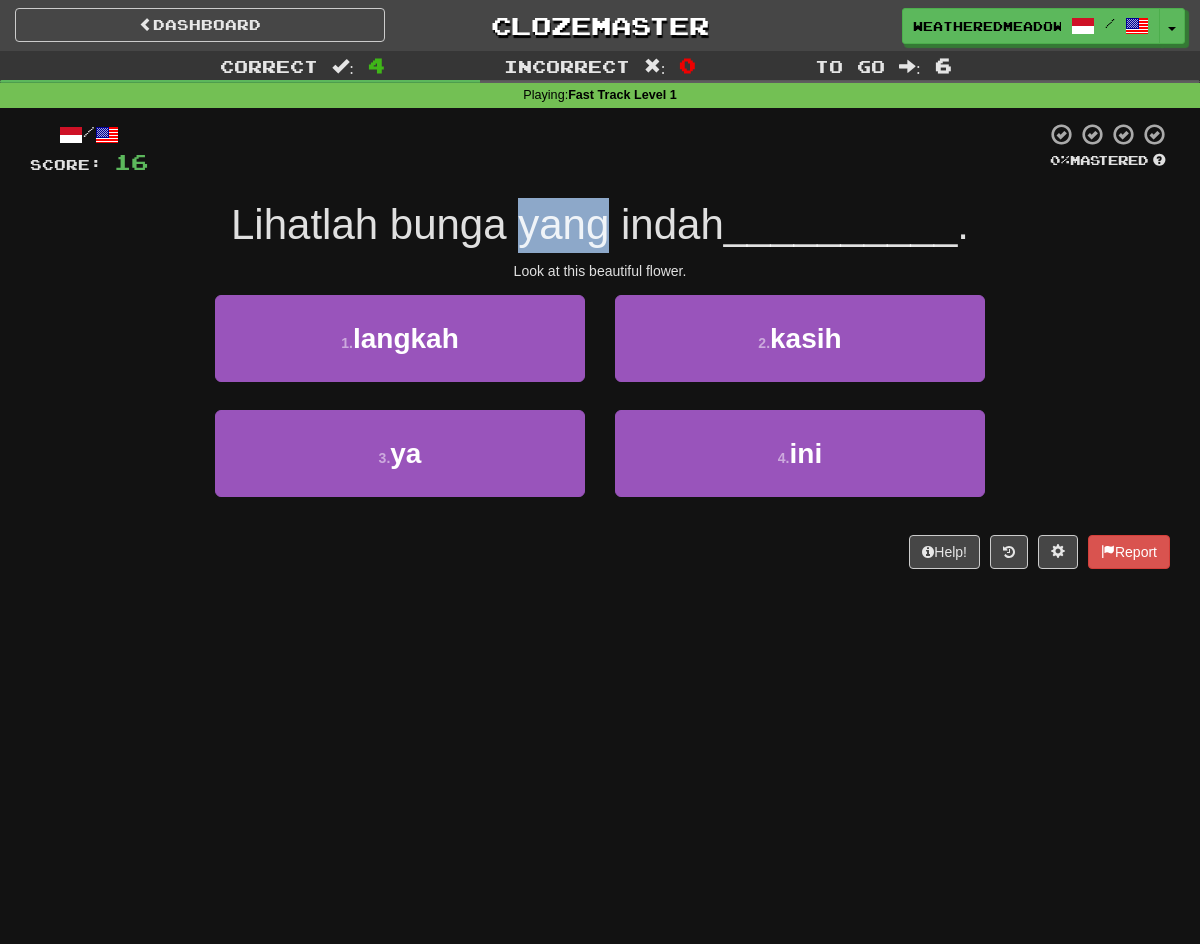 drag, startPoint x: 601, startPoint y: 227, endPoint x: 514, endPoint y: 226, distance: 87.005745 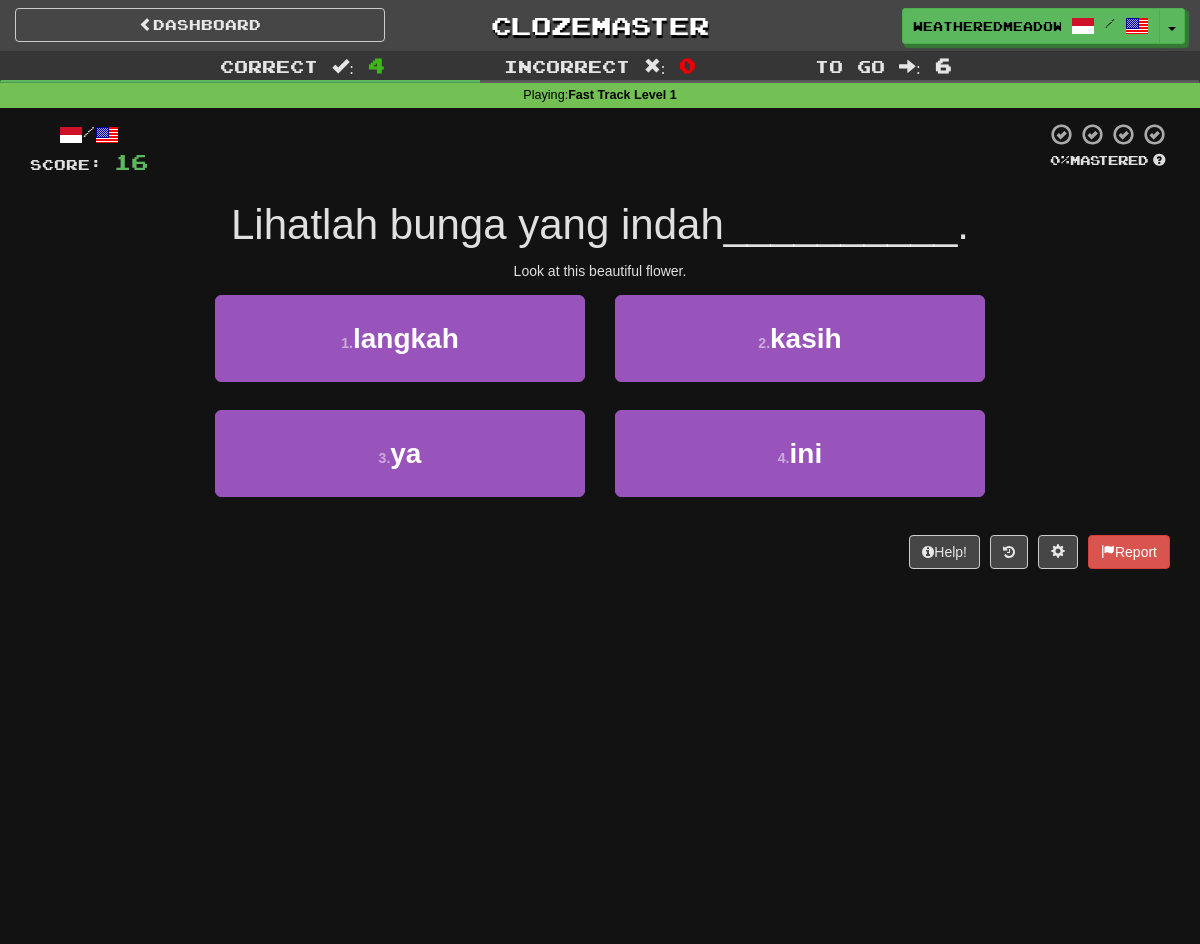 click on "__________" at bounding box center [841, 224] 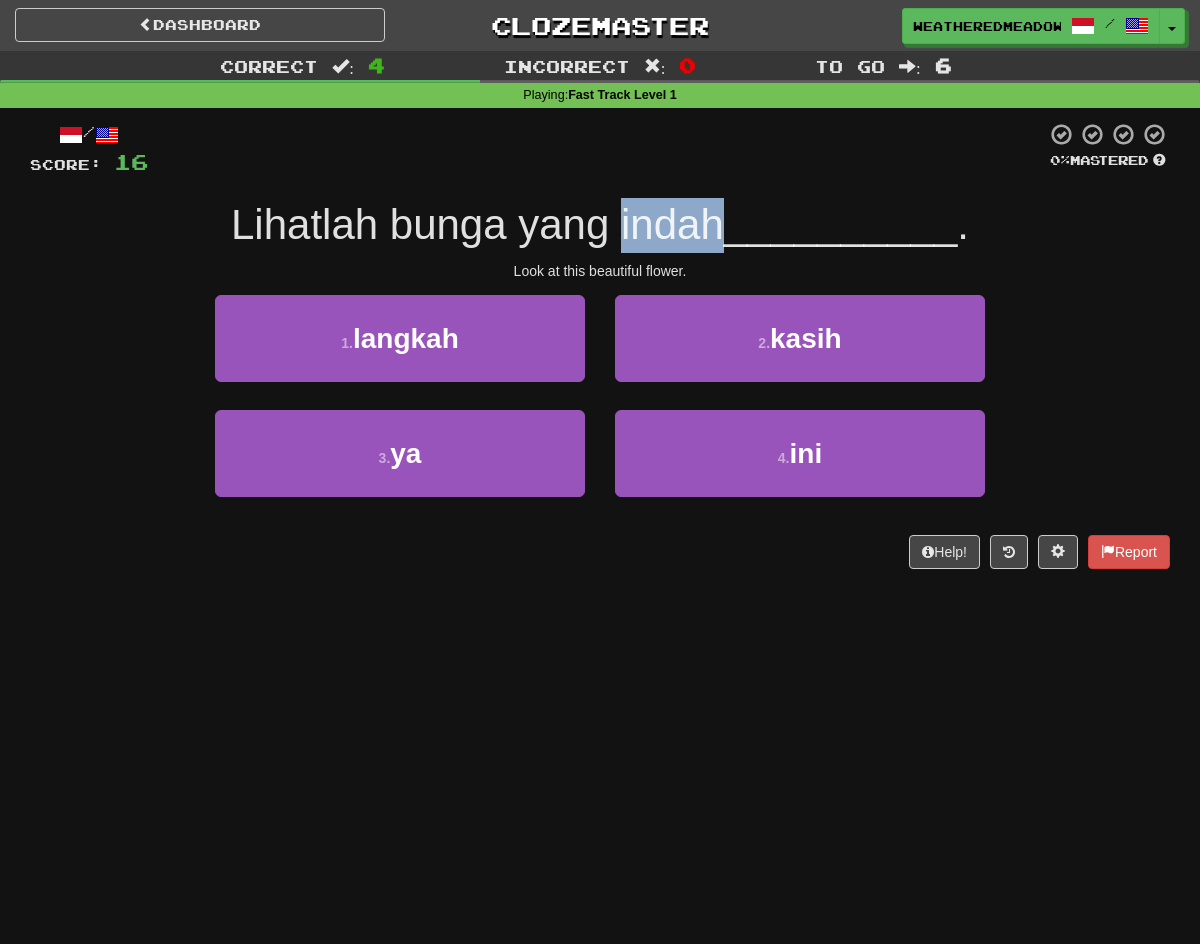 drag, startPoint x: 614, startPoint y: 222, endPoint x: 713, endPoint y: 227, distance: 99.12618 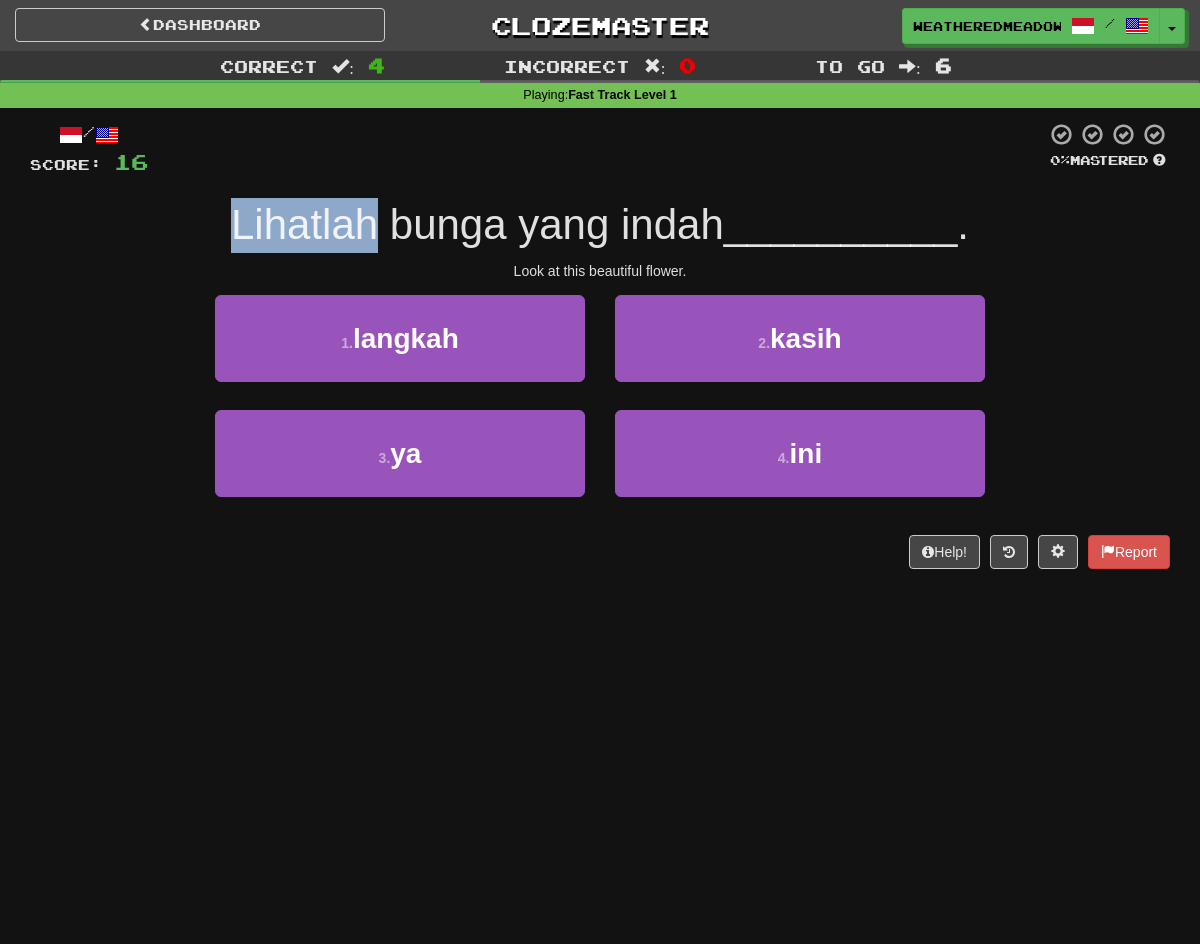 drag, startPoint x: 361, startPoint y: 222, endPoint x: 210, endPoint y: 225, distance: 151.0298 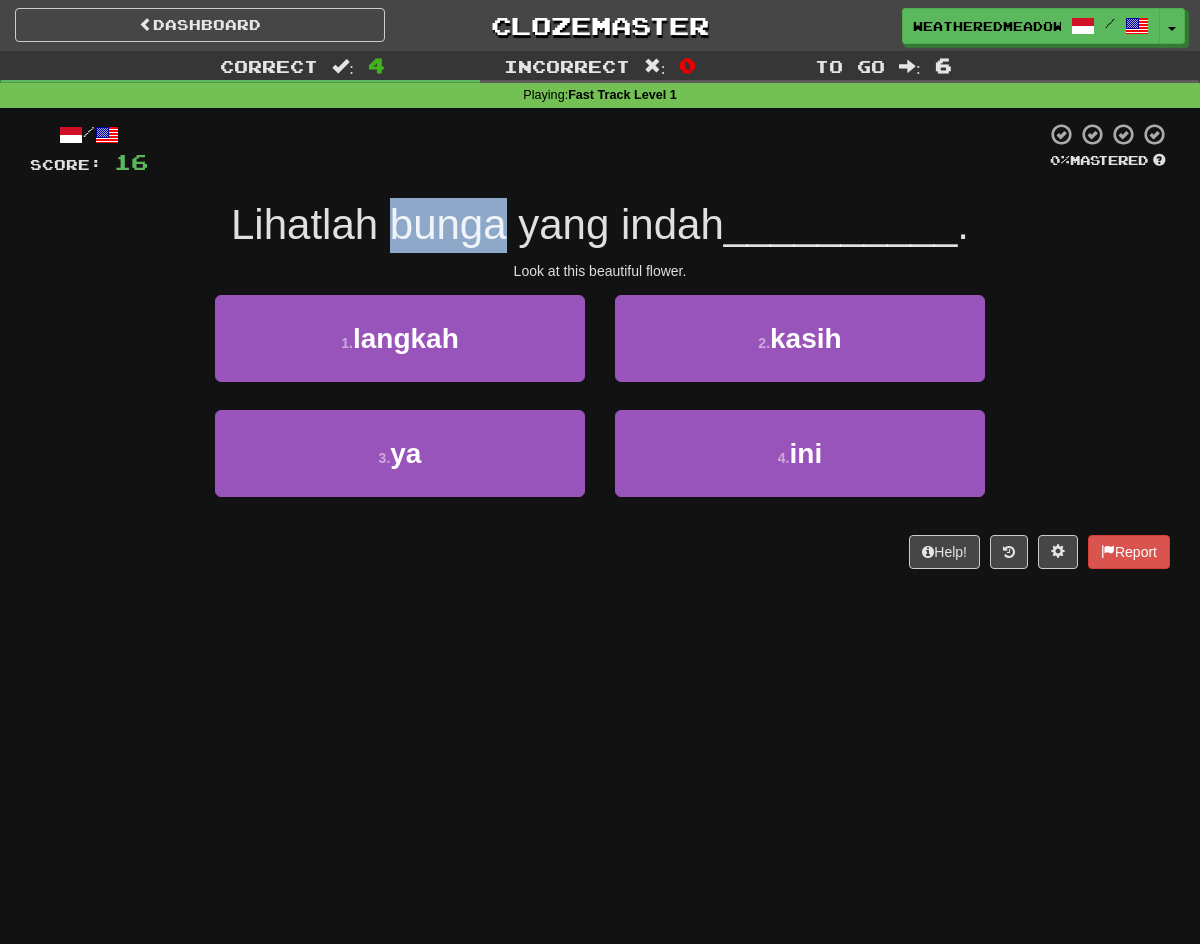 drag, startPoint x: 405, startPoint y: 227, endPoint x: 498, endPoint y: 229, distance: 93.0215 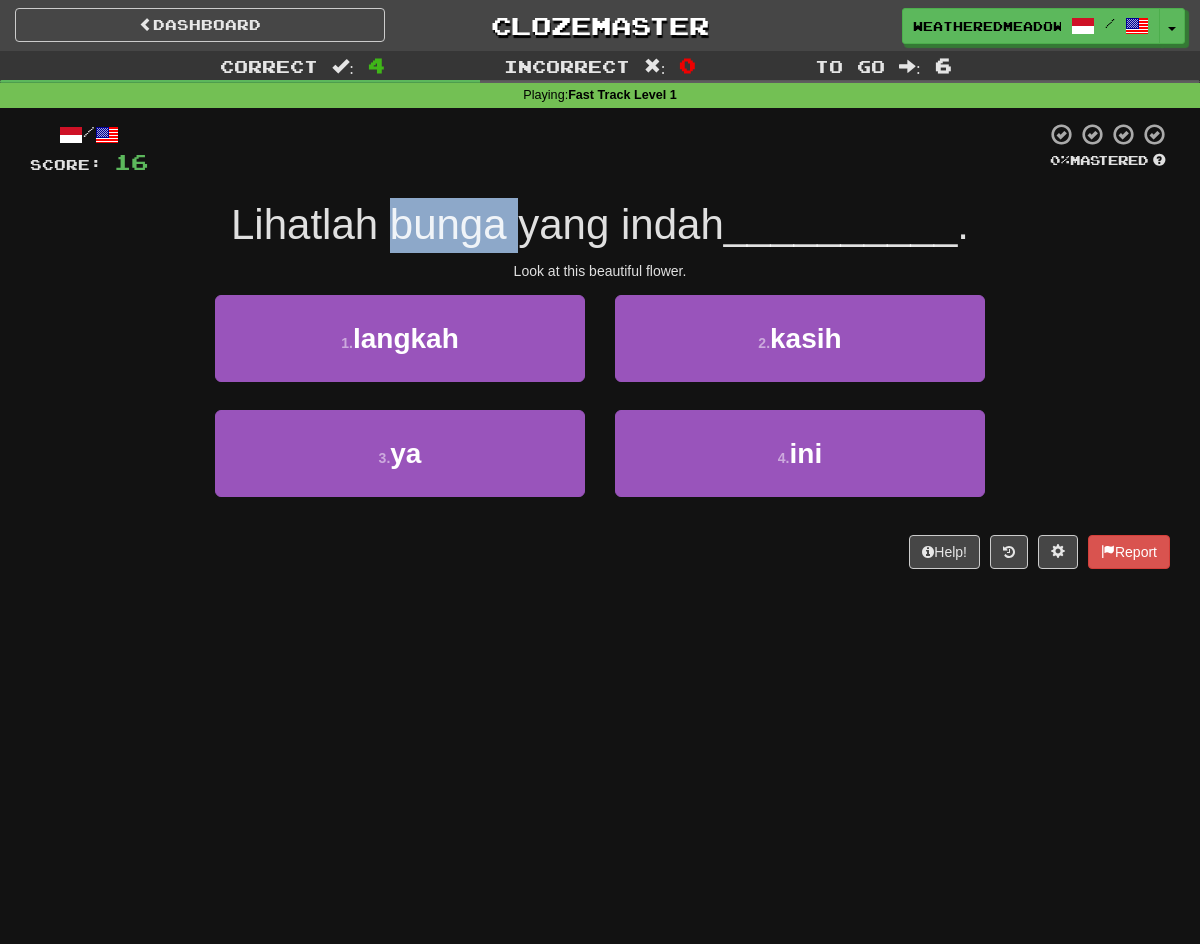 drag, startPoint x: 387, startPoint y: 221, endPoint x: 508, endPoint y: 225, distance: 121.0661 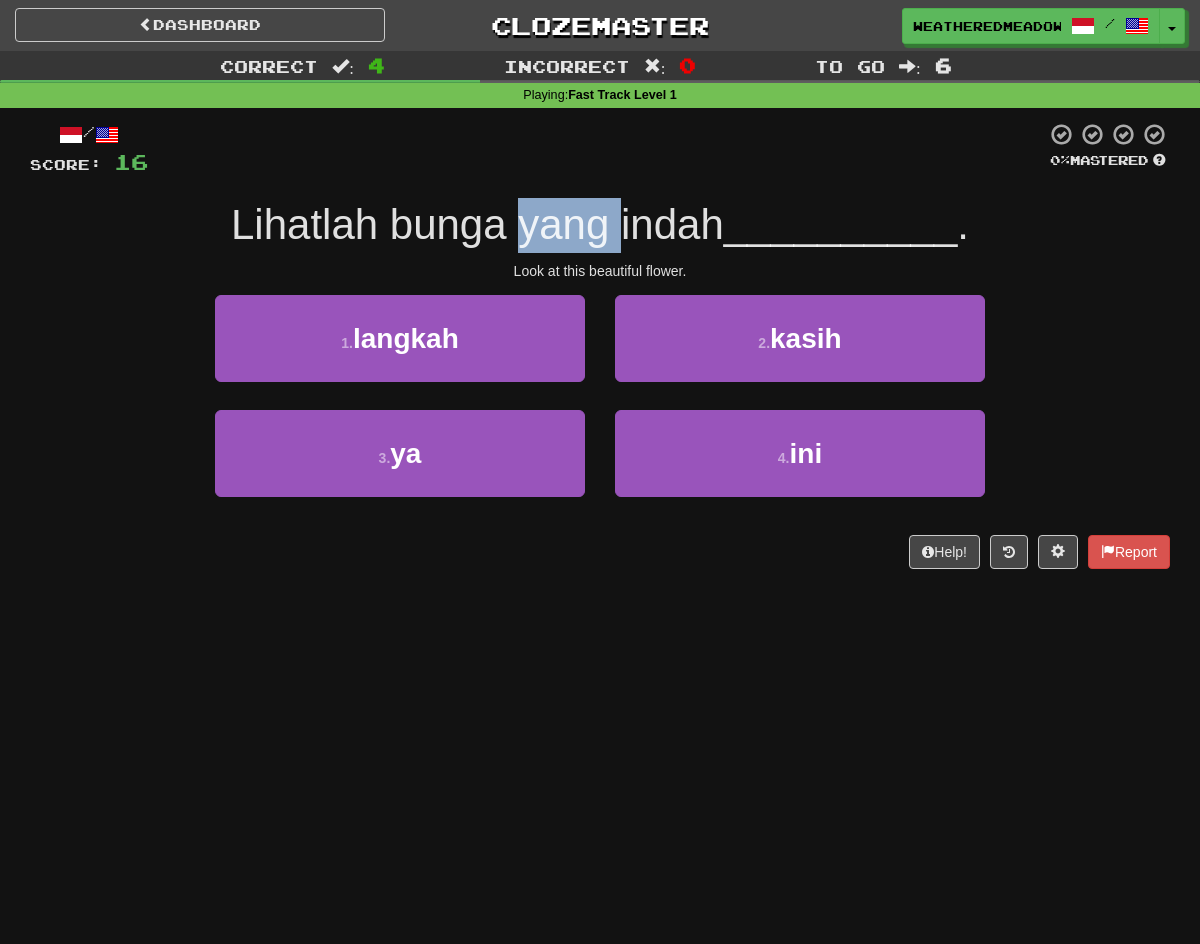 drag, startPoint x: 556, startPoint y: 230, endPoint x: 592, endPoint y: 223, distance: 36.67424 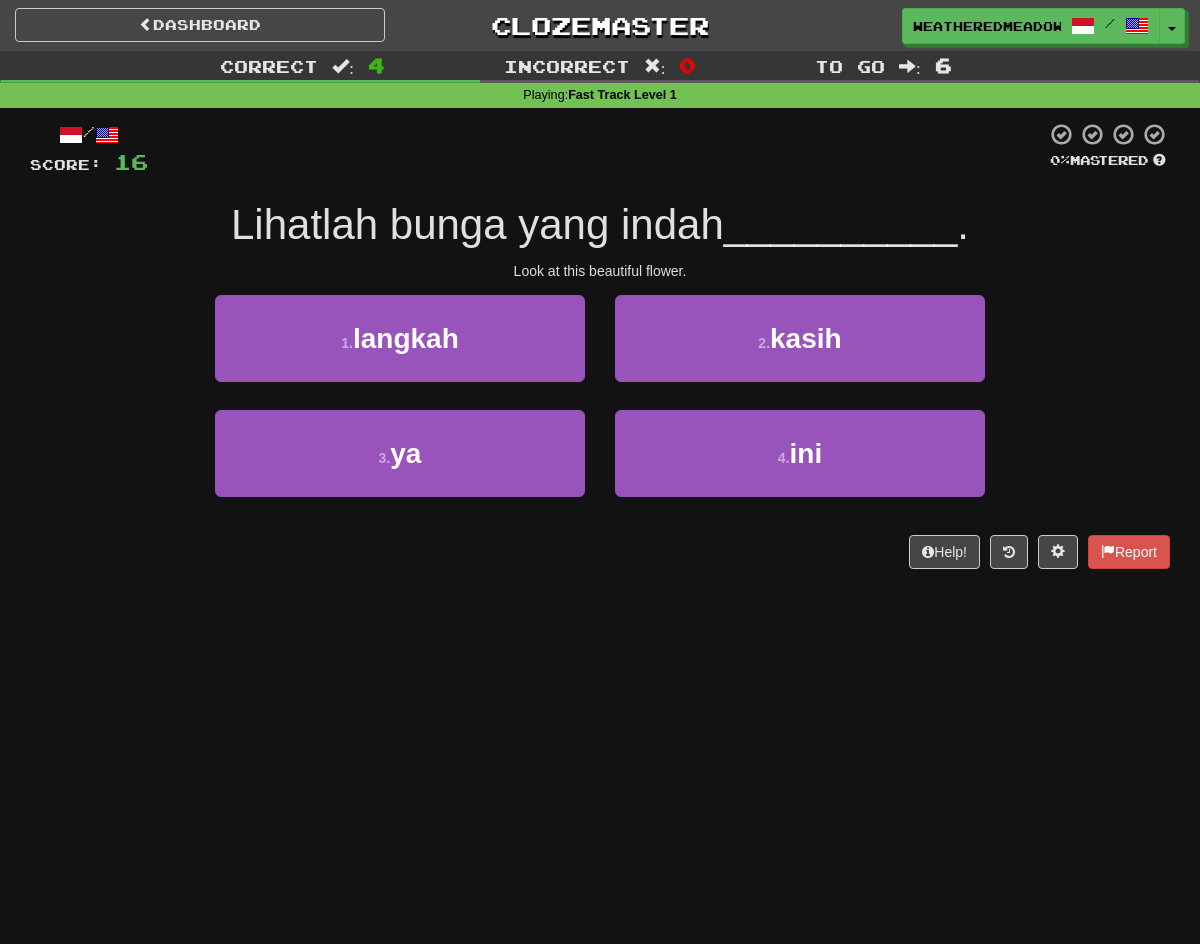 click on "Lihatlah bunga yang indah" at bounding box center (477, 224) 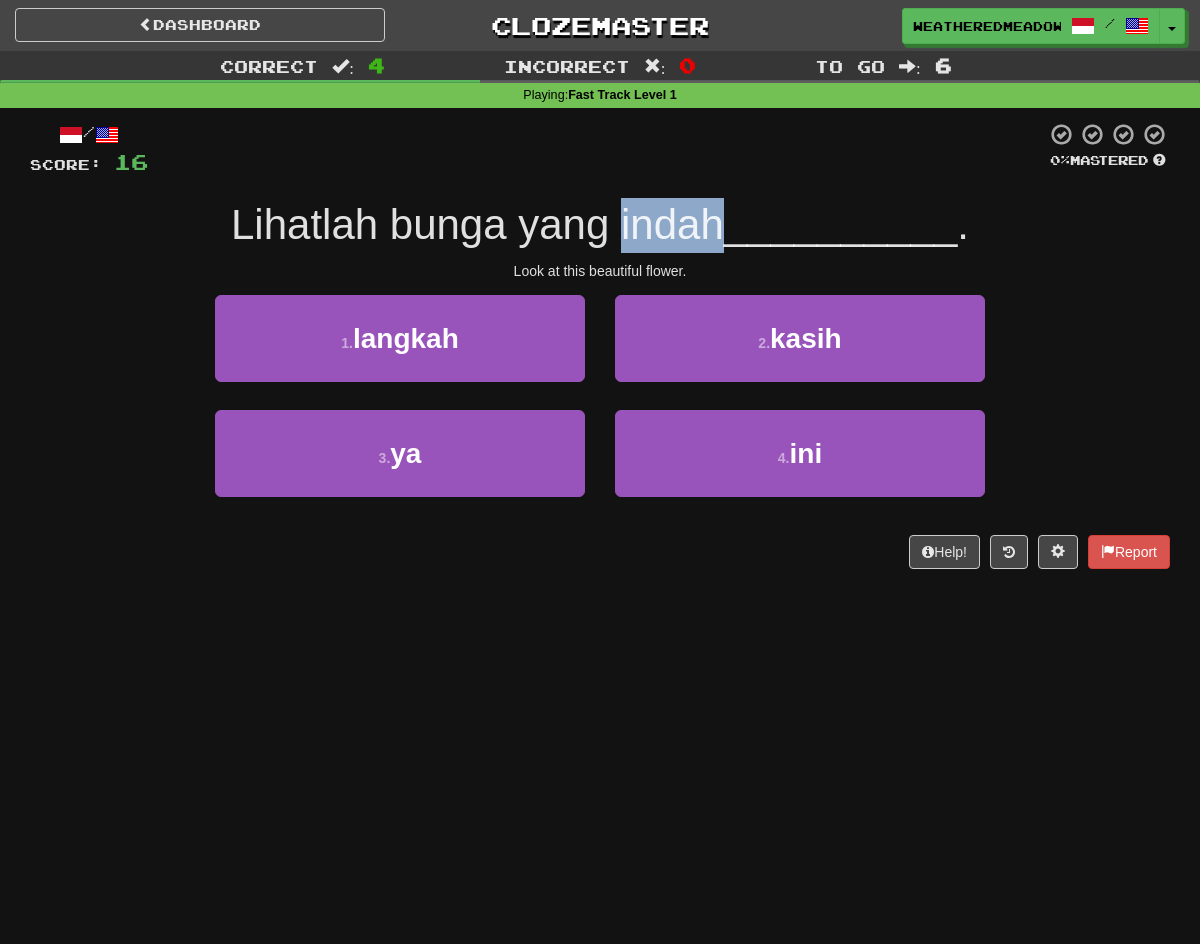 drag, startPoint x: 614, startPoint y: 222, endPoint x: 716, endPoint y: 221, distance: 102.0049 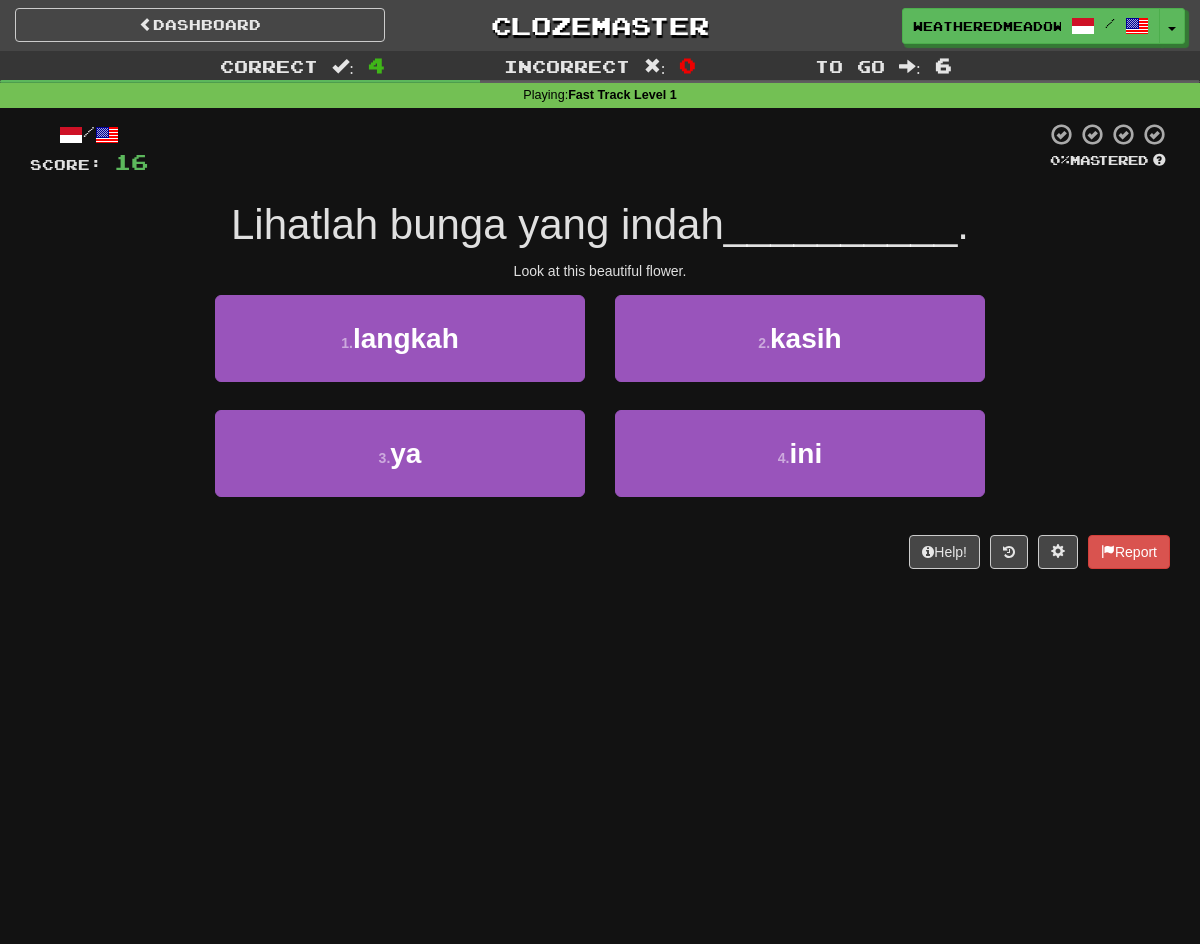 click on "__________" at bounding box center (841, 224) 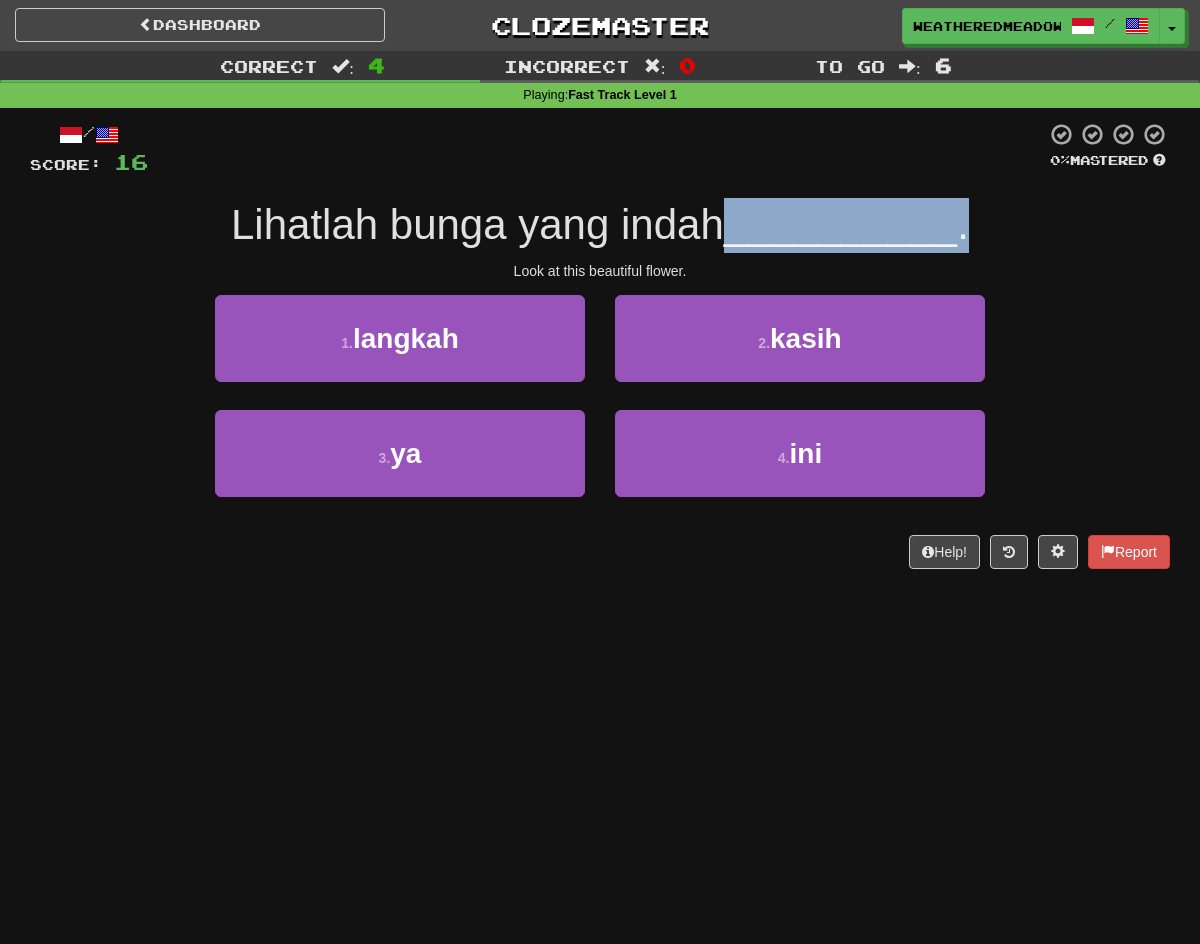drag, startPoint x: 739, startPoint y: 230, endPoint x: 976, endPoint y: 226, distance: 237.03375 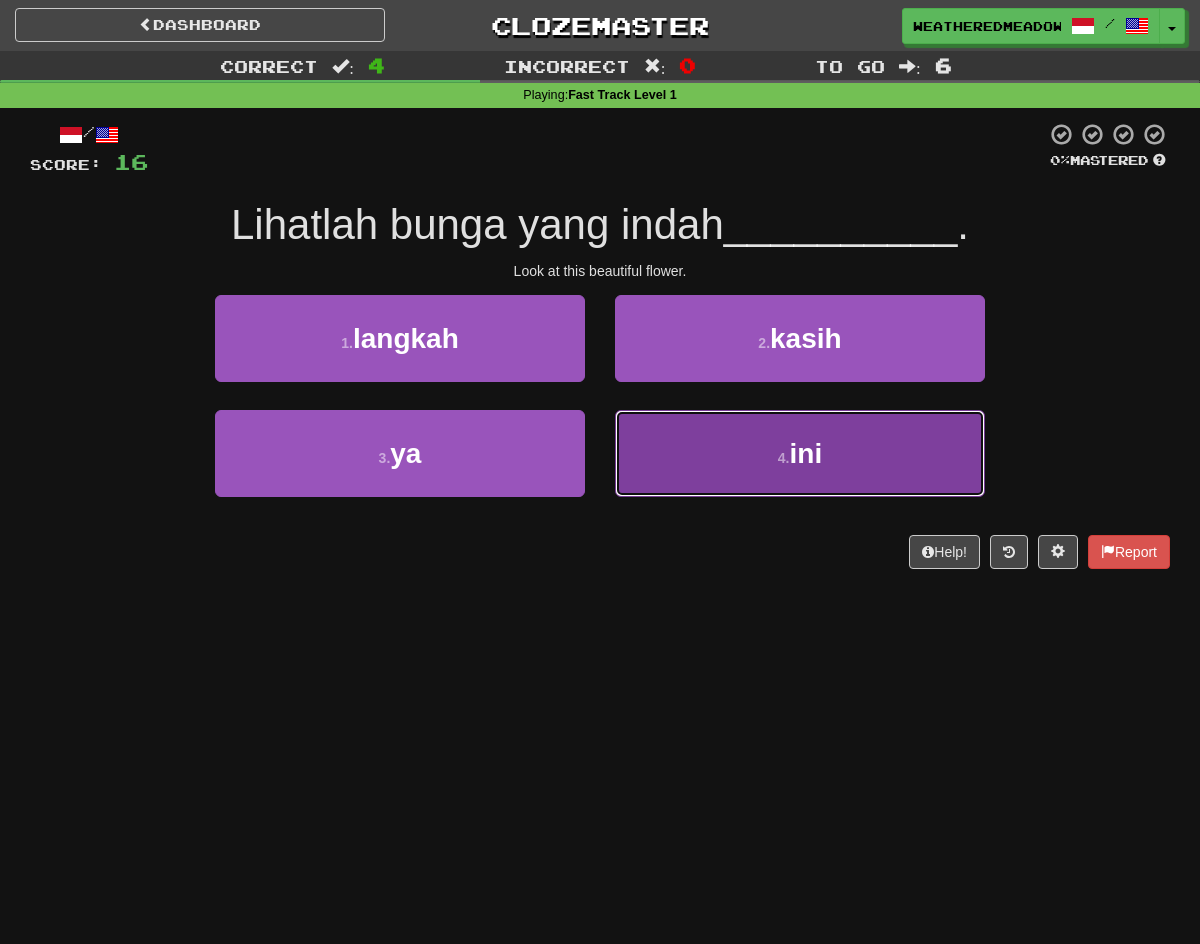 click on "ini" at bounding box center [806, 453] 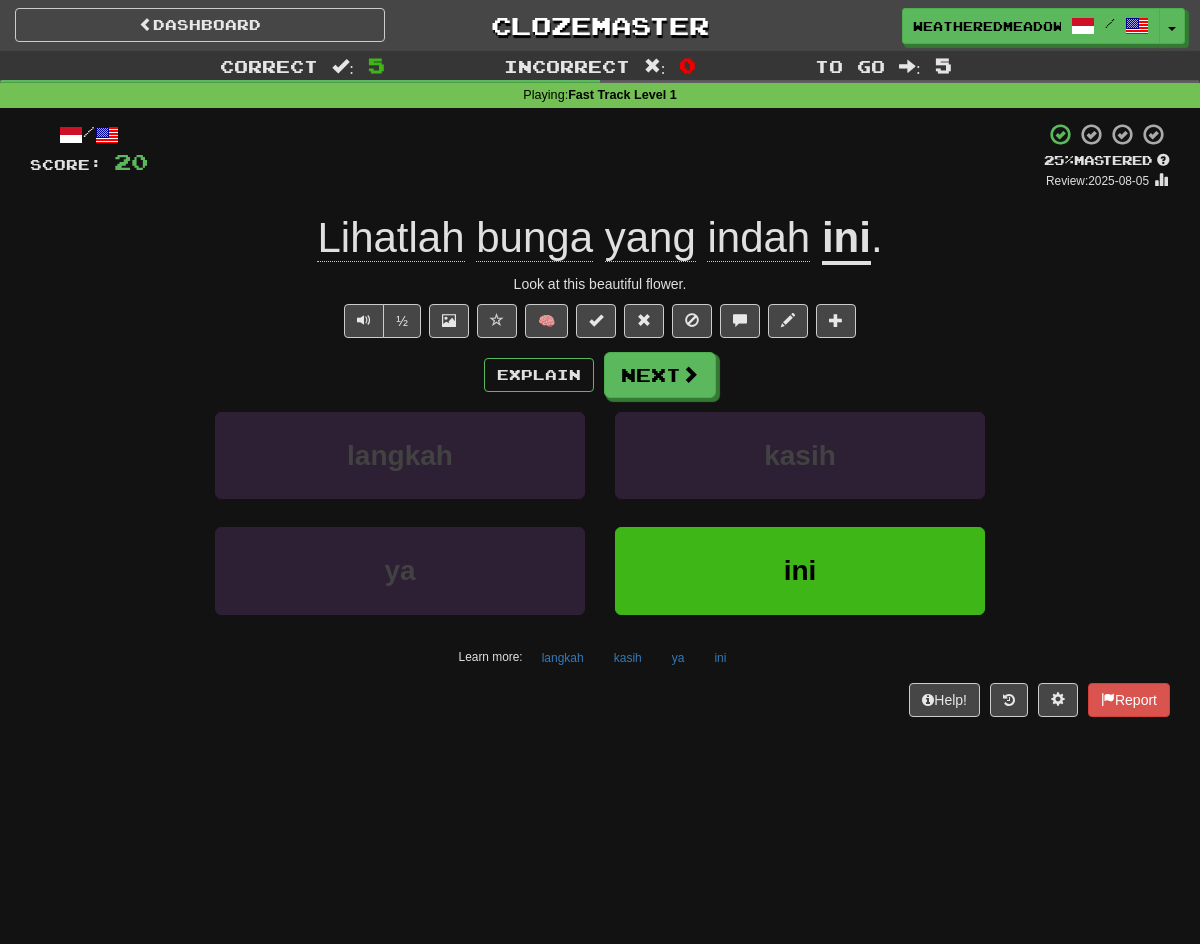 click on "indah" 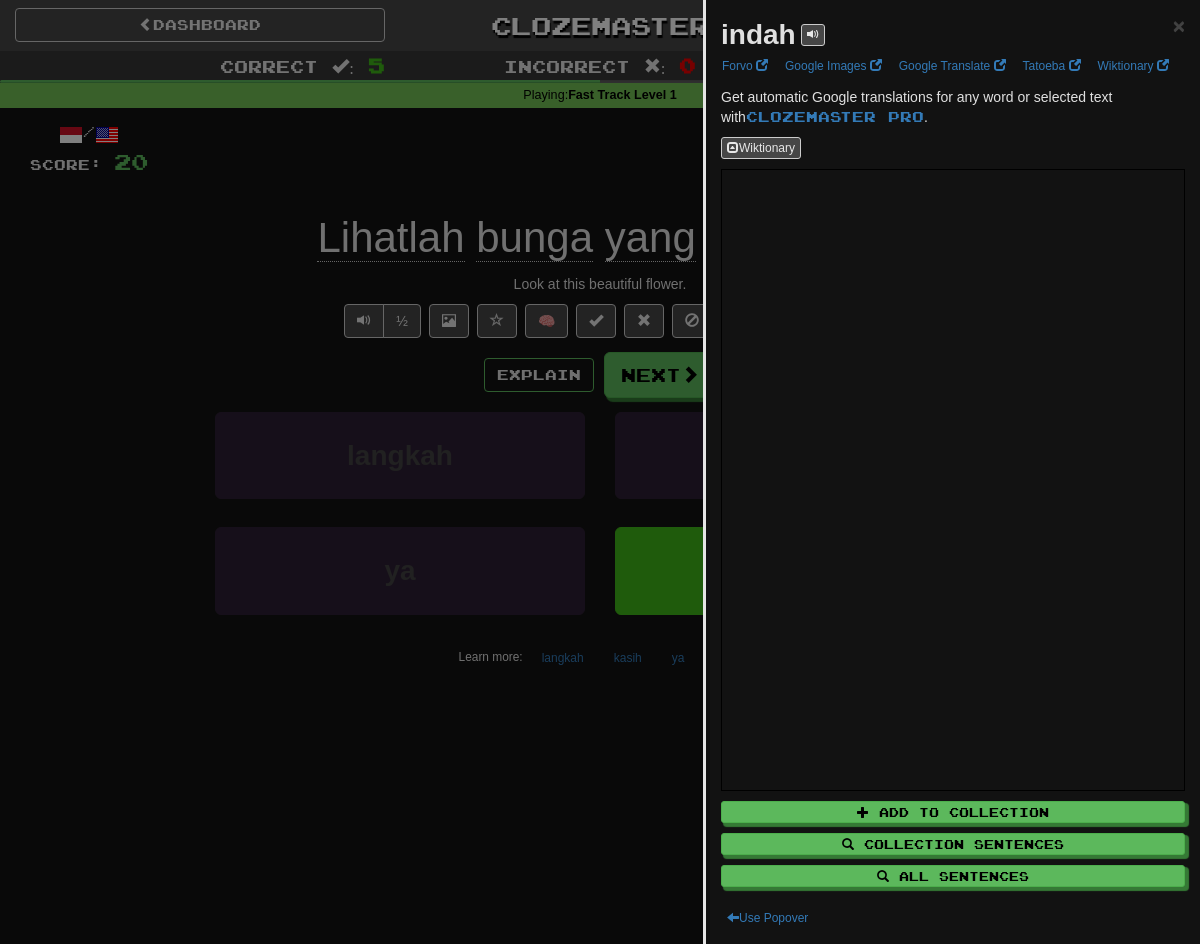 click at bounding box center (600, 472) 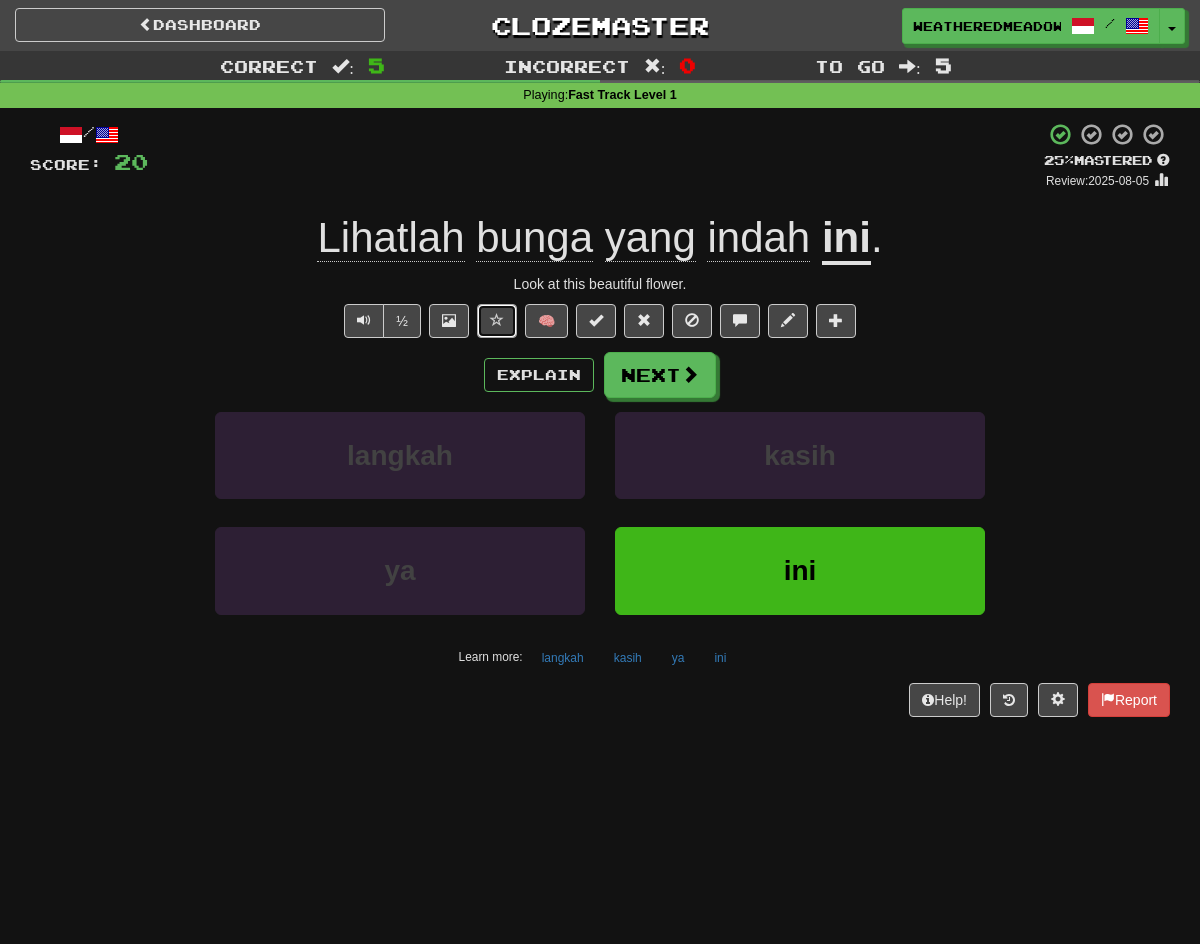 click at bounding box center (497, 320) 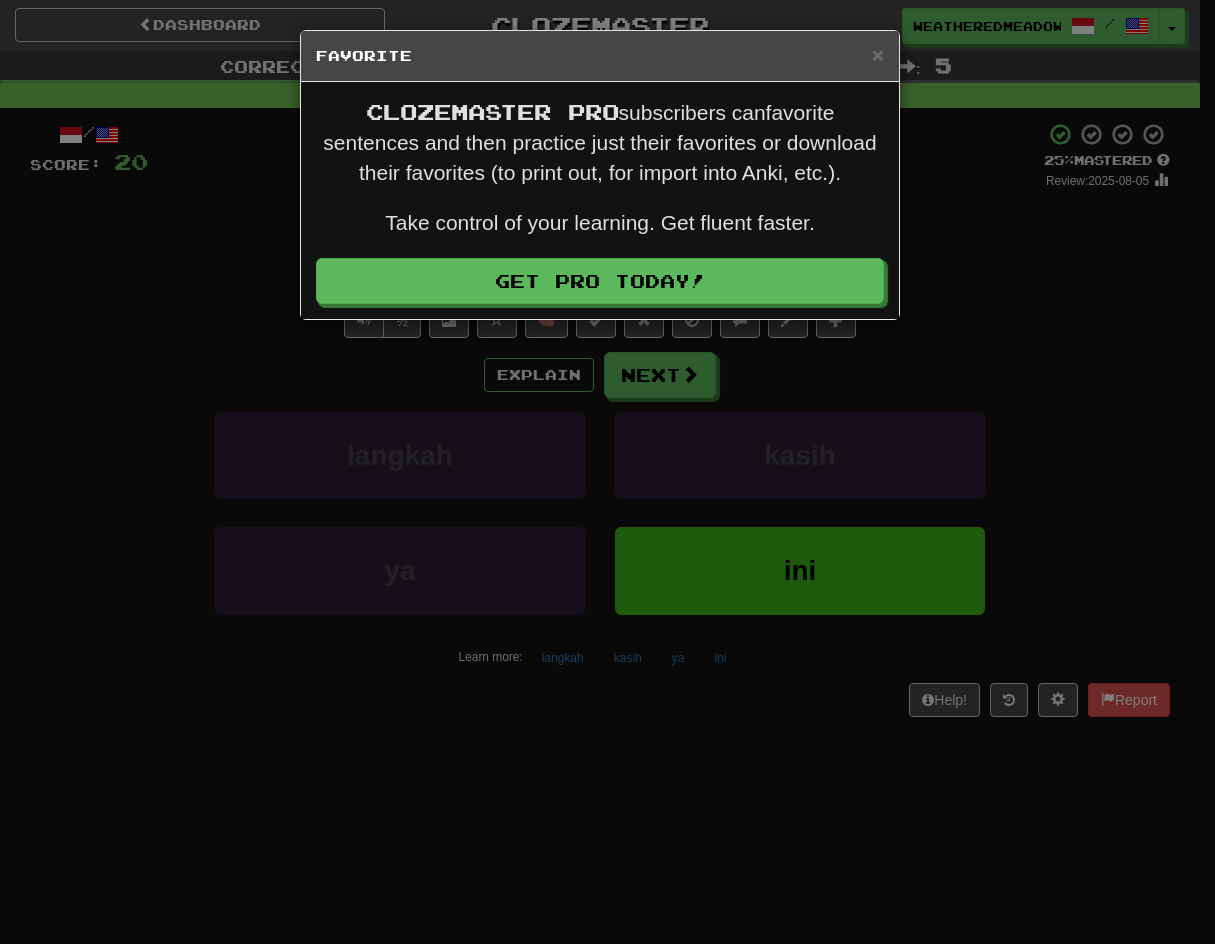 click on "× Favorite Clozemaster Pro  subscribers can  favorite sentences and then practice just their favorites or download their favorites (to print out, for import into Anki, etc.). Take control of your learning. Get fluent faster. Get Pro Today!" at bounding box center (607, 472) 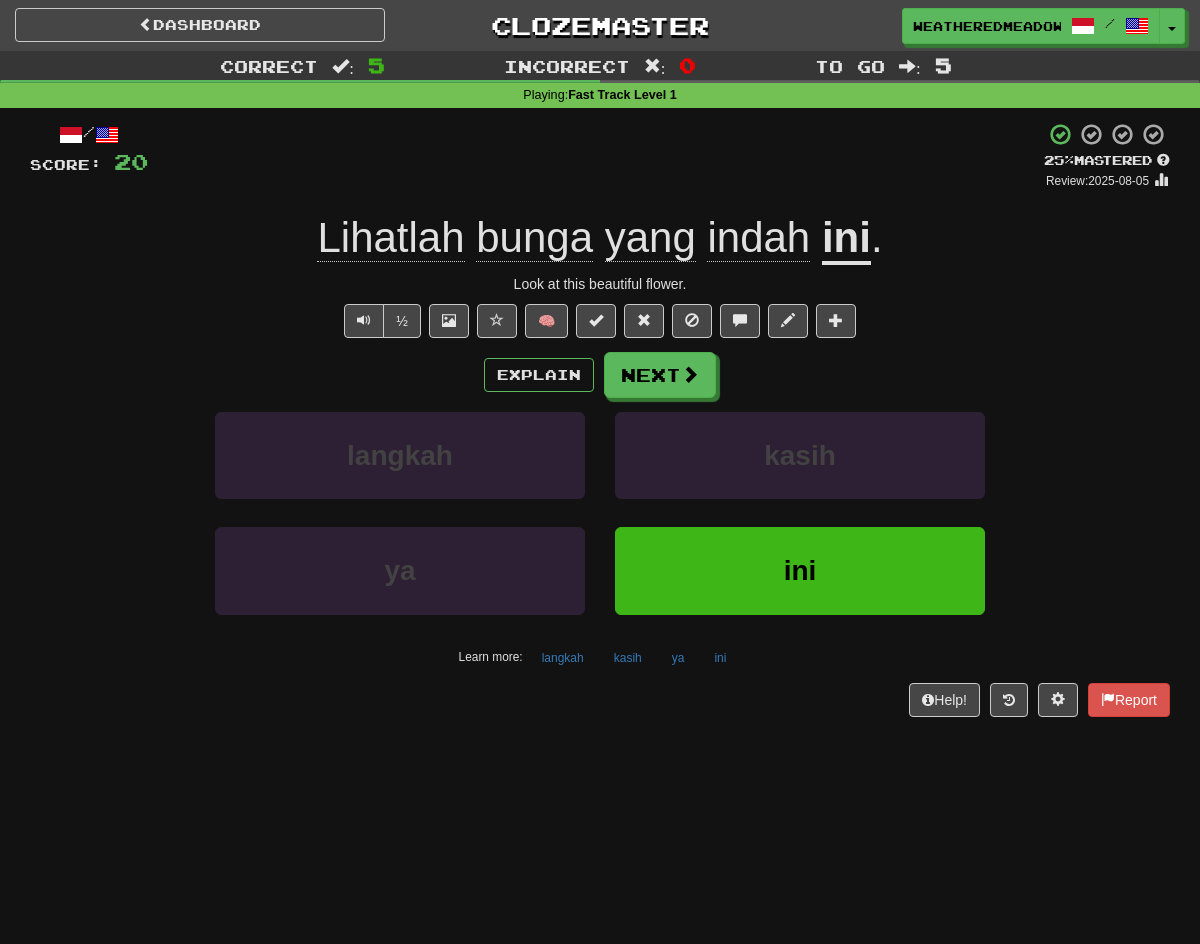click on "bunga" 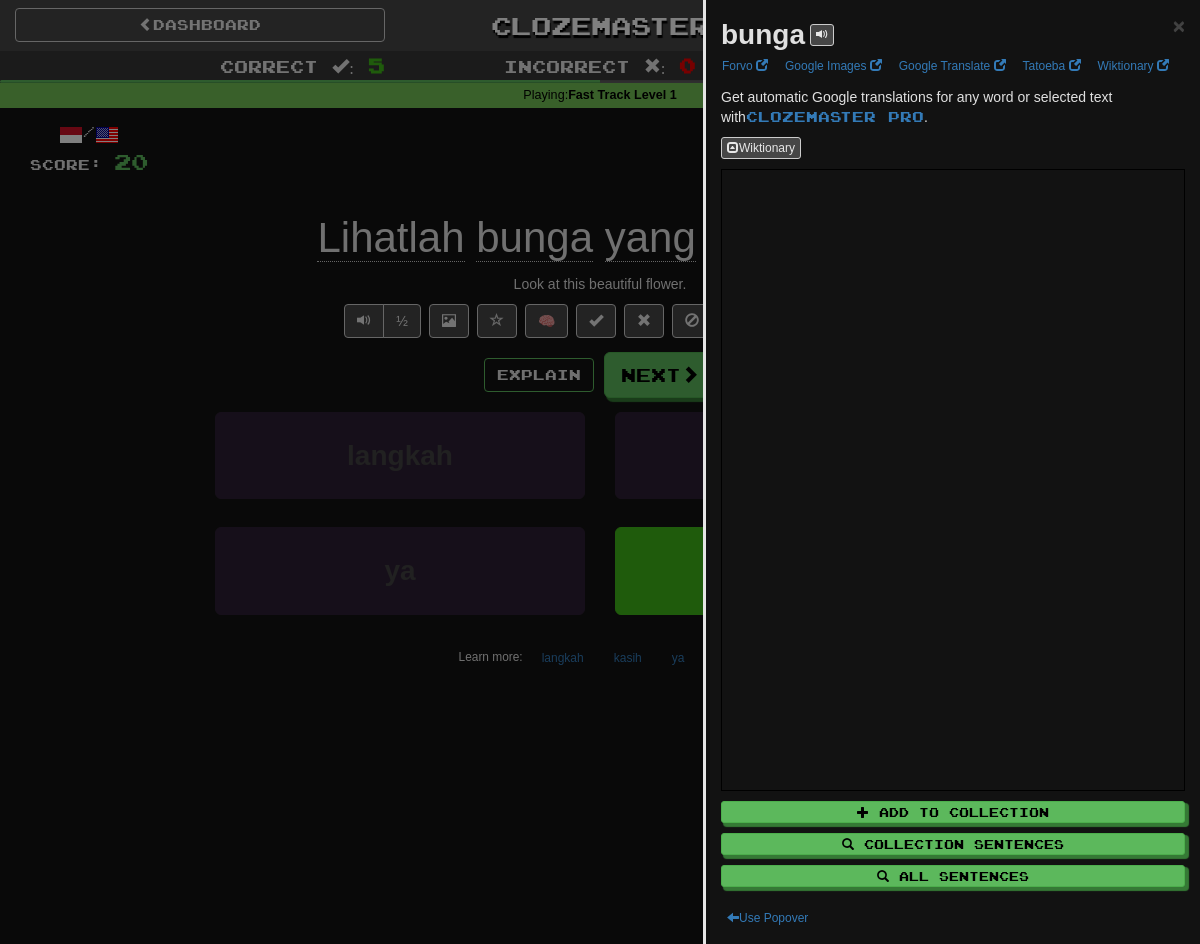 click at bounding box center (600, 472) 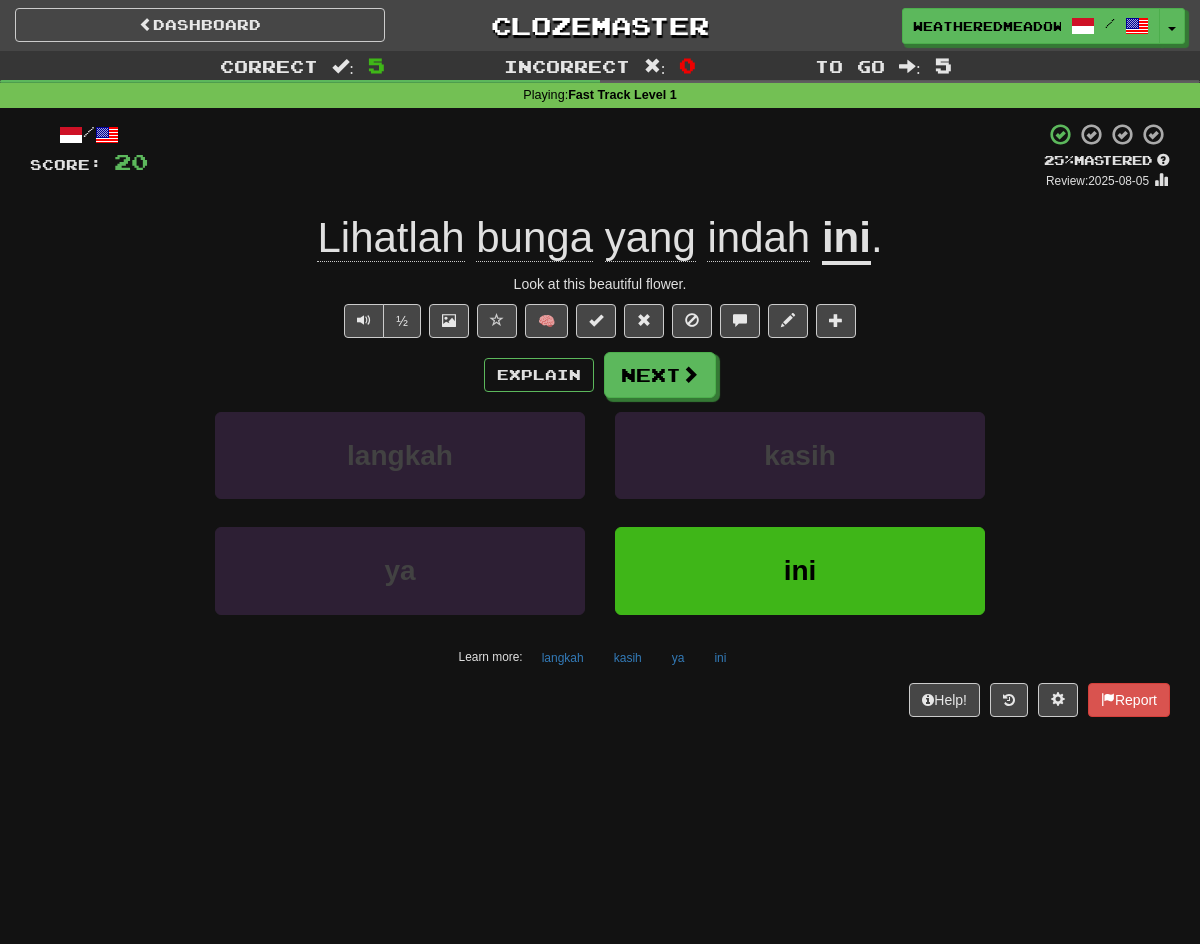 click on "Lihatlah" 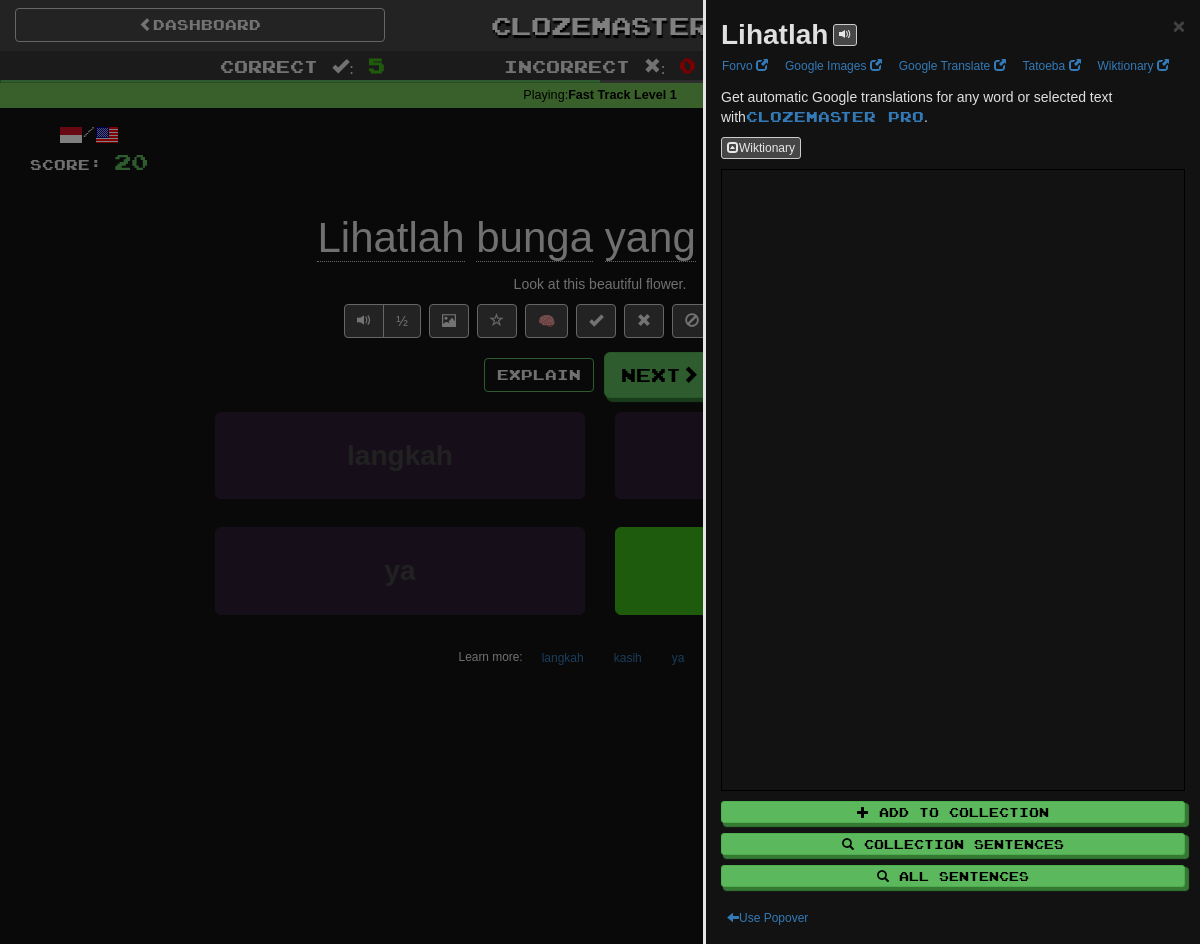 click at bounding box center [600, 472] 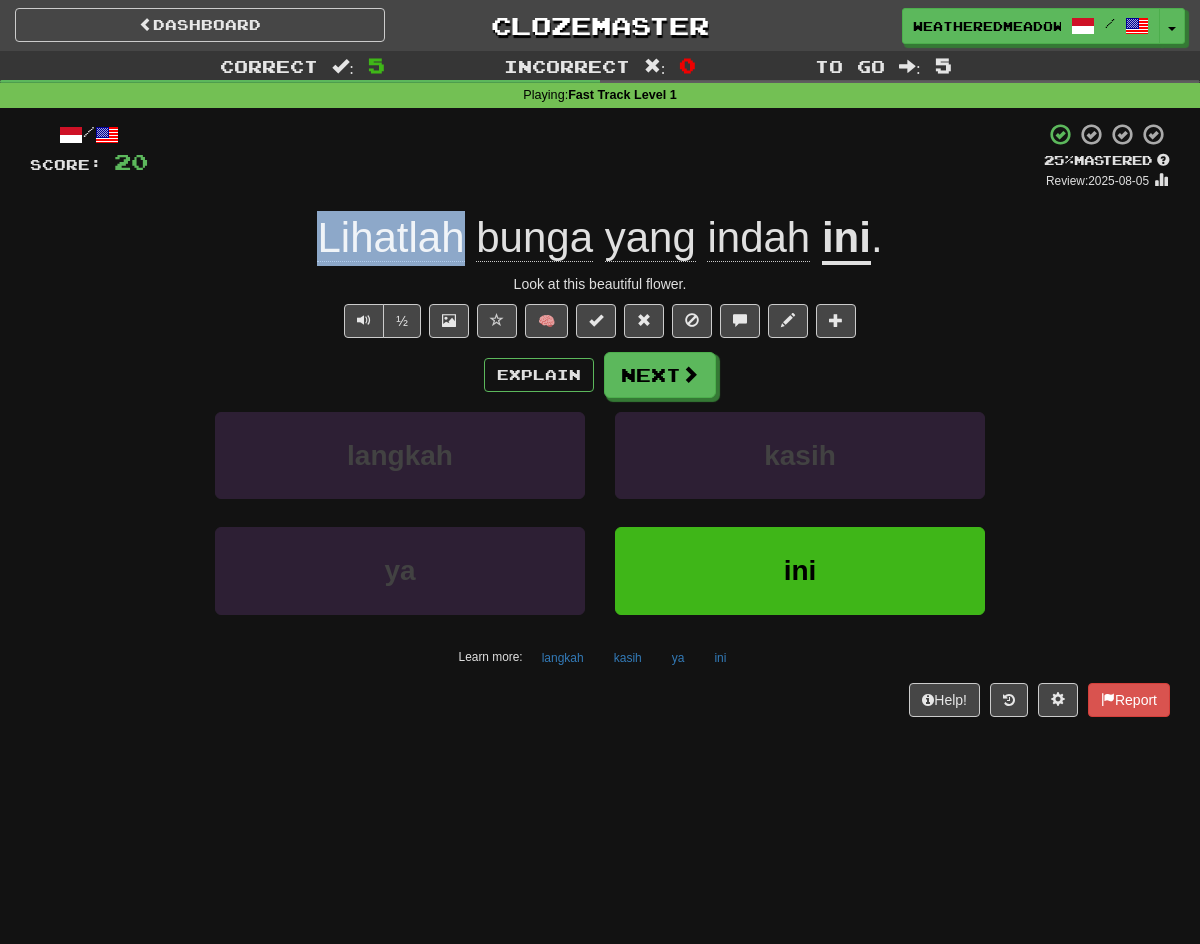 drag, startPoint x: 284, startPoint y: 229, endPoint x: 461, endPoint y: 249, distance: 178.12636 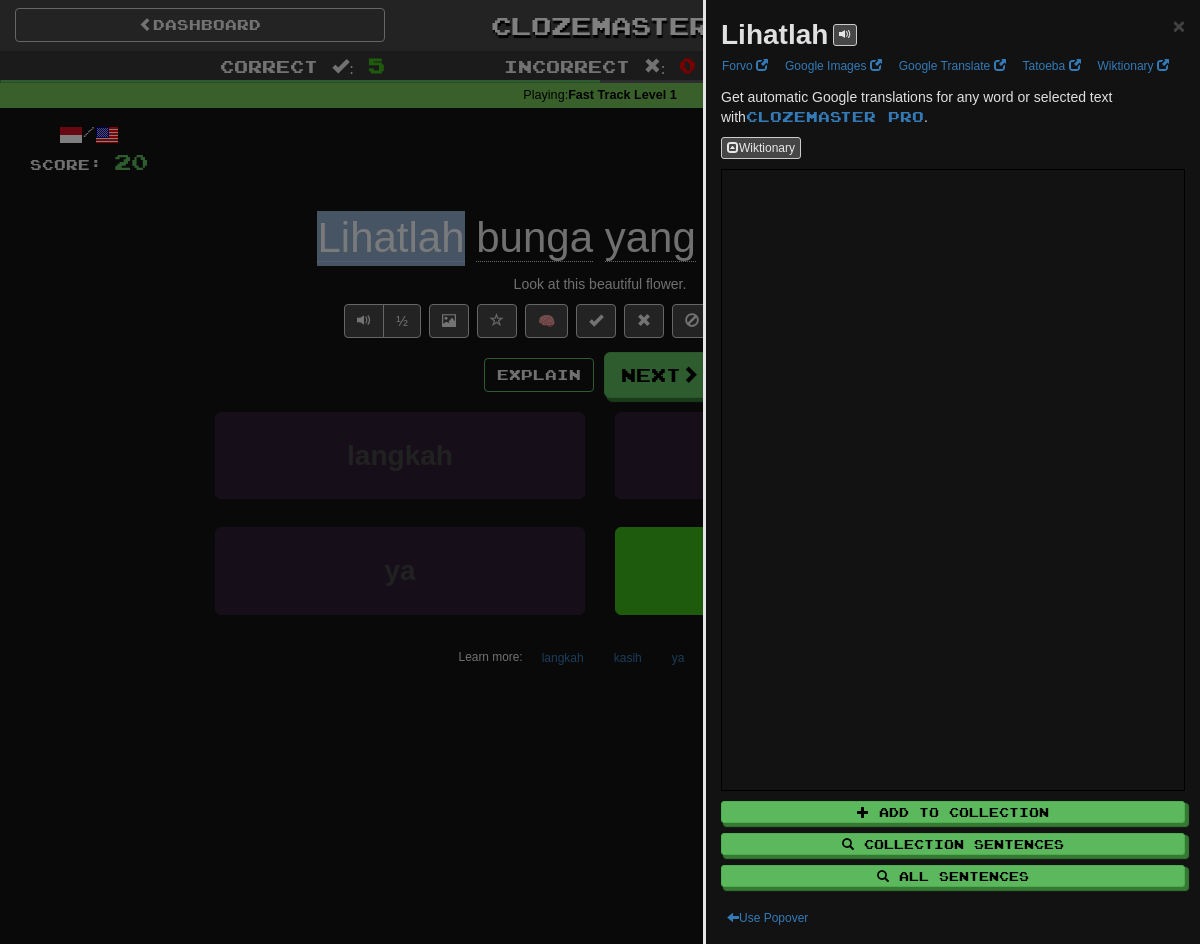copy on "Lihatlah" 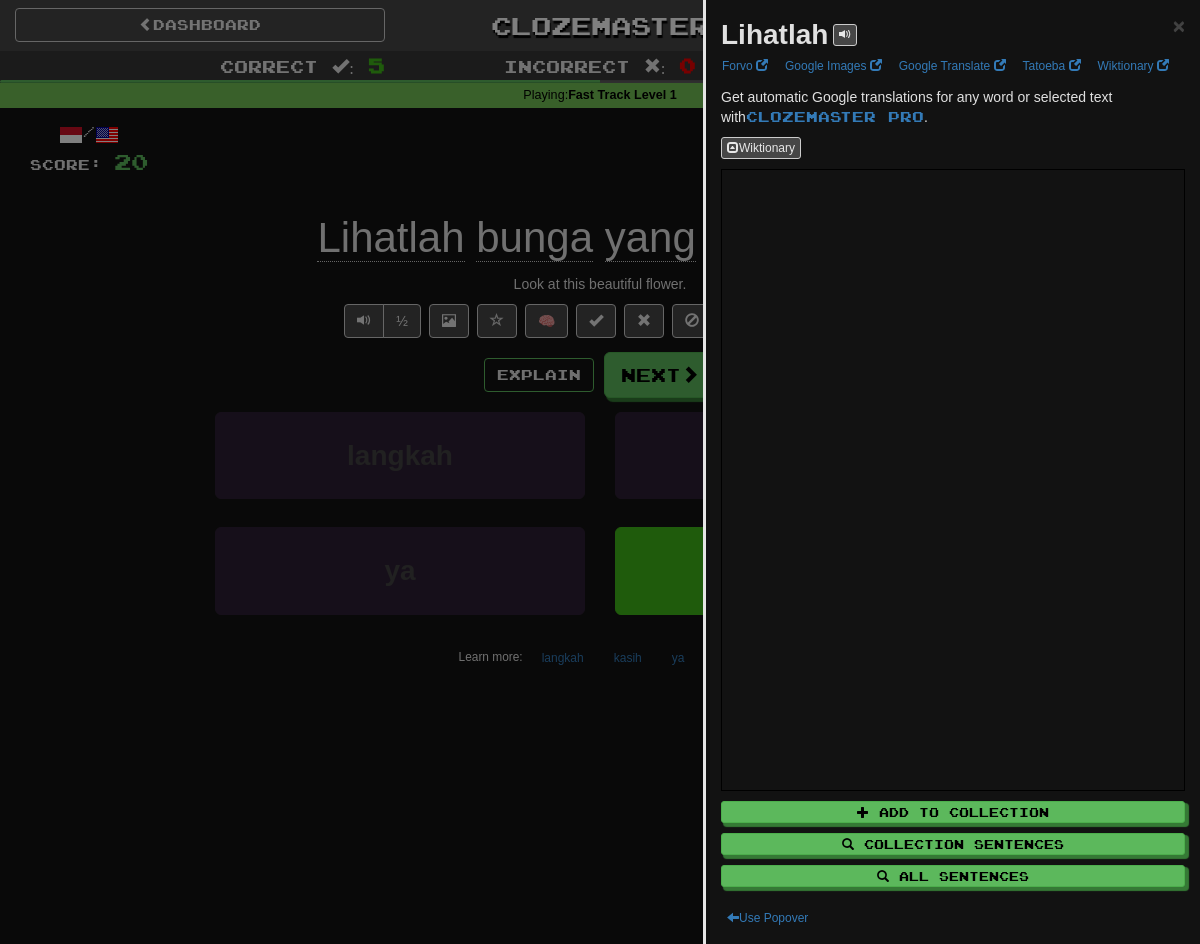 click at bounding box center (600, 472) 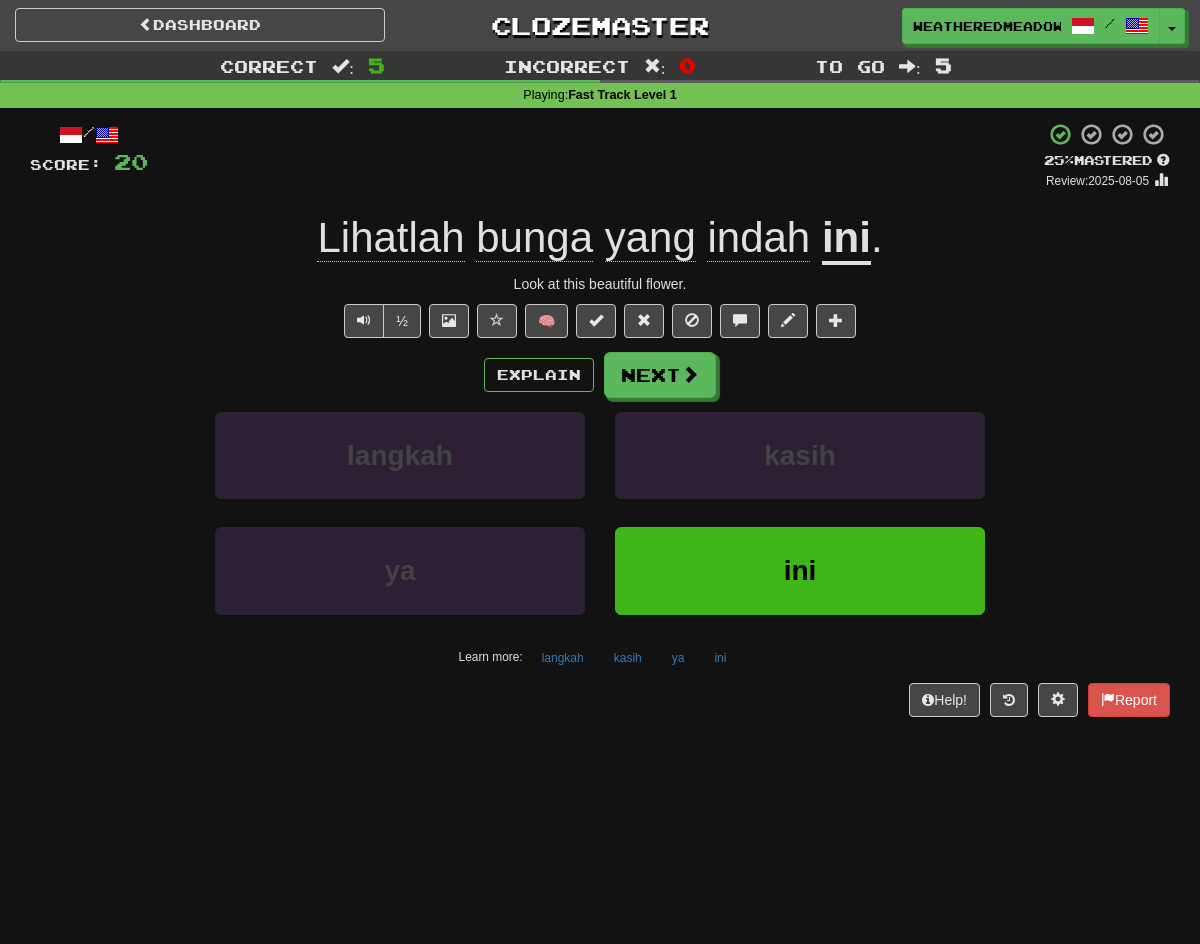 click on "Look at this beautiful flower." at bounding box center [600, 284] 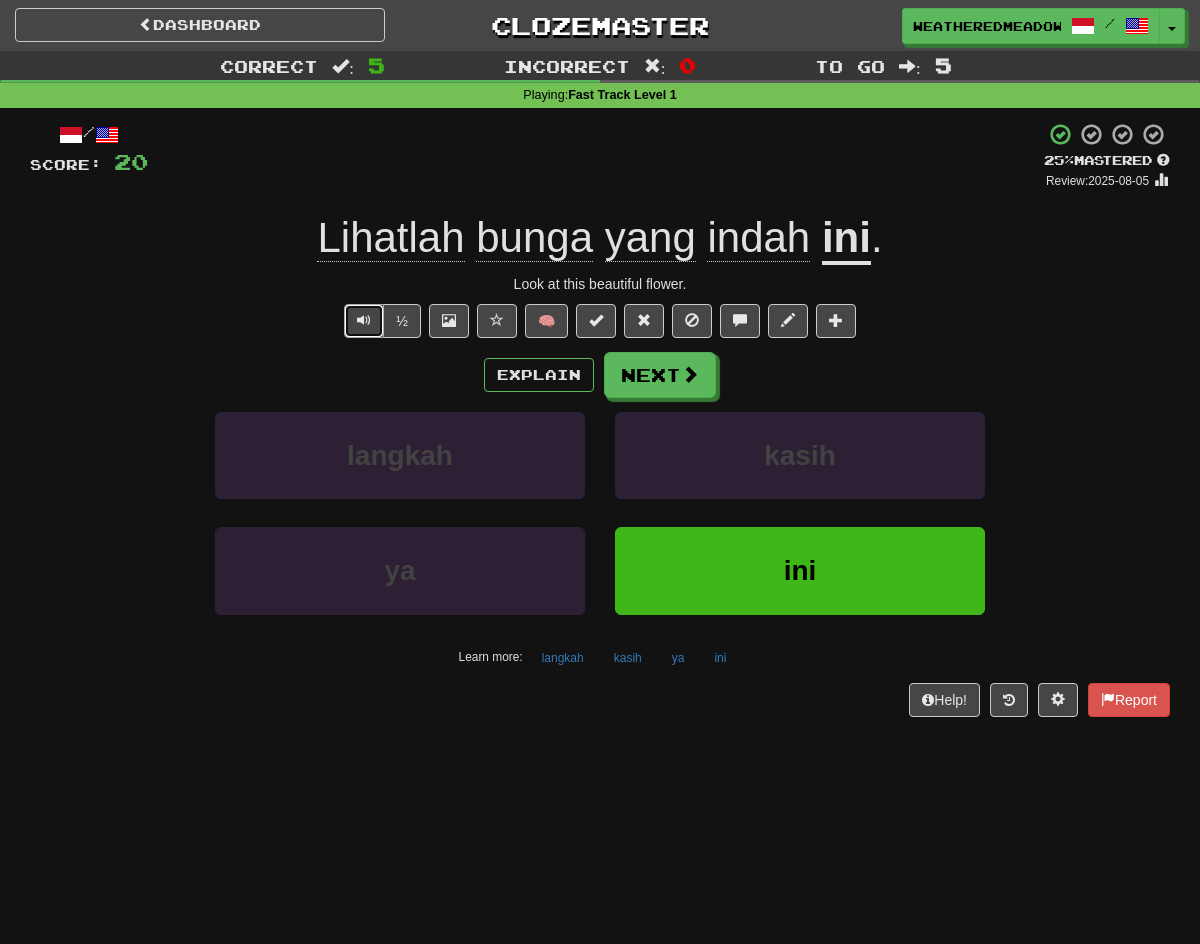click at bounding box center [364, 321] 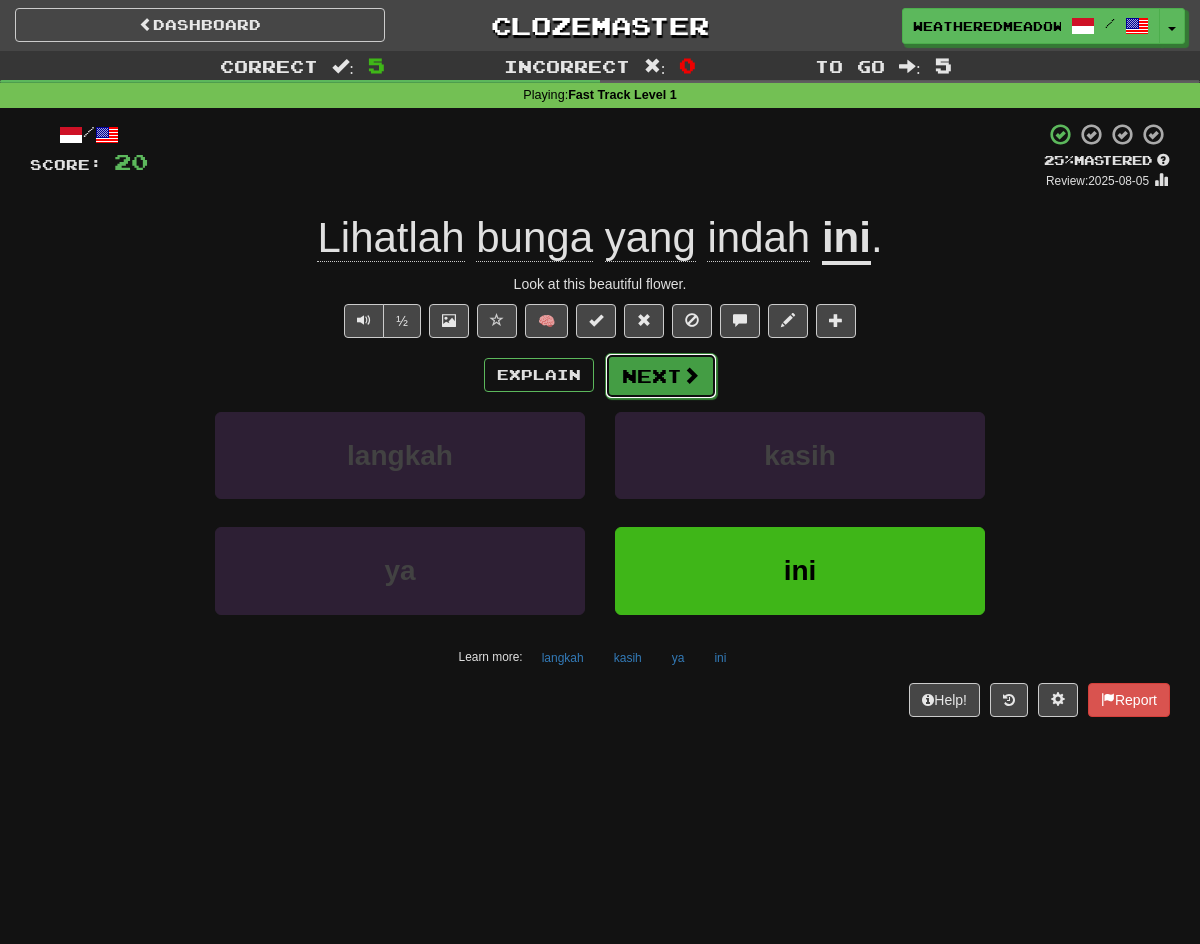click on "Next" at bounding box center [661, 376] 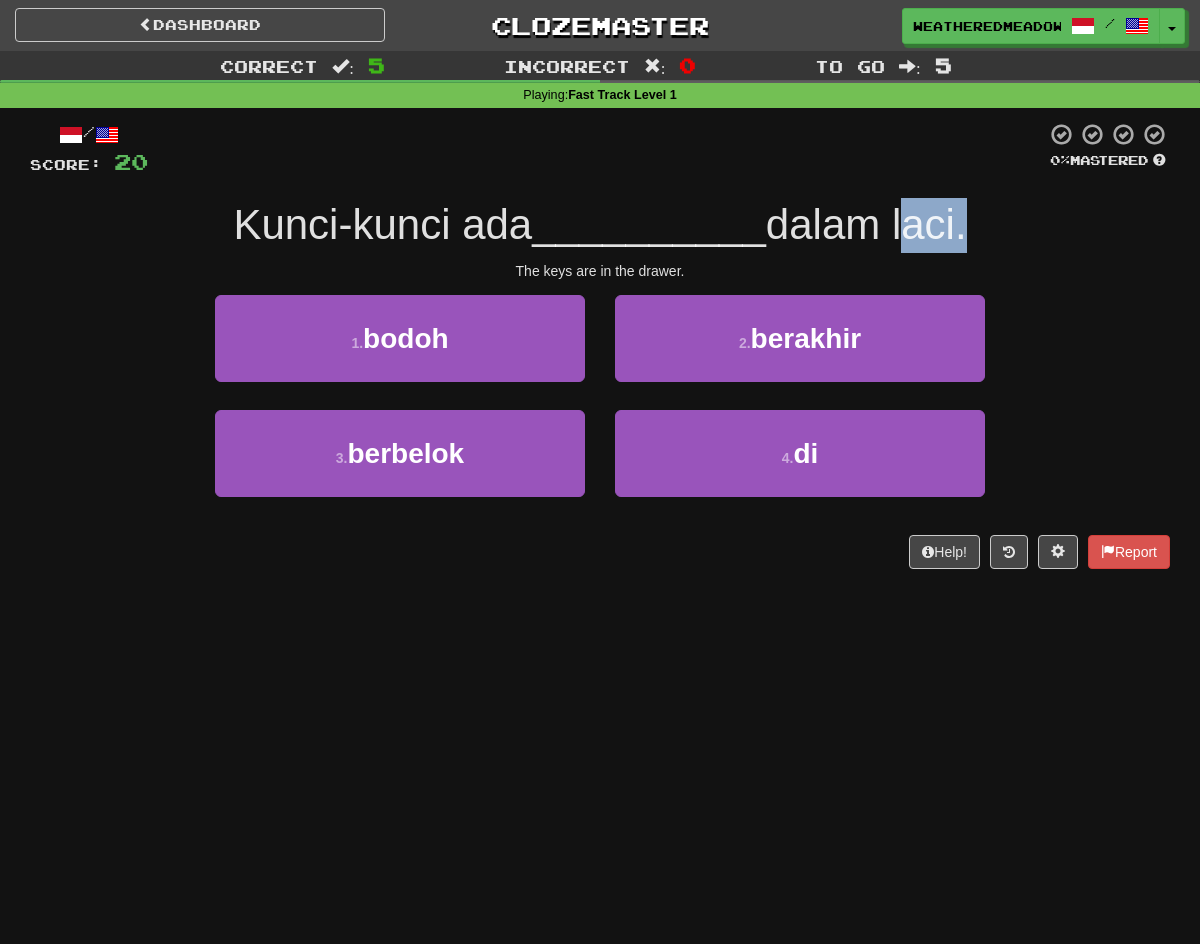 drag, startPoint x: 904, startPoint y: 221, endPoint x: 972, endPoint y: 214, distance: 68.359344 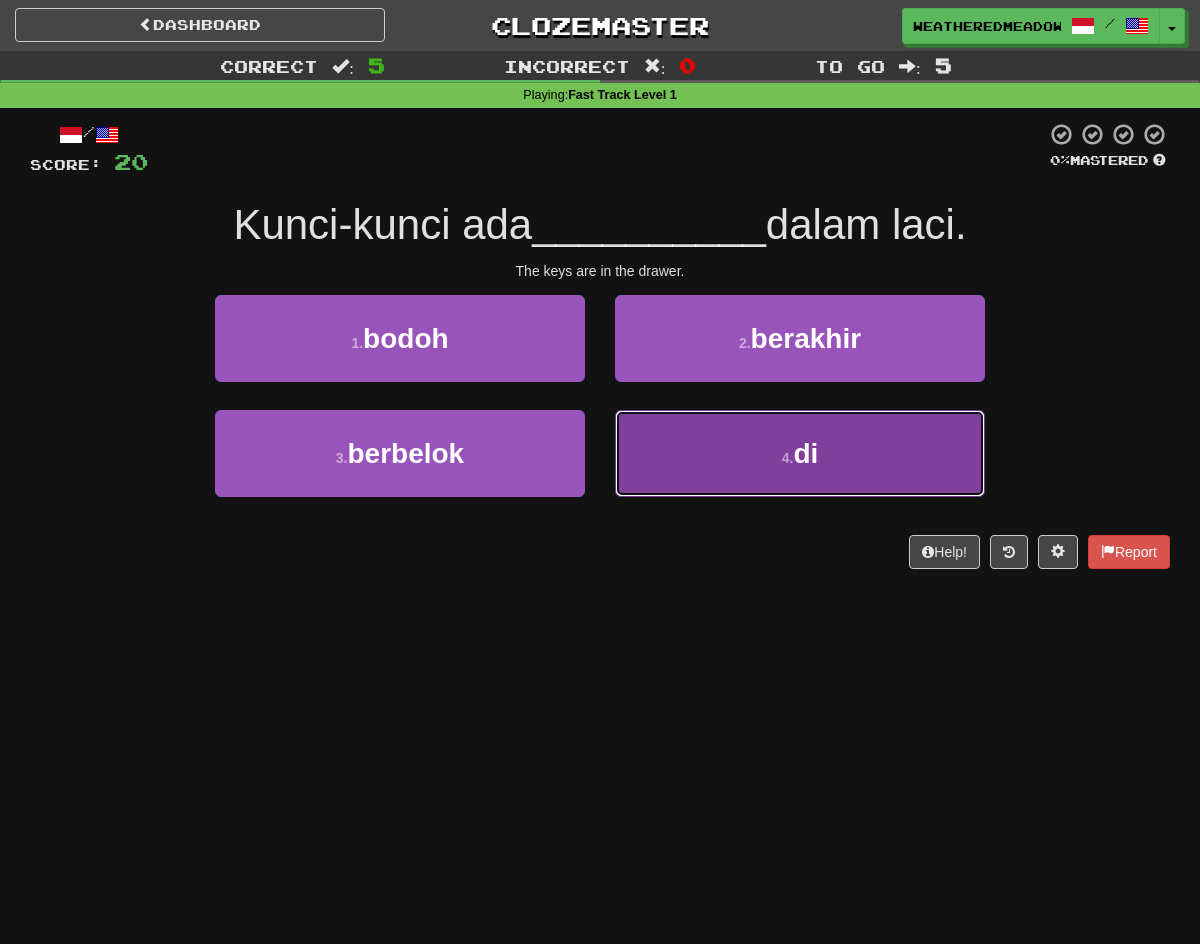 click on "4 .  di" at bounding box center (800, 453) 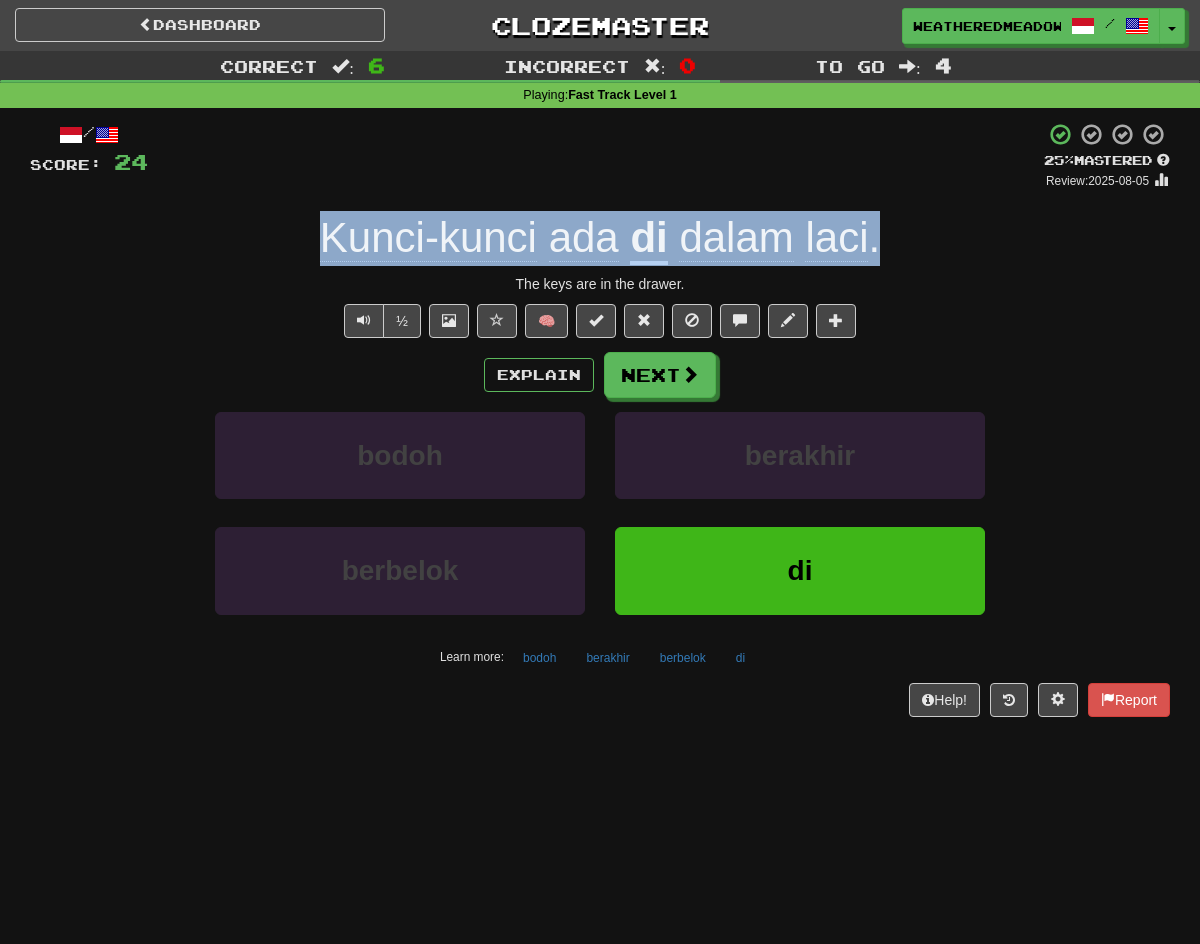 drag, startPoint x: 952, startPoint y: 230, endPoint x: 301, endPoint y: 224, distance: 651.02765 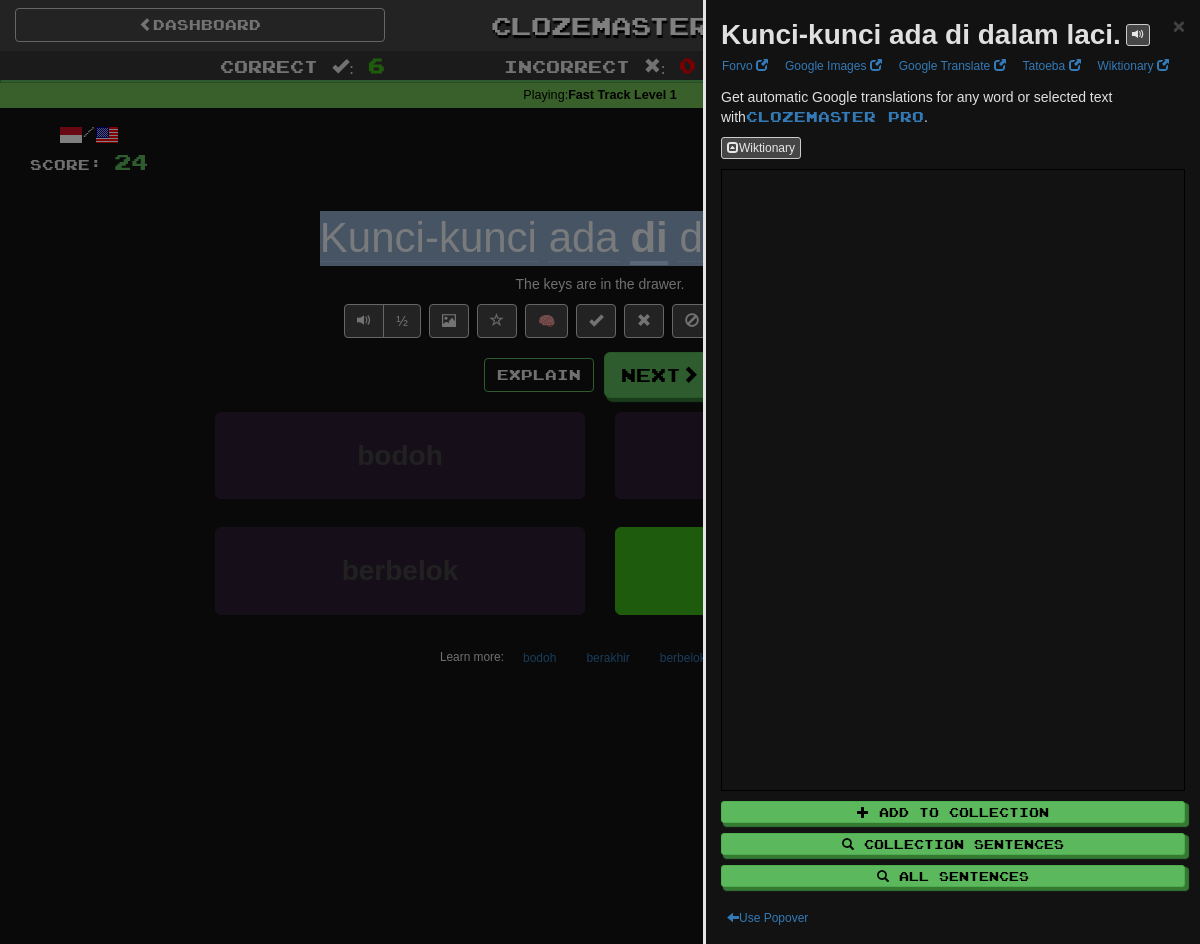 copy on "Kunci-kunci   ada   di   dalam   laci ." 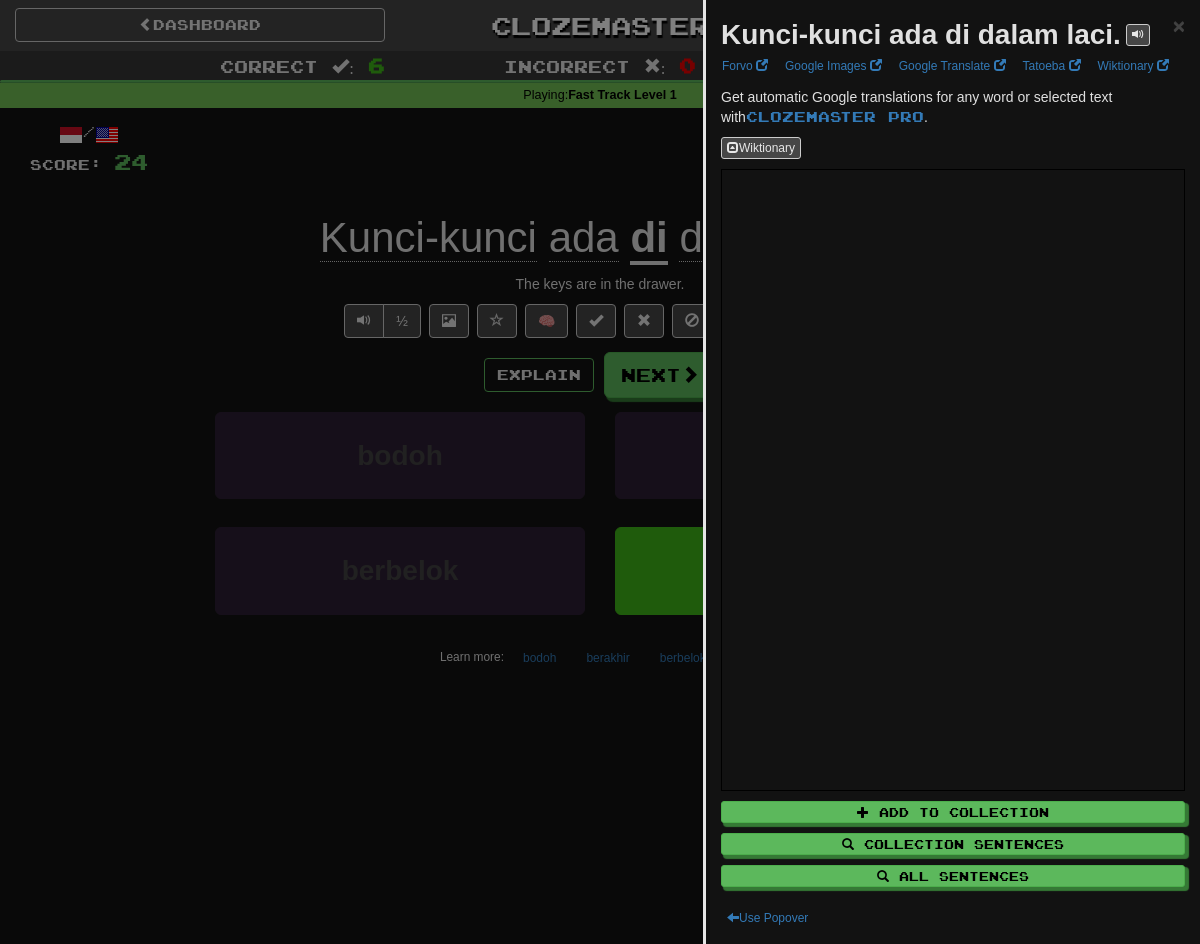 click at bounding box center (600, 472) 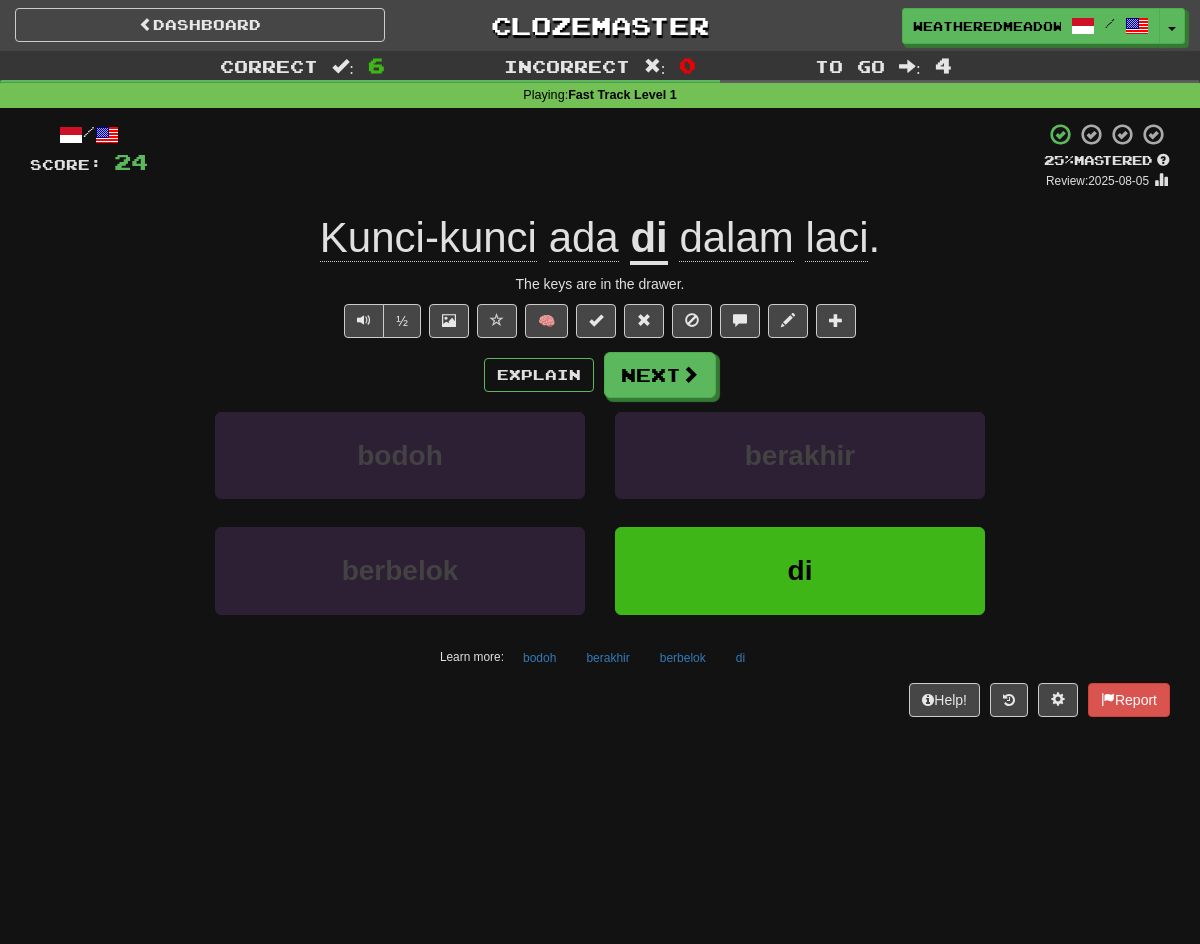 click on "ada" 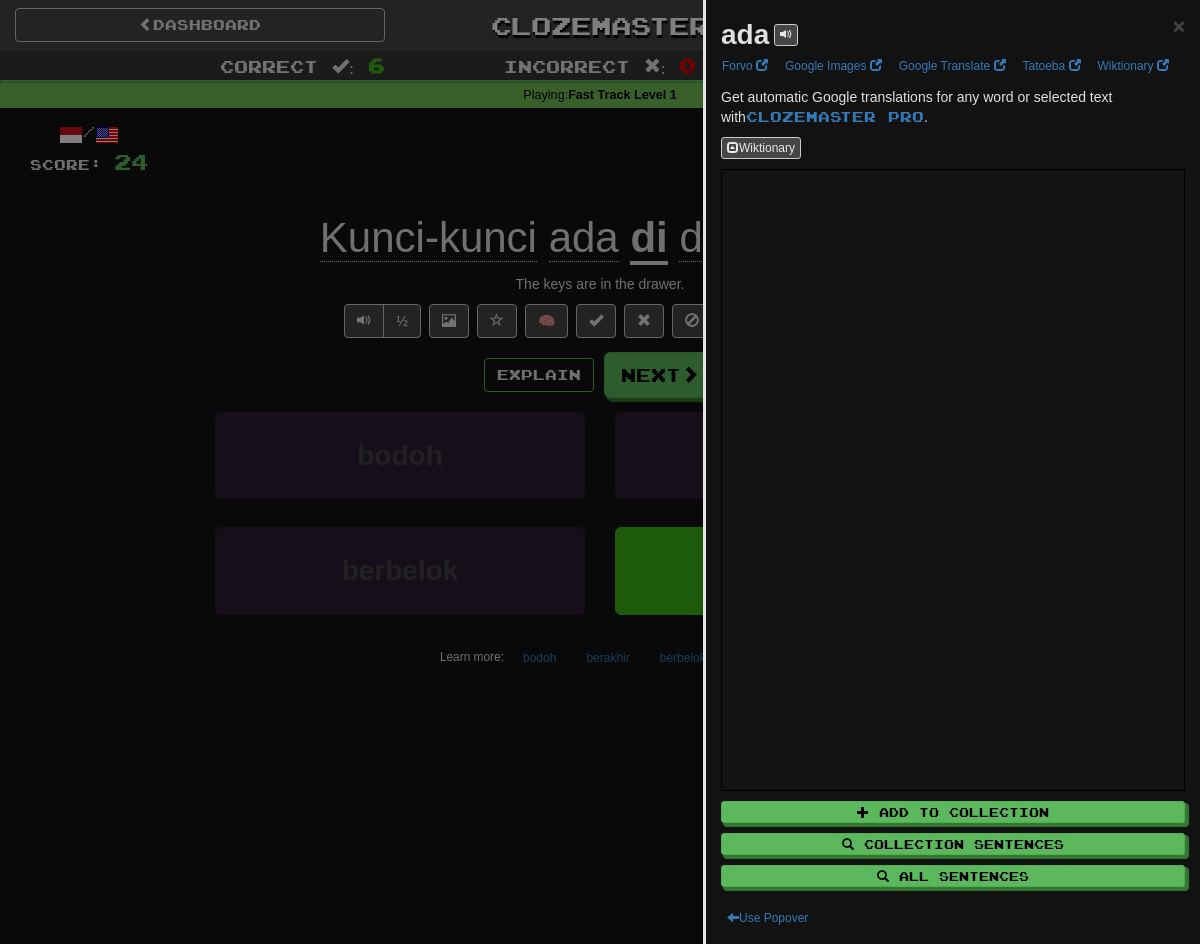 click at bounding box center [600, 472] 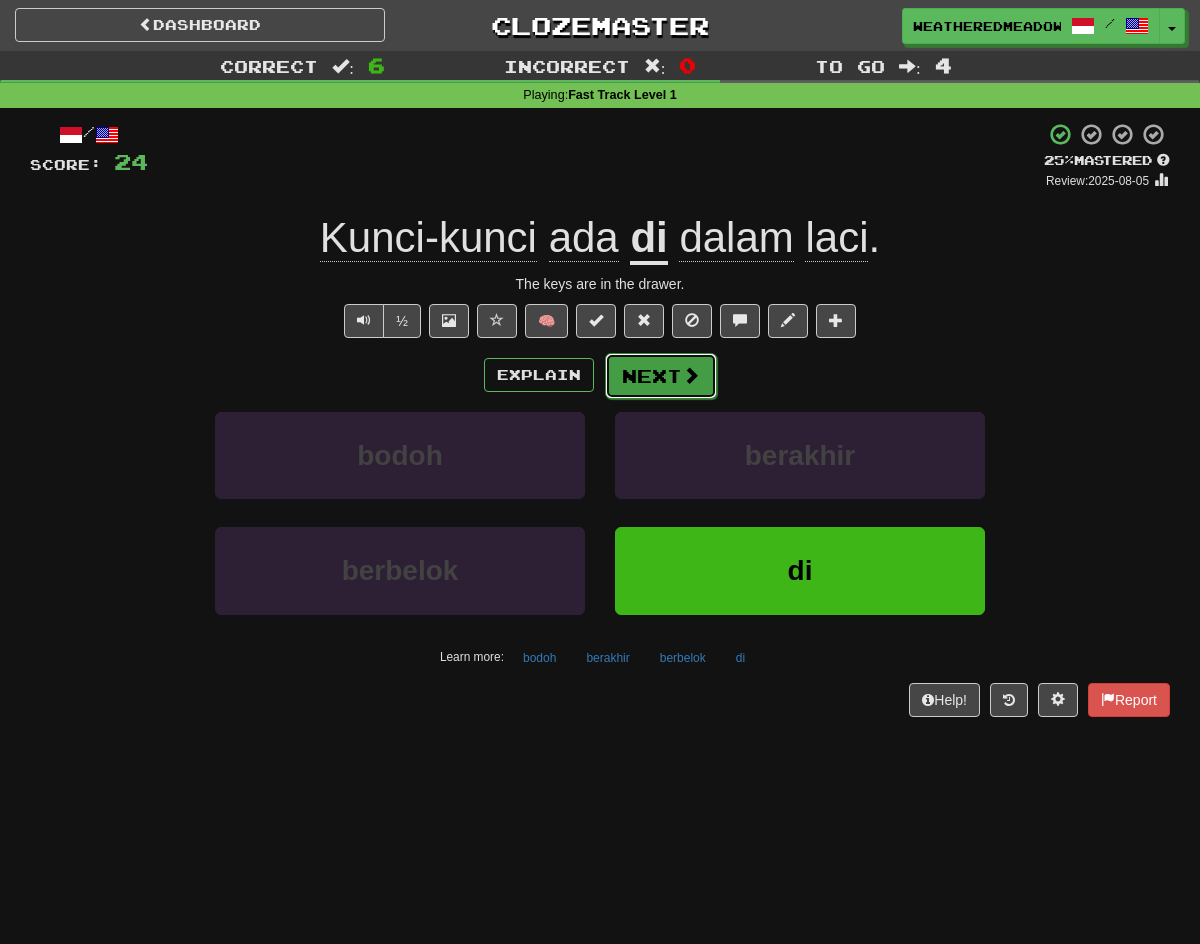click on "Next" at bounding box center (661, 376) 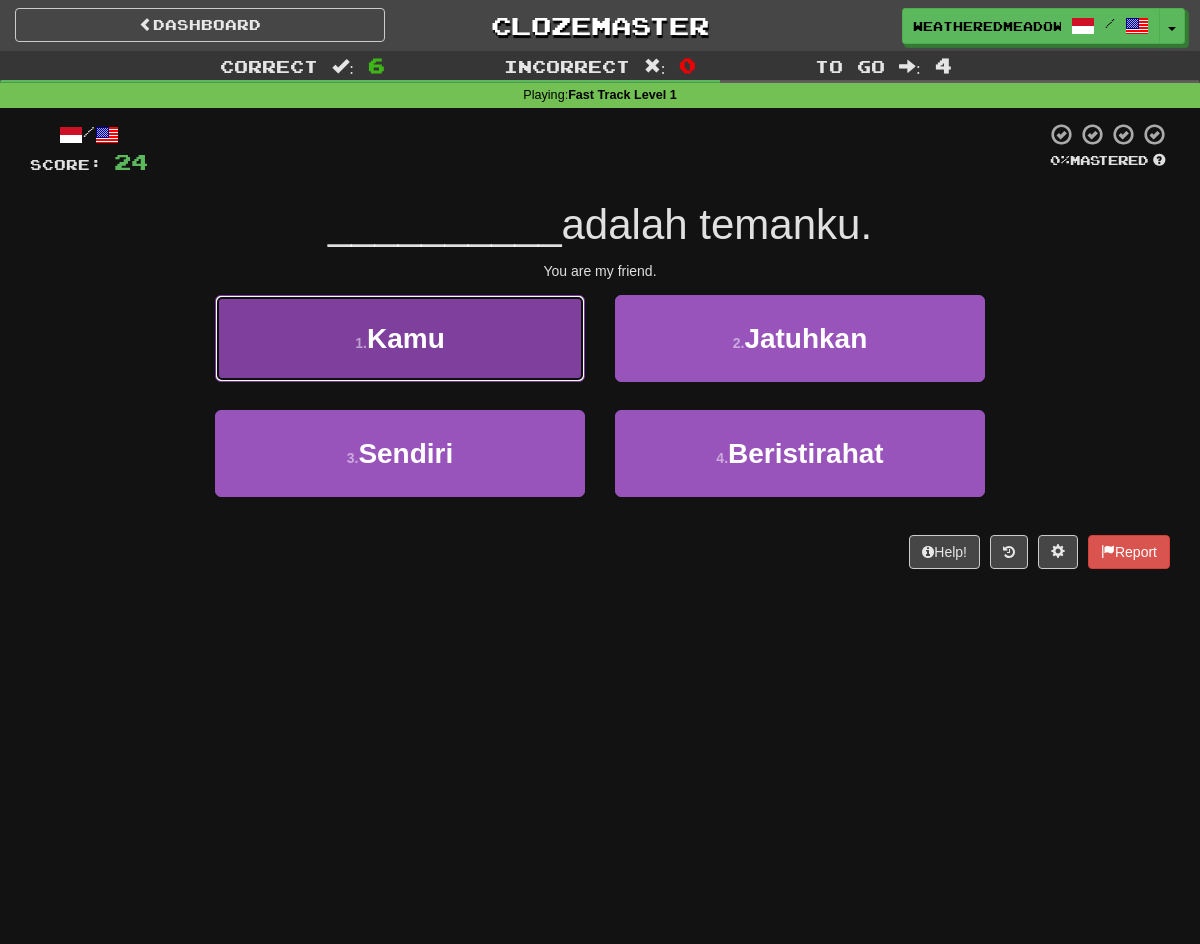 click on "1 .  Kamu" at bounding box center (400, 338) 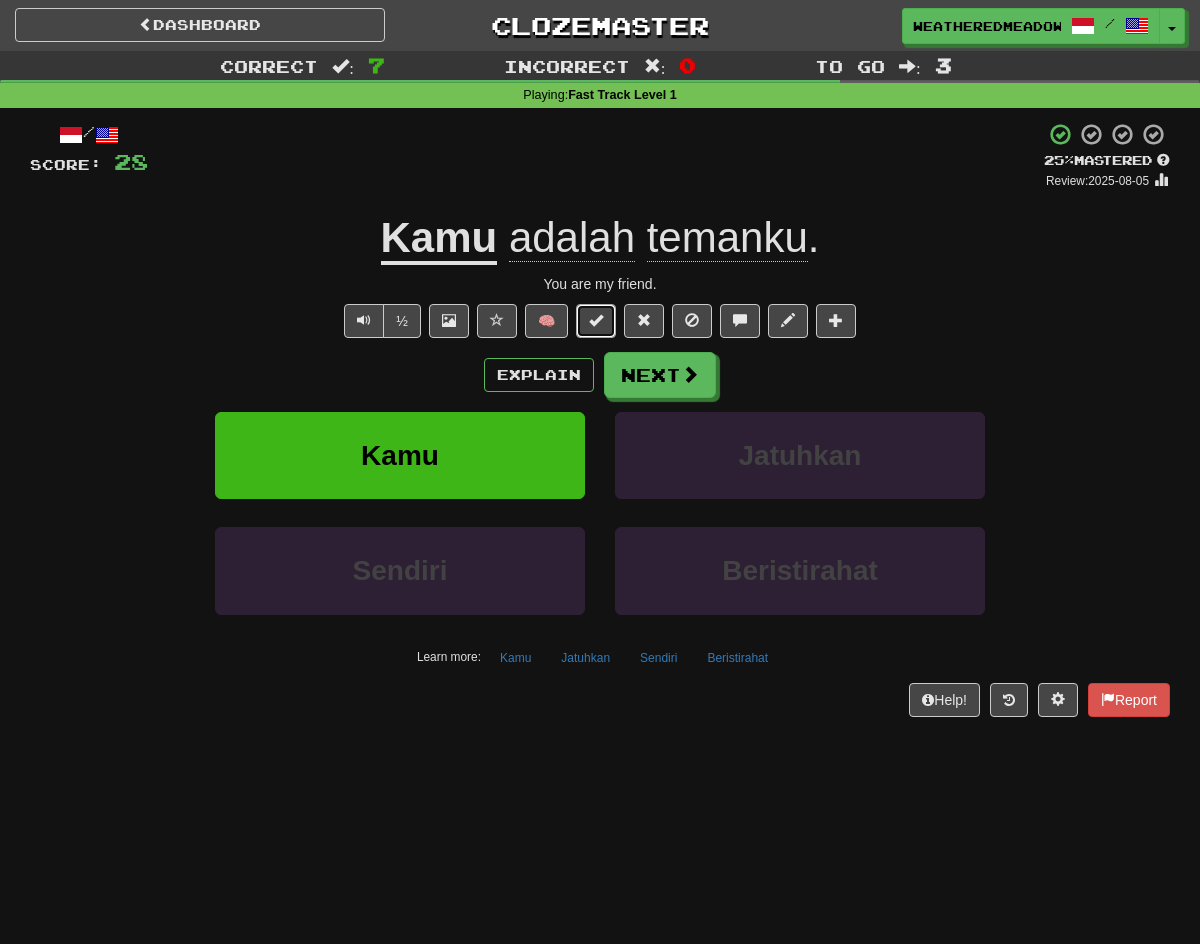 click at bounding box center [596, 321] 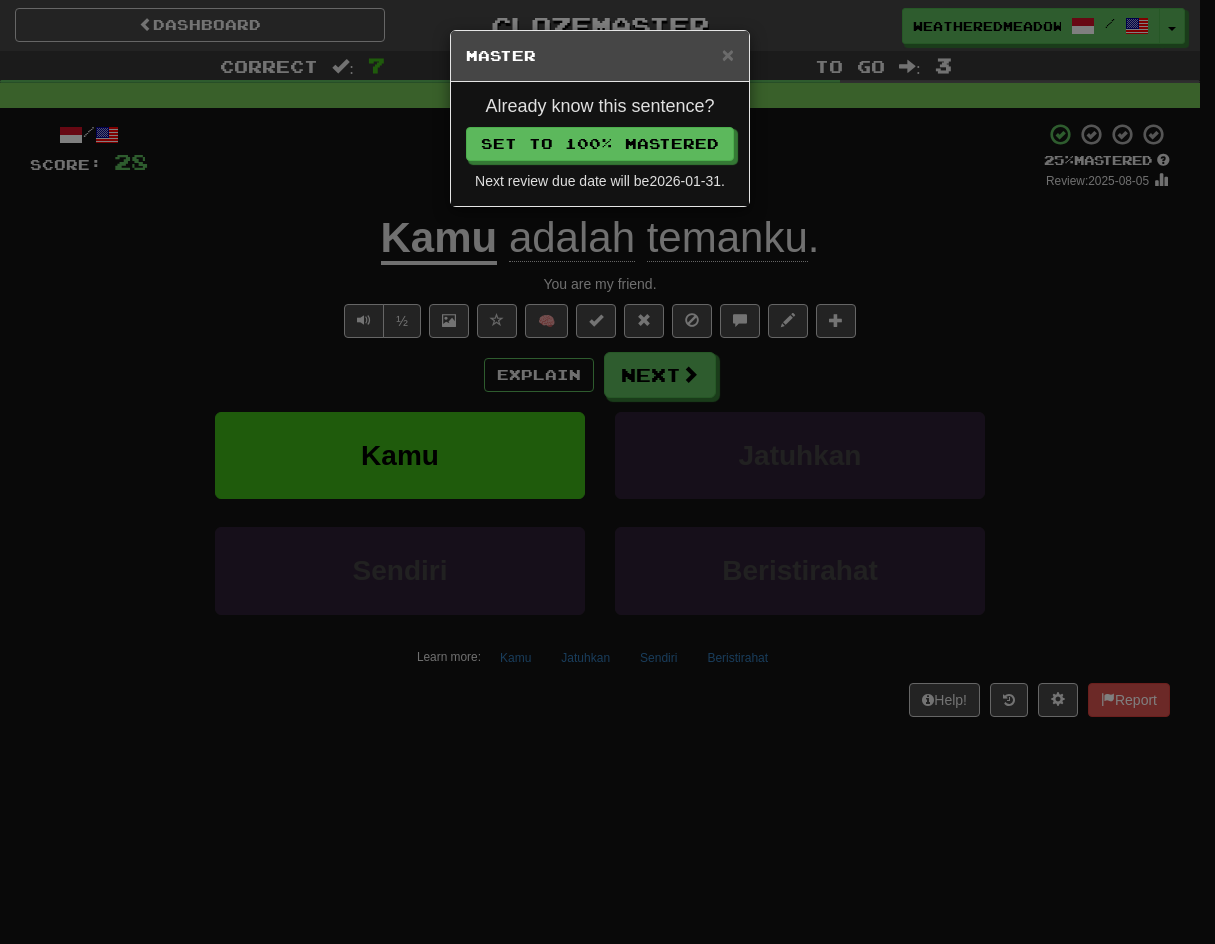 click on "× Master Already know this sentence? Set to 100% Mastered Next review due date will be  2026-01-31 ." at bounding box center [607, 472] 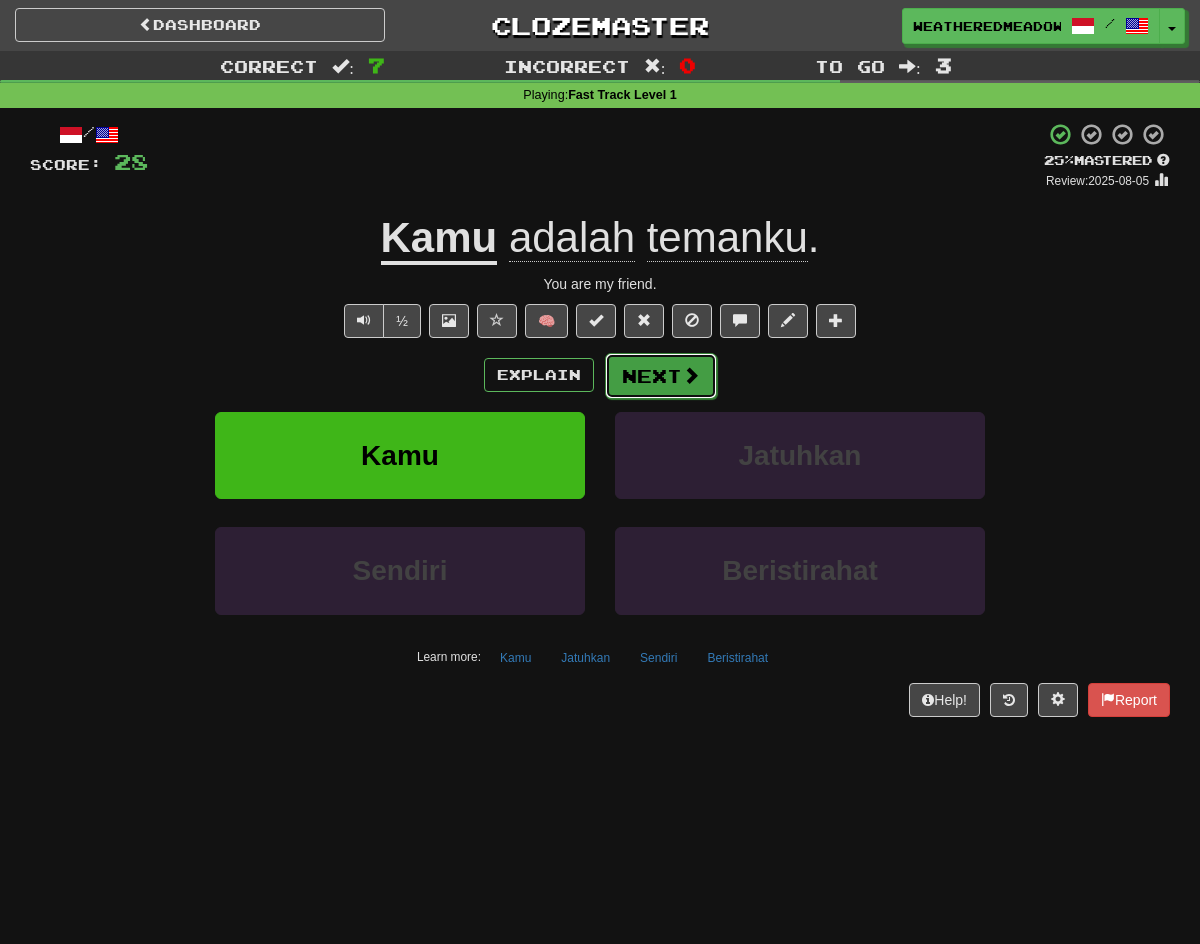 click on "Next" at bounding box center [661, 376] 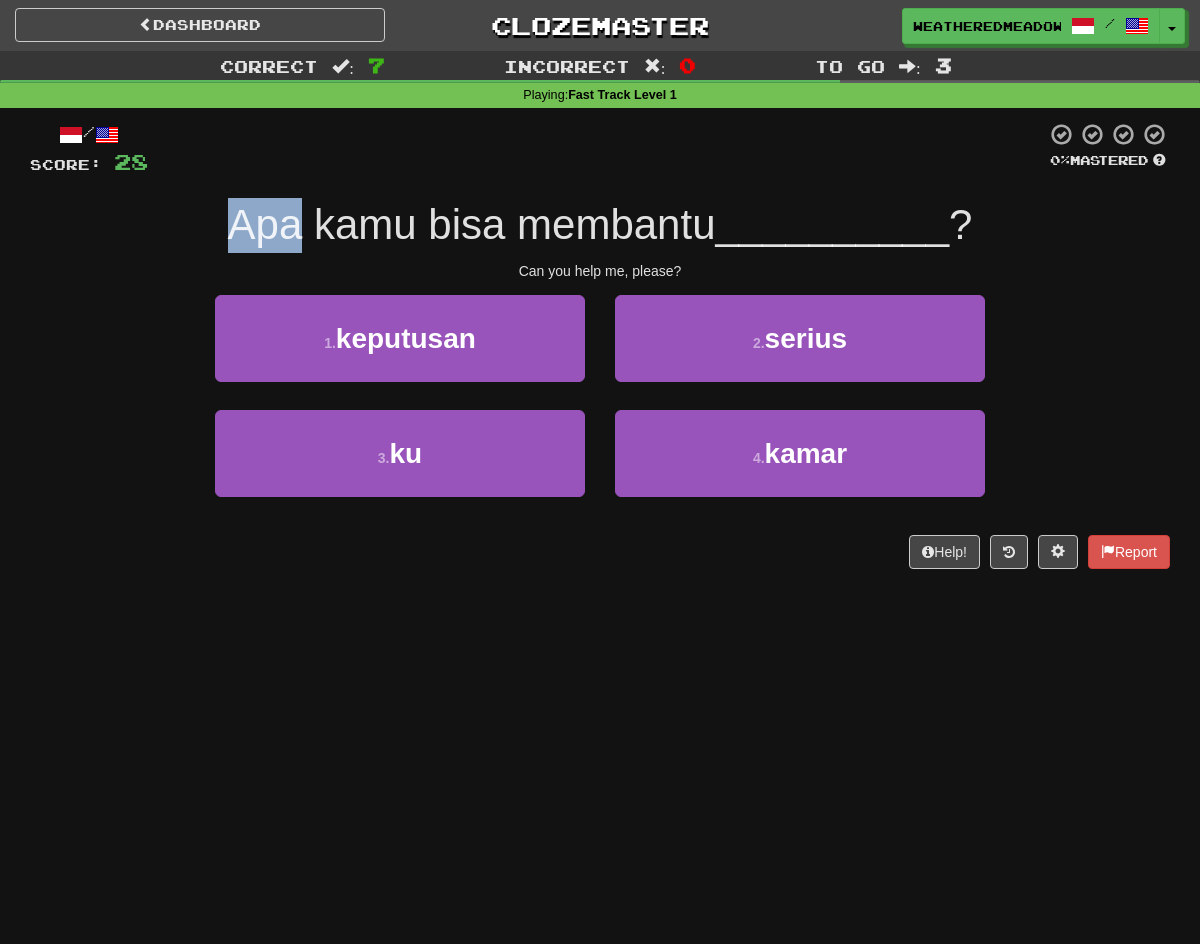 drag, startPoint x: 292, startPoint y: 226, endPoint x: 269, endPoint y: 216, distance: 25.079872 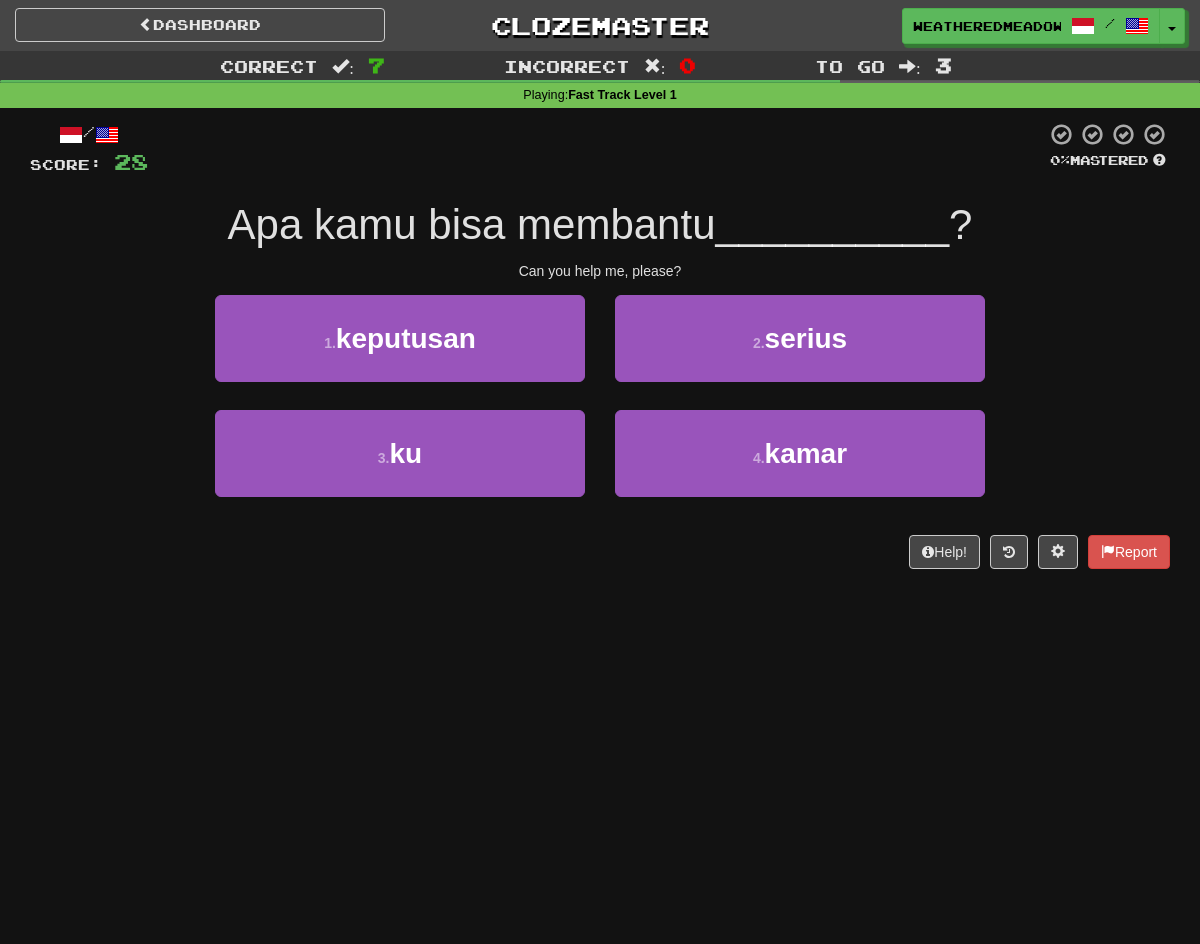 click on "/  Score:   28 0 %  Mastered Apa kamu bisa membantu  __________ ? Can you help me, please? 1 .  keputusan 2 .  serius 3 .  ku 4 .  kamar  Help!  Report" at bounding box center (600, 345) 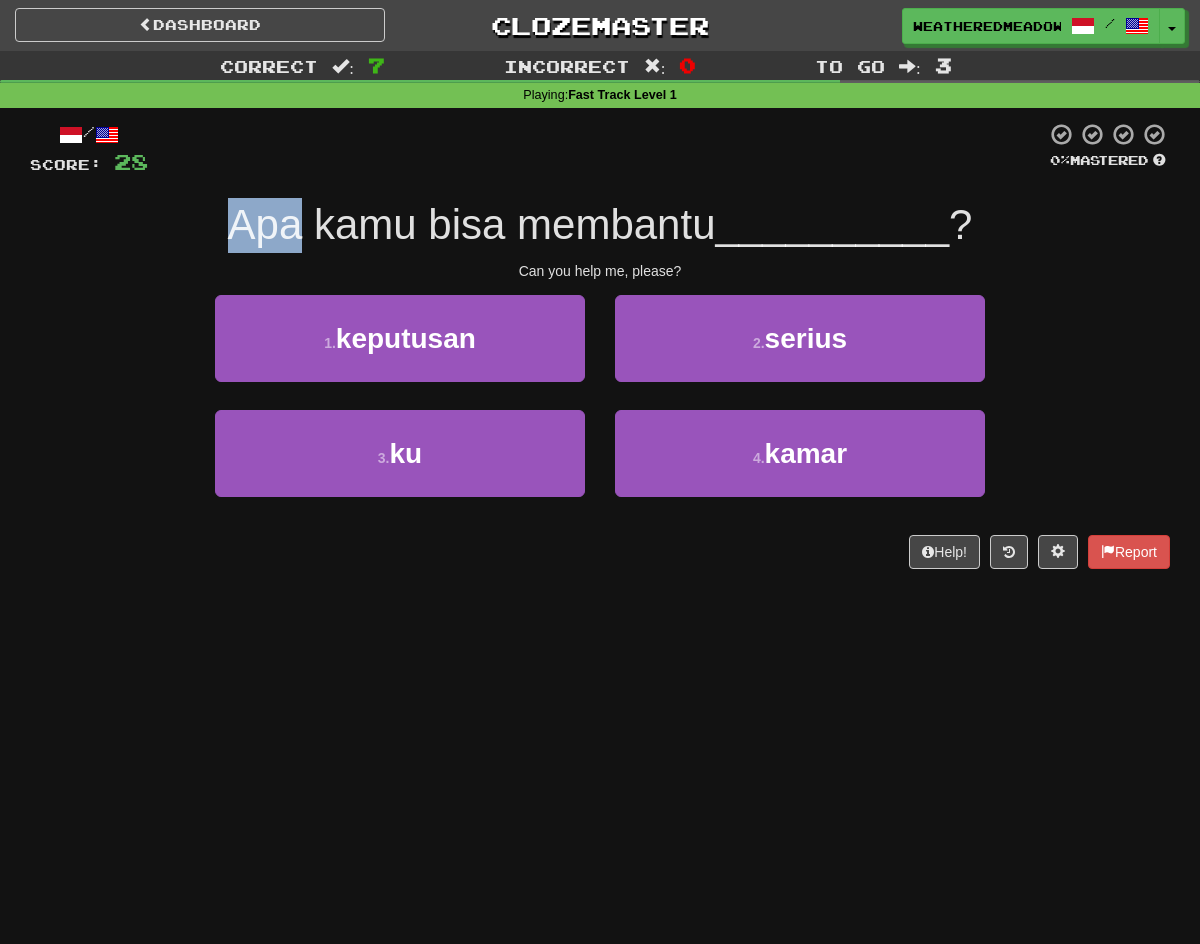 drag, startPoint x: 289, startPoint y: 230, endPoint x: 172, endPoint y: 211, distance: 118.5327 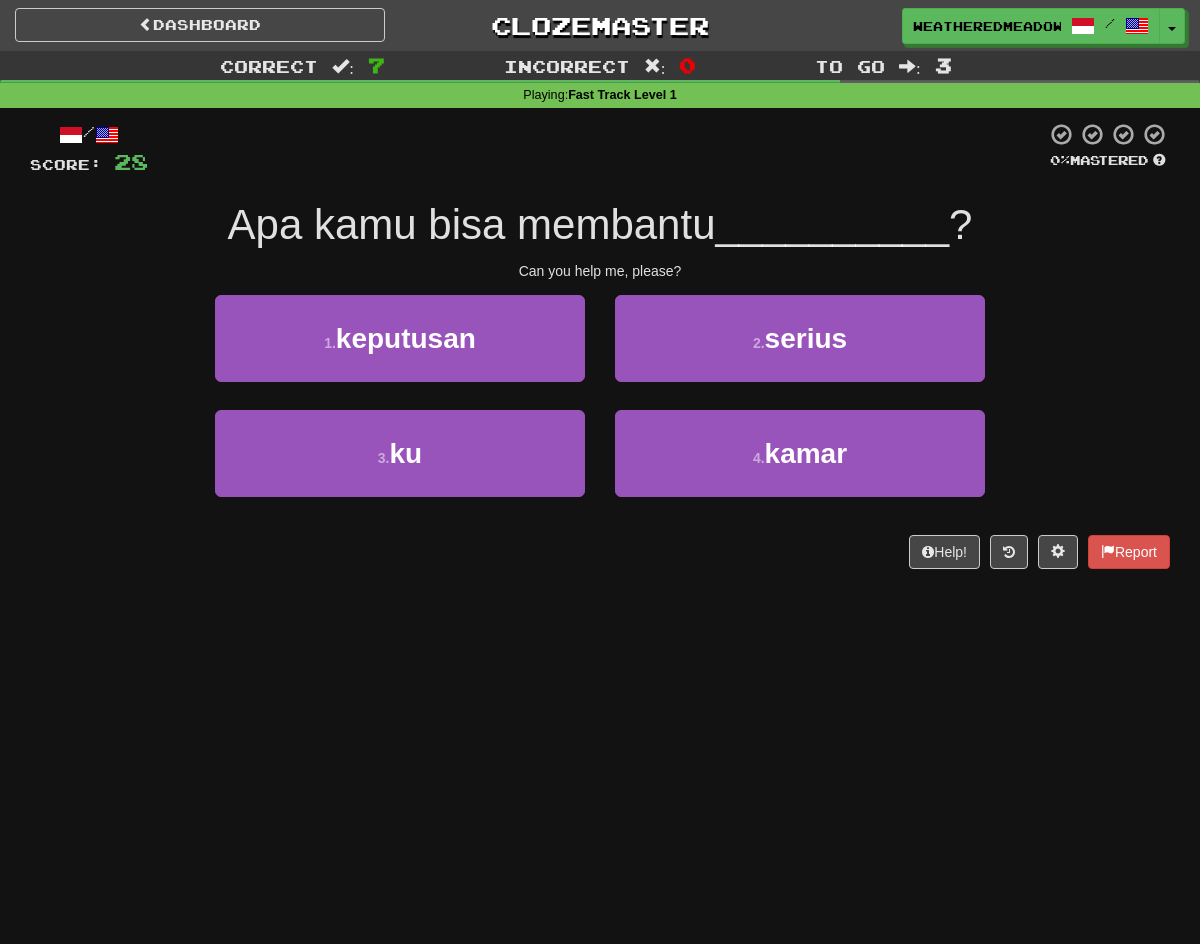 click on "Apa kamu bisa membantu  __________ ?" at bounding box center (600, 225) 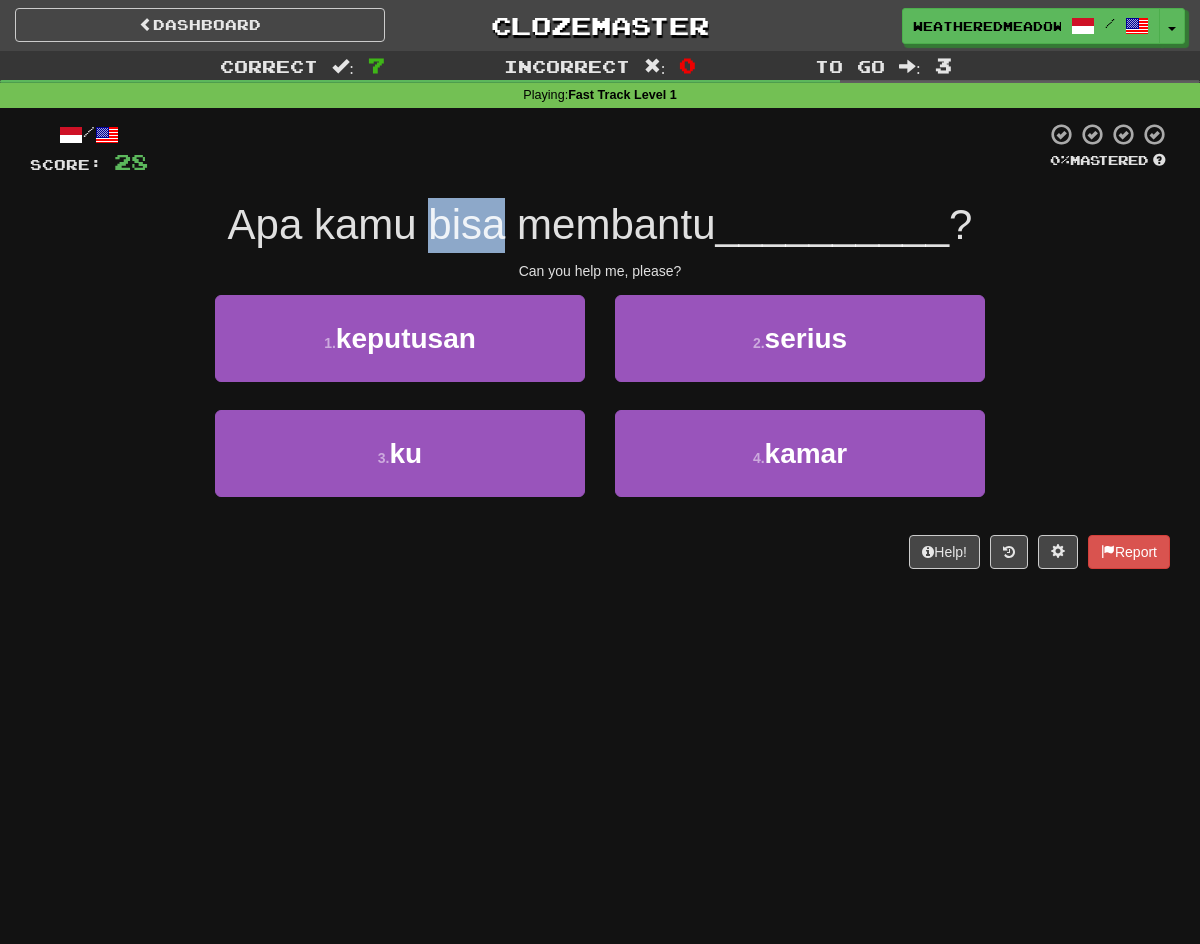 drag, startPoint x: 421, startPoint y: 220, endPoint x: 495, endPoint y: 221, distance: 74.00676 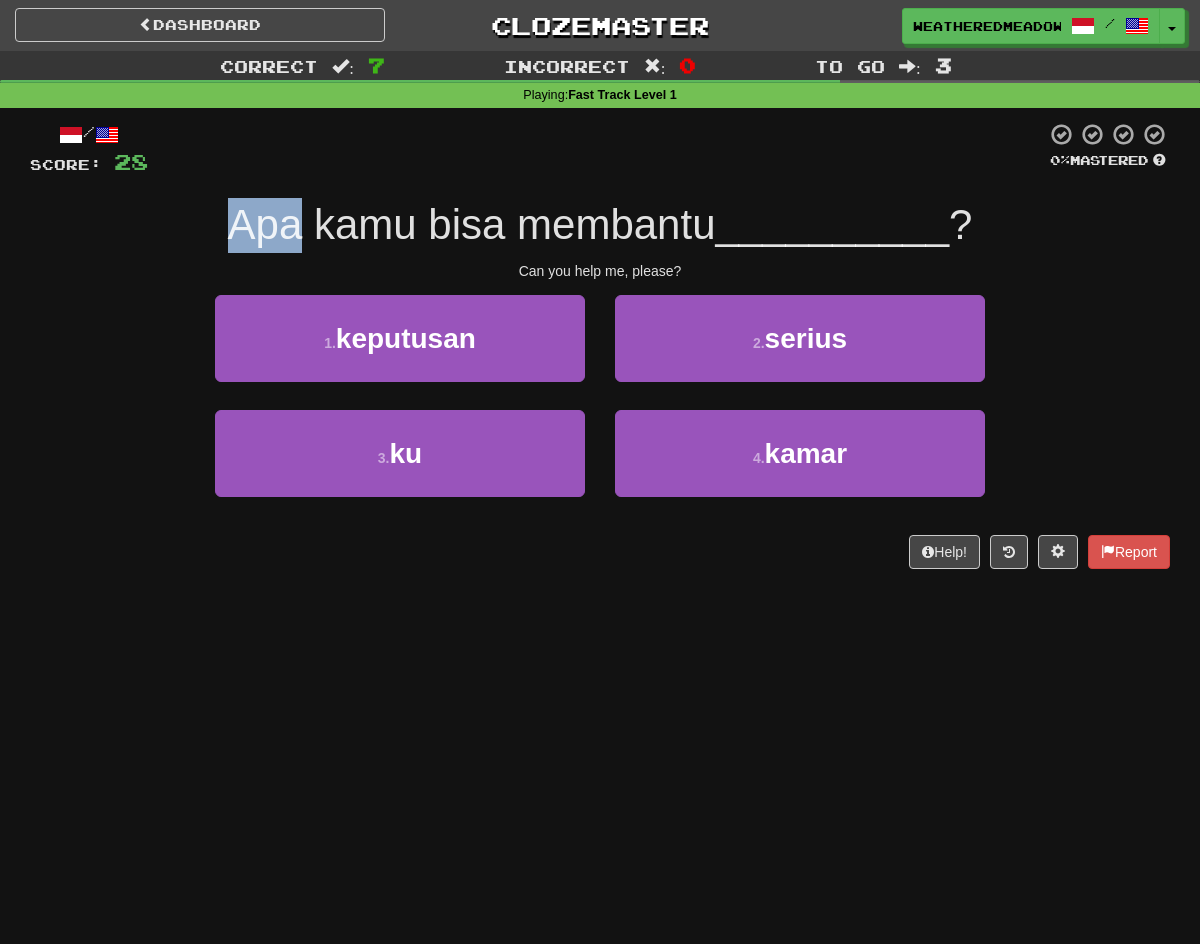 drag, startPoint x: 223, startPoint y: 225, endPoint x: 288, endPoint y: 225, distance: 65 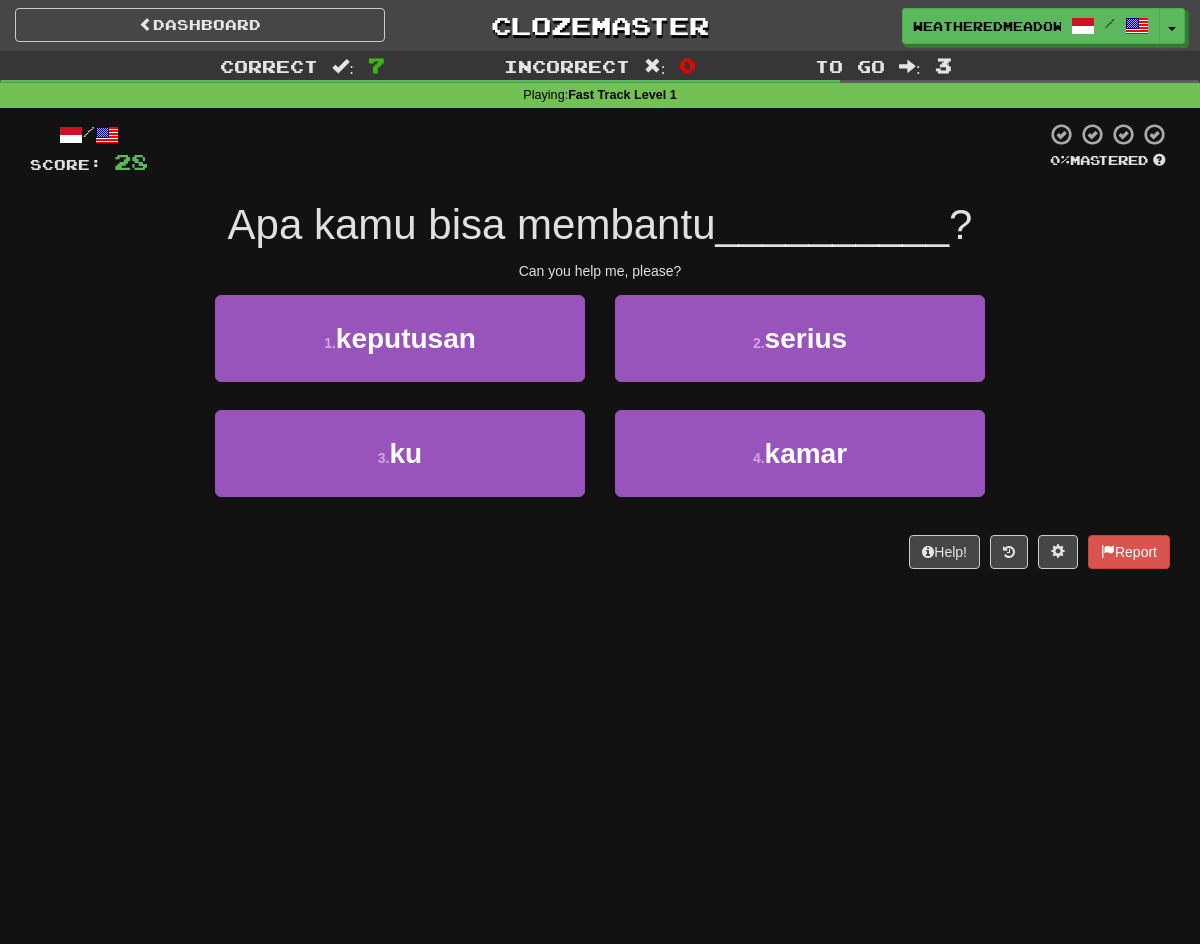 click on "Apa kamu bisa membantu" at bounding box center [472, 224] 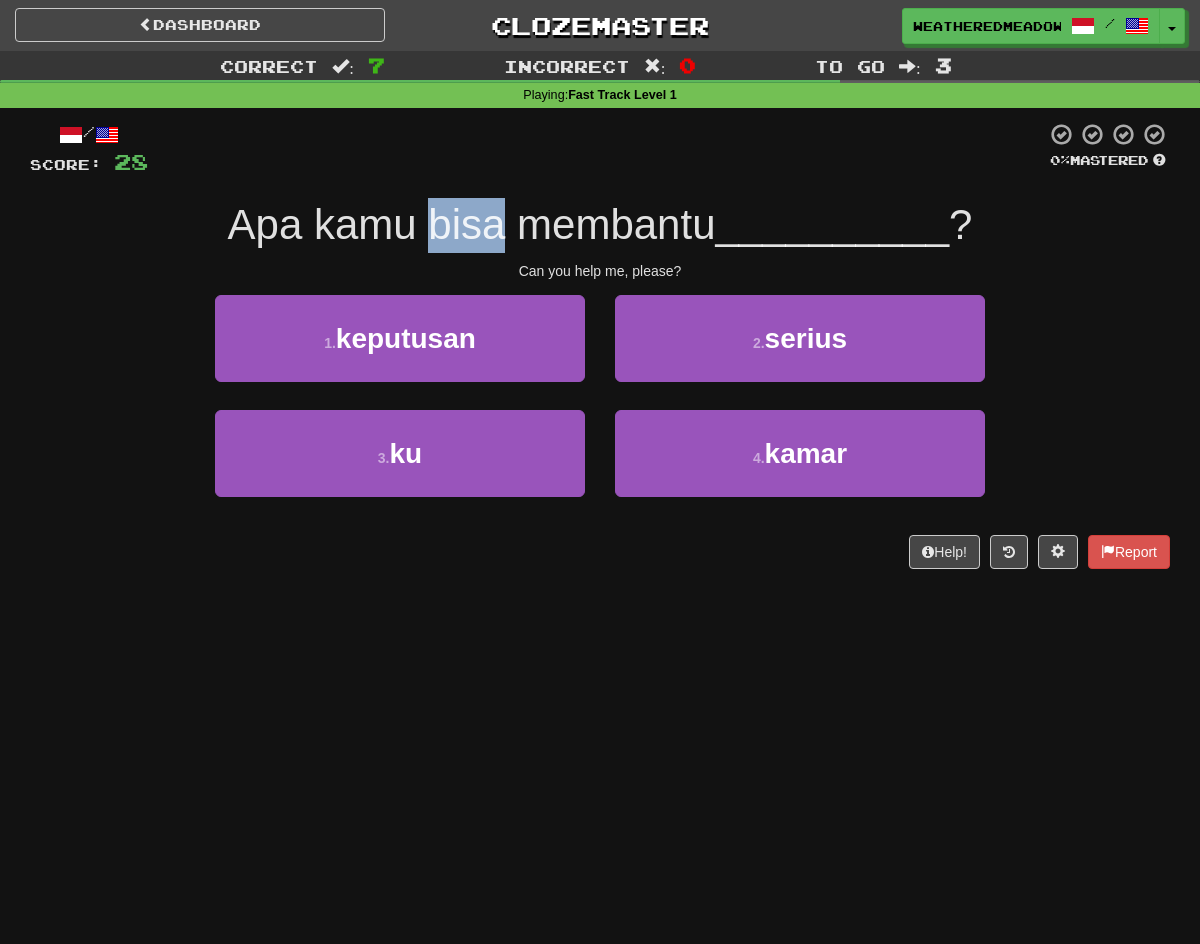 drag, startPoint x: 420, startPoint y: 222, endPoint x: 488, endPoint y: 223, distance: 68.007355 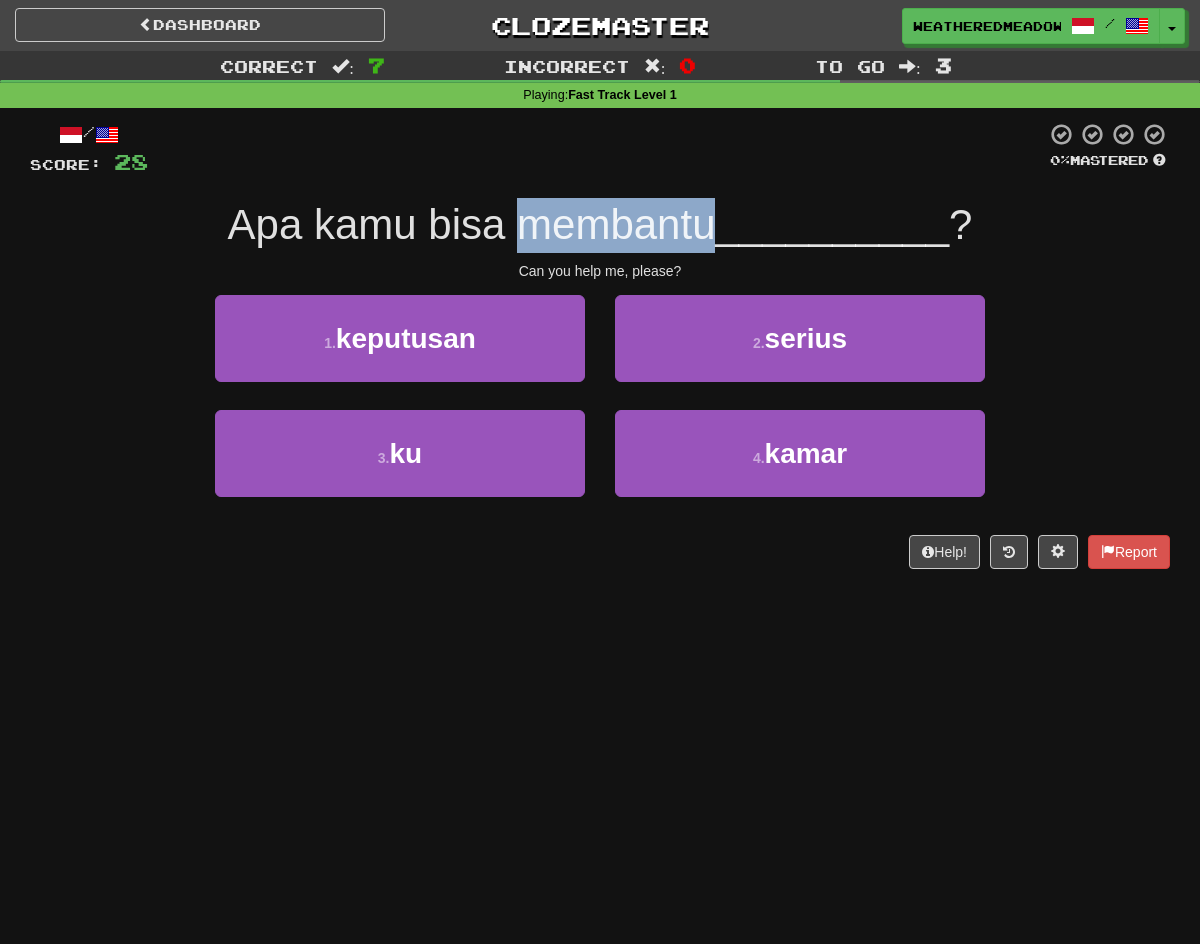 drag, startPoint x: 520, startPoint y: 226, endPoint x: 703, endPoint y: 214, distance: 183.39302 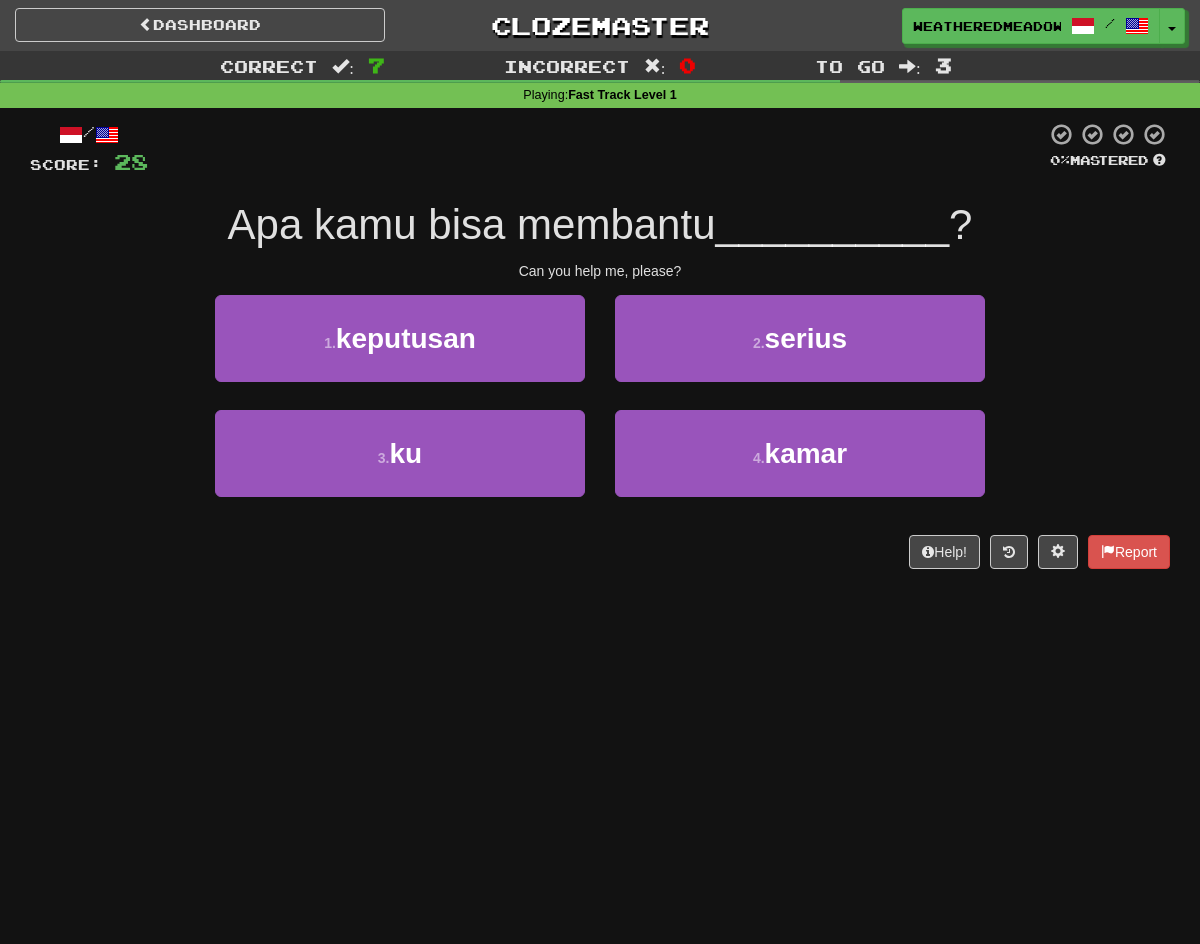 click at bounding box center (597, 149) 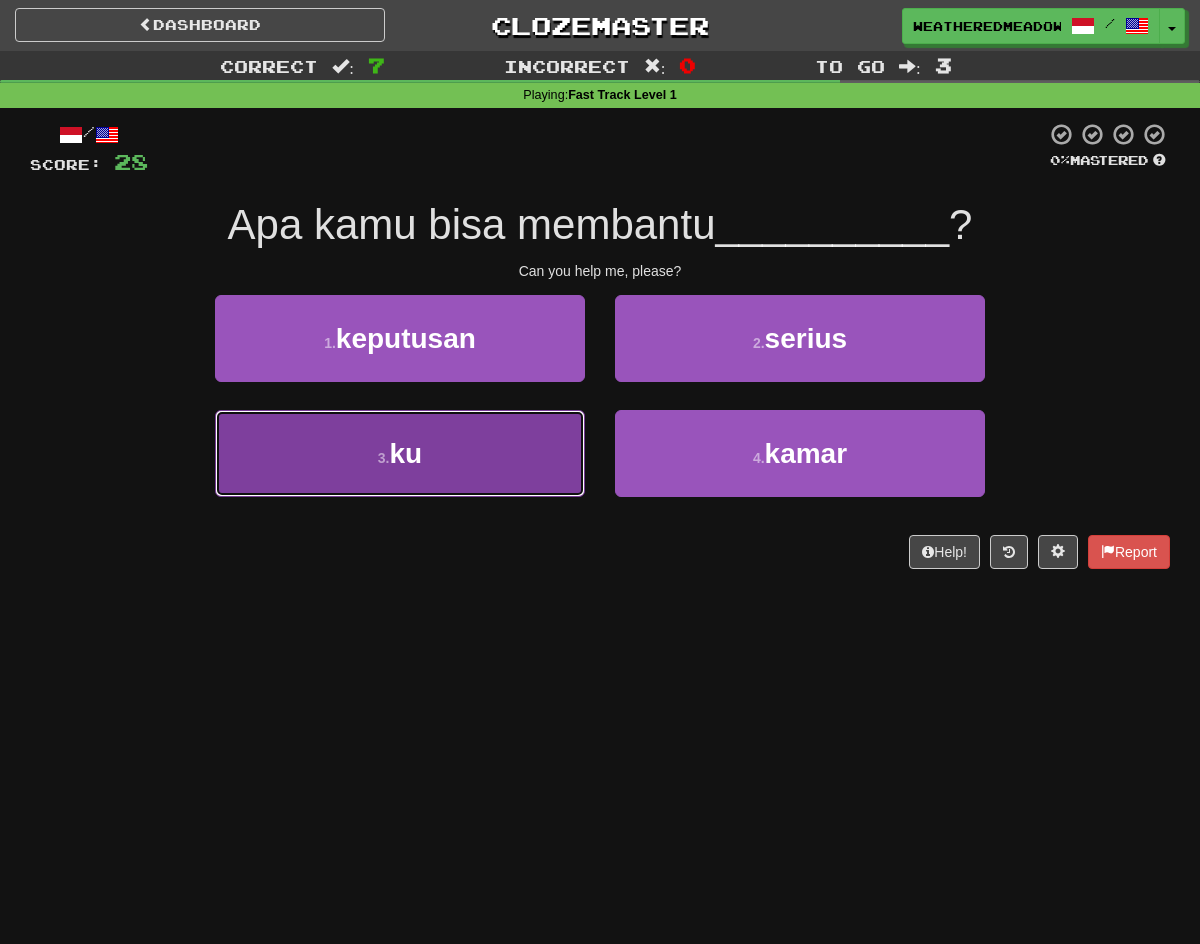 click on "3 .  ku" at bounding box center (400, 453) 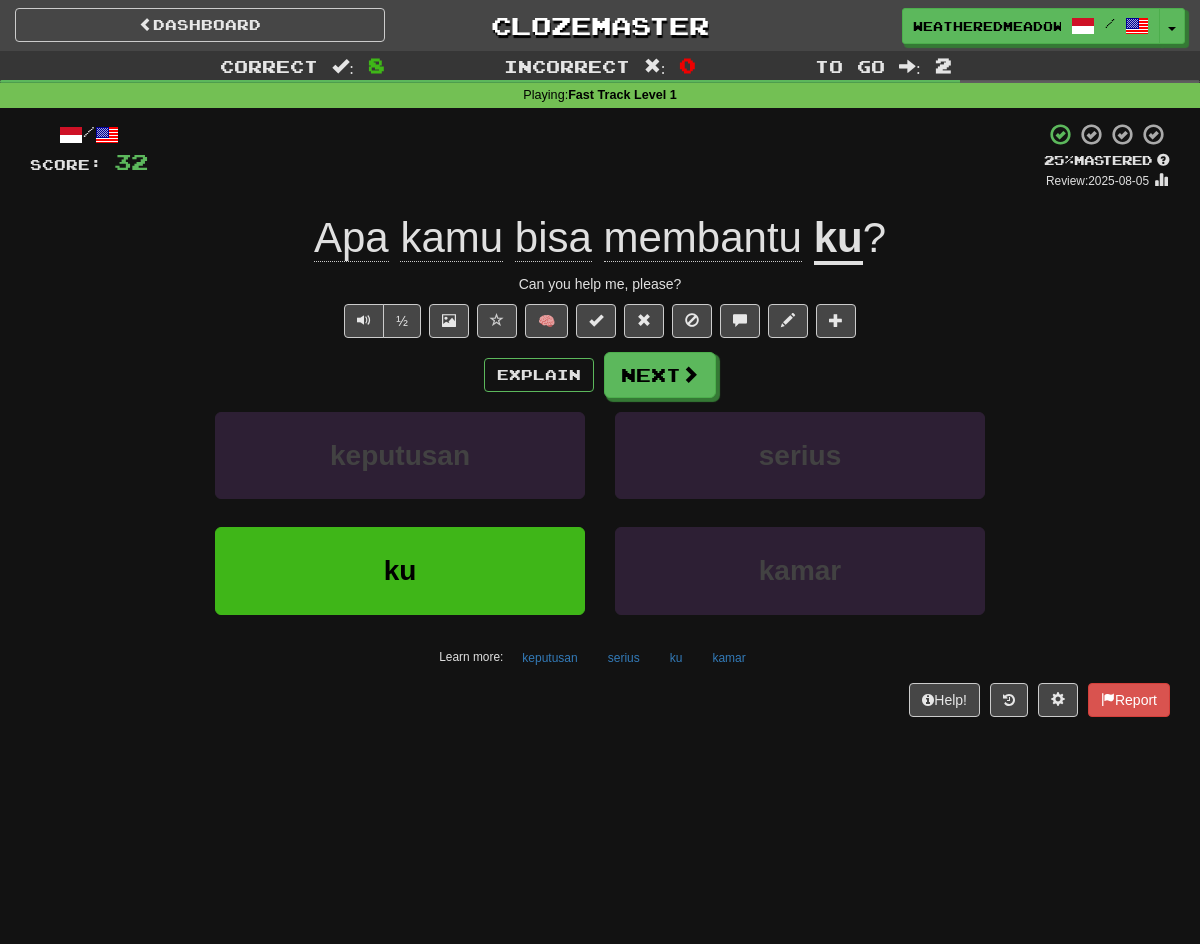 click on "membantu" 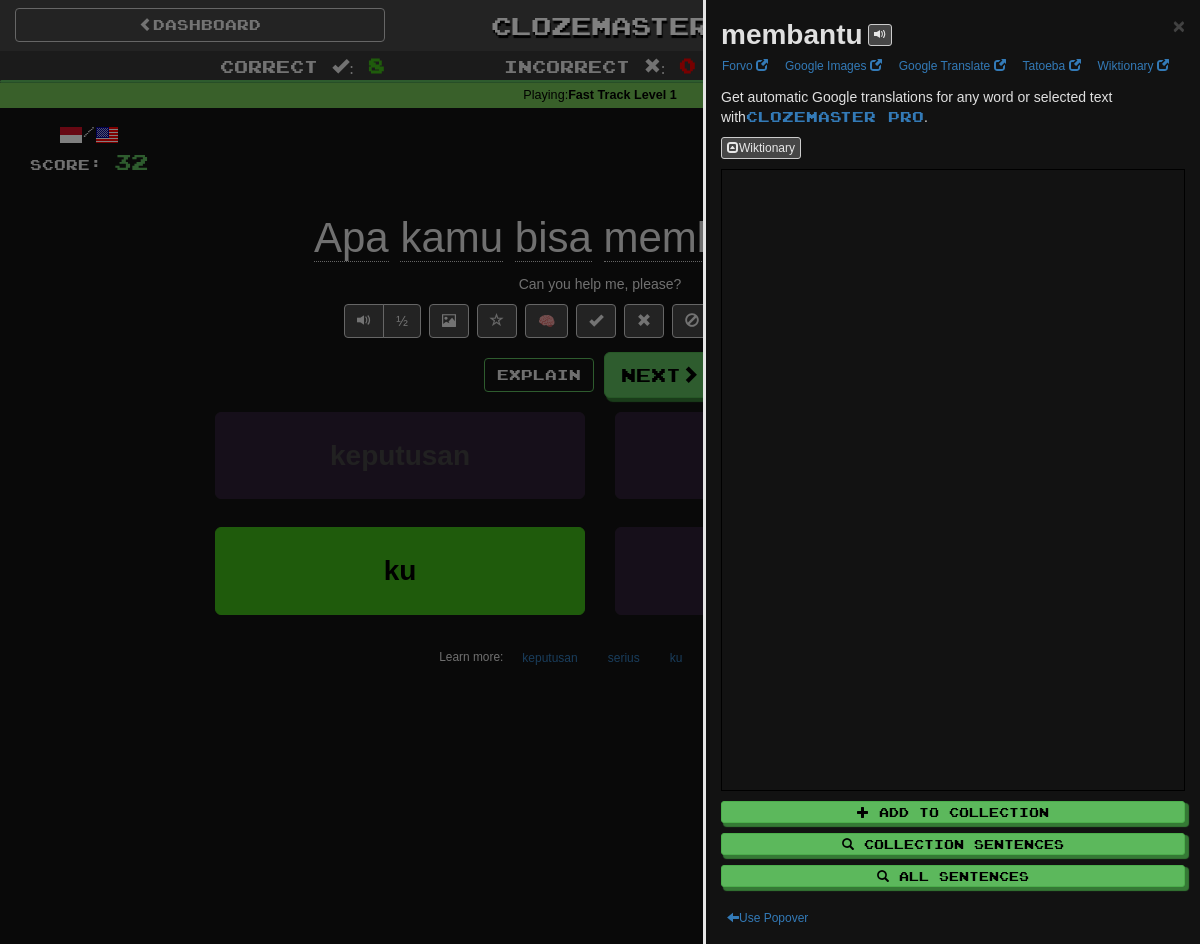 click at bounding box center [600, 472] 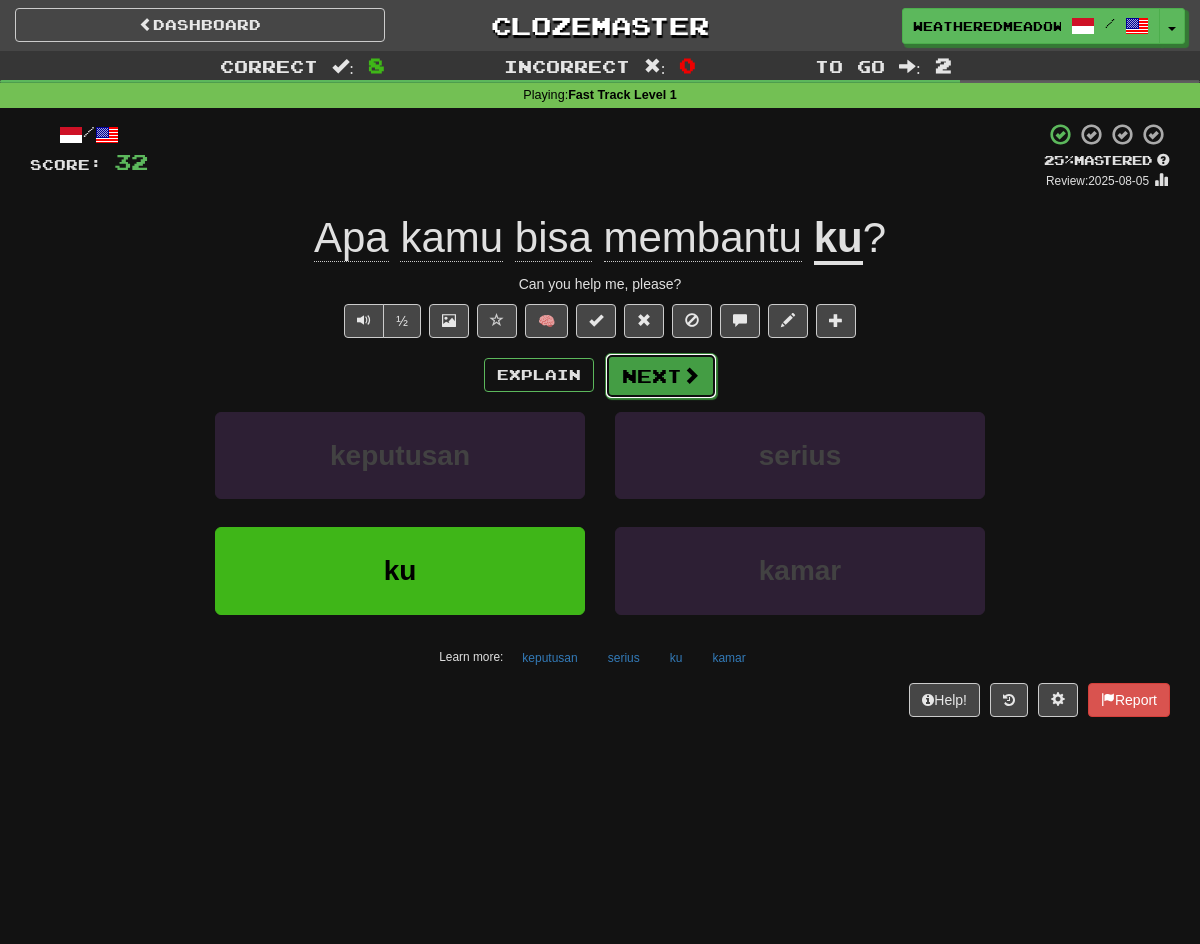 click on "Next" at bounding box center (661, 376) 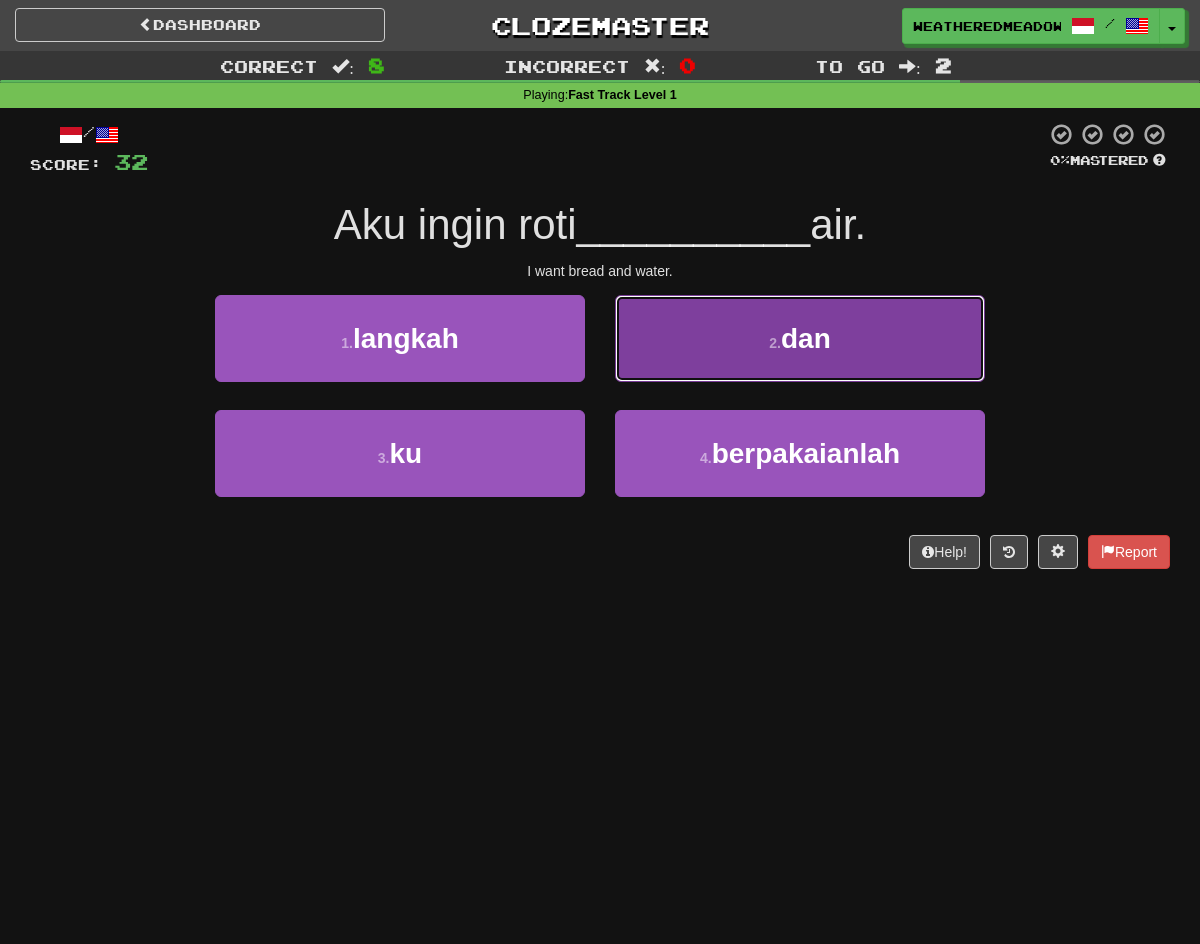 click on "2 .  dan" at bounding box center (800, 338) 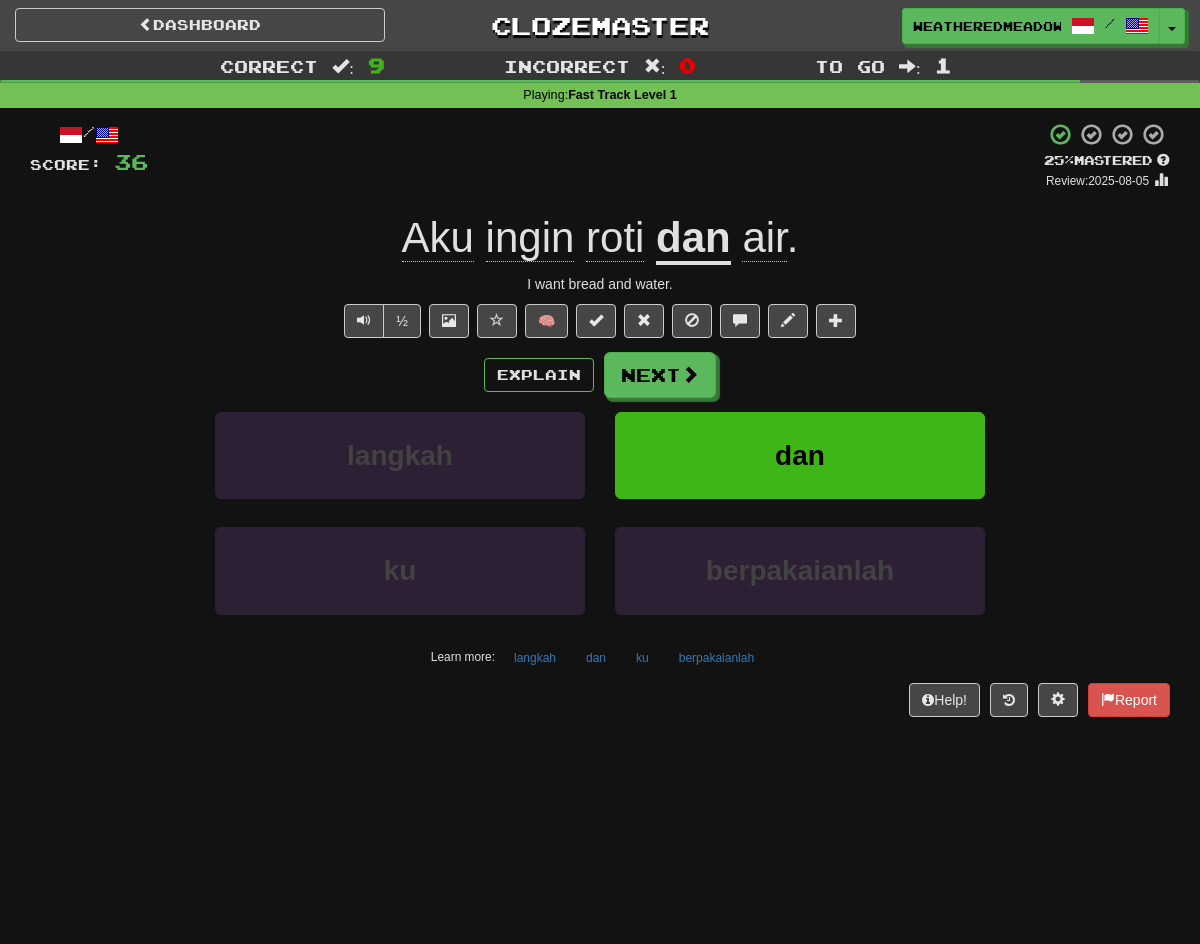 click on "roti" 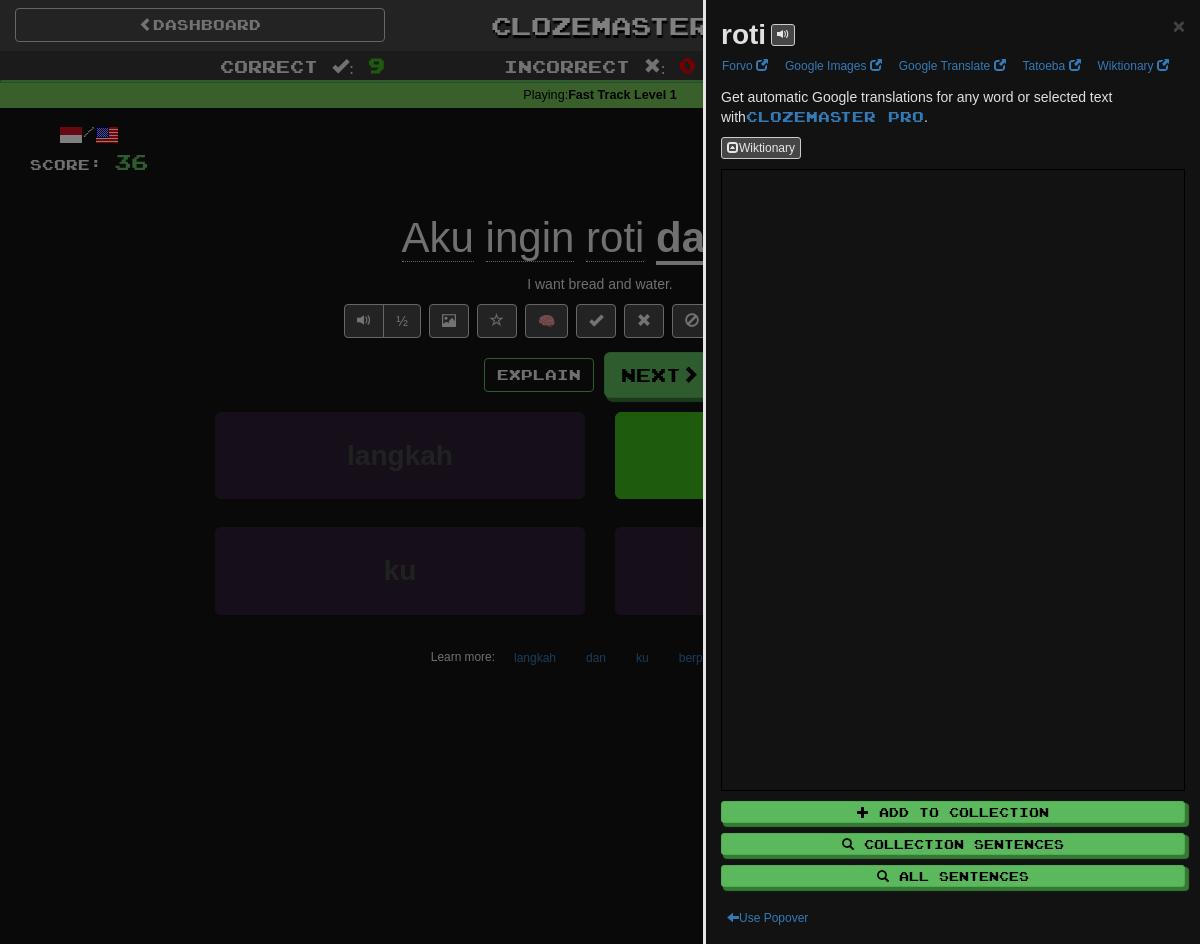 click at bounding box center [600, 472] 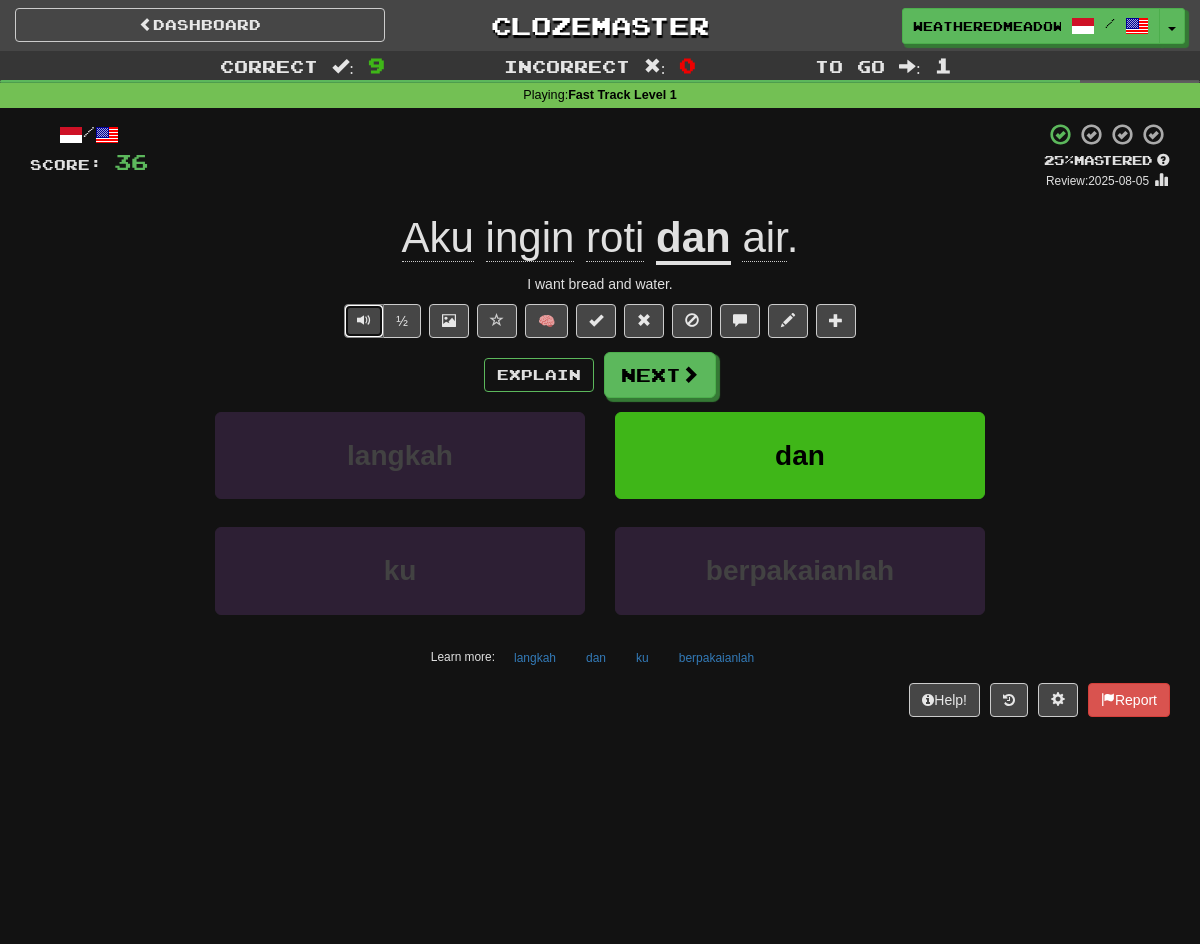 click at bounding box center (364, 321) 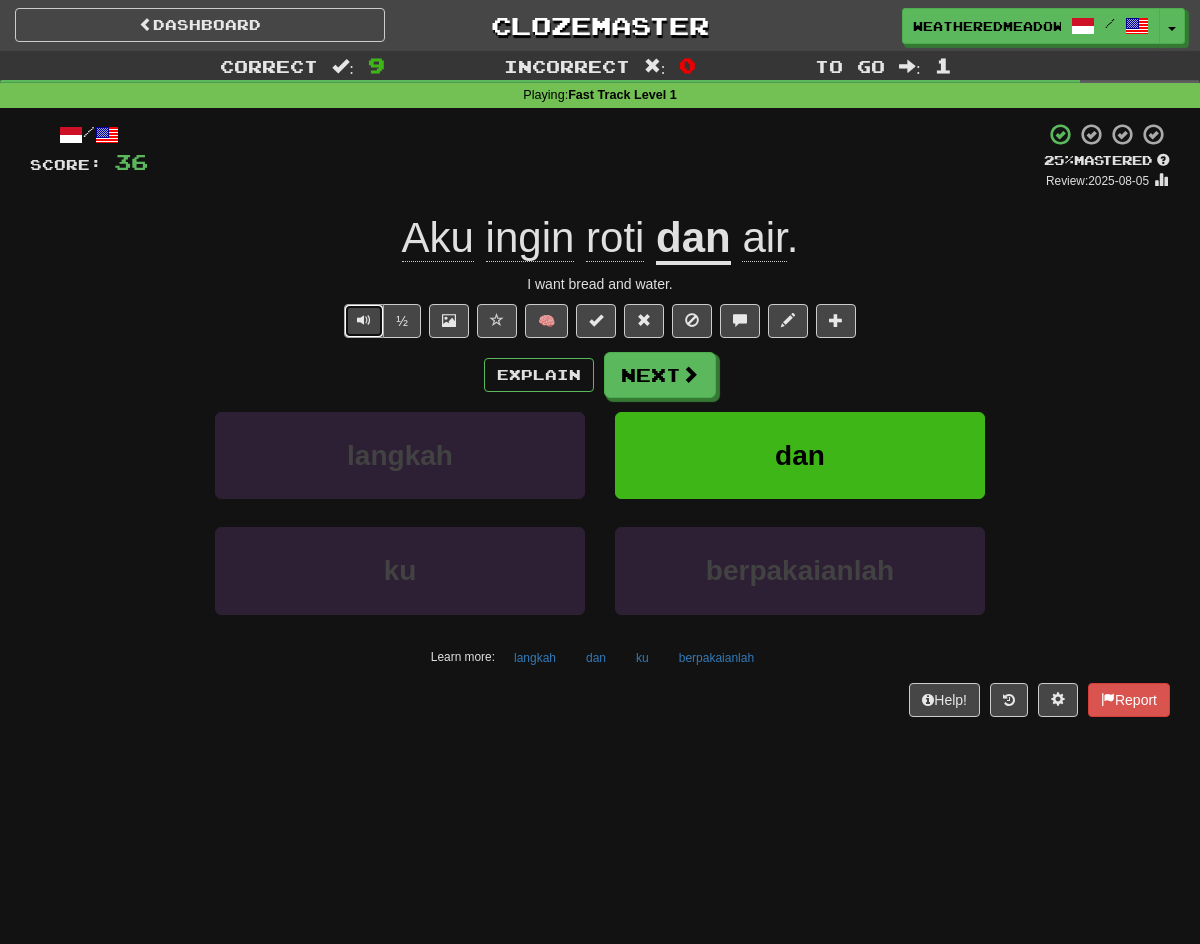 click at bounding box center [364, 321] 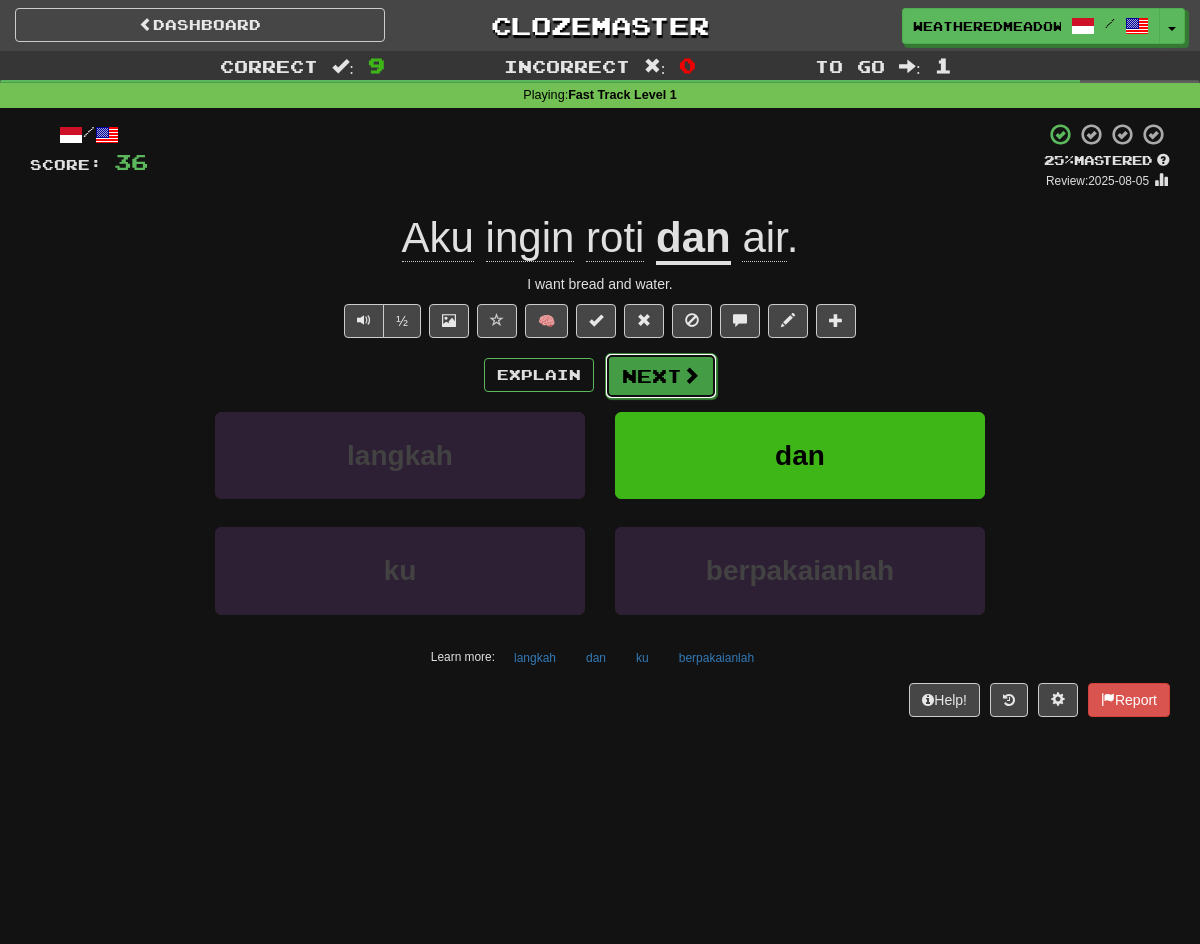 click at bounding box center (691, 375) 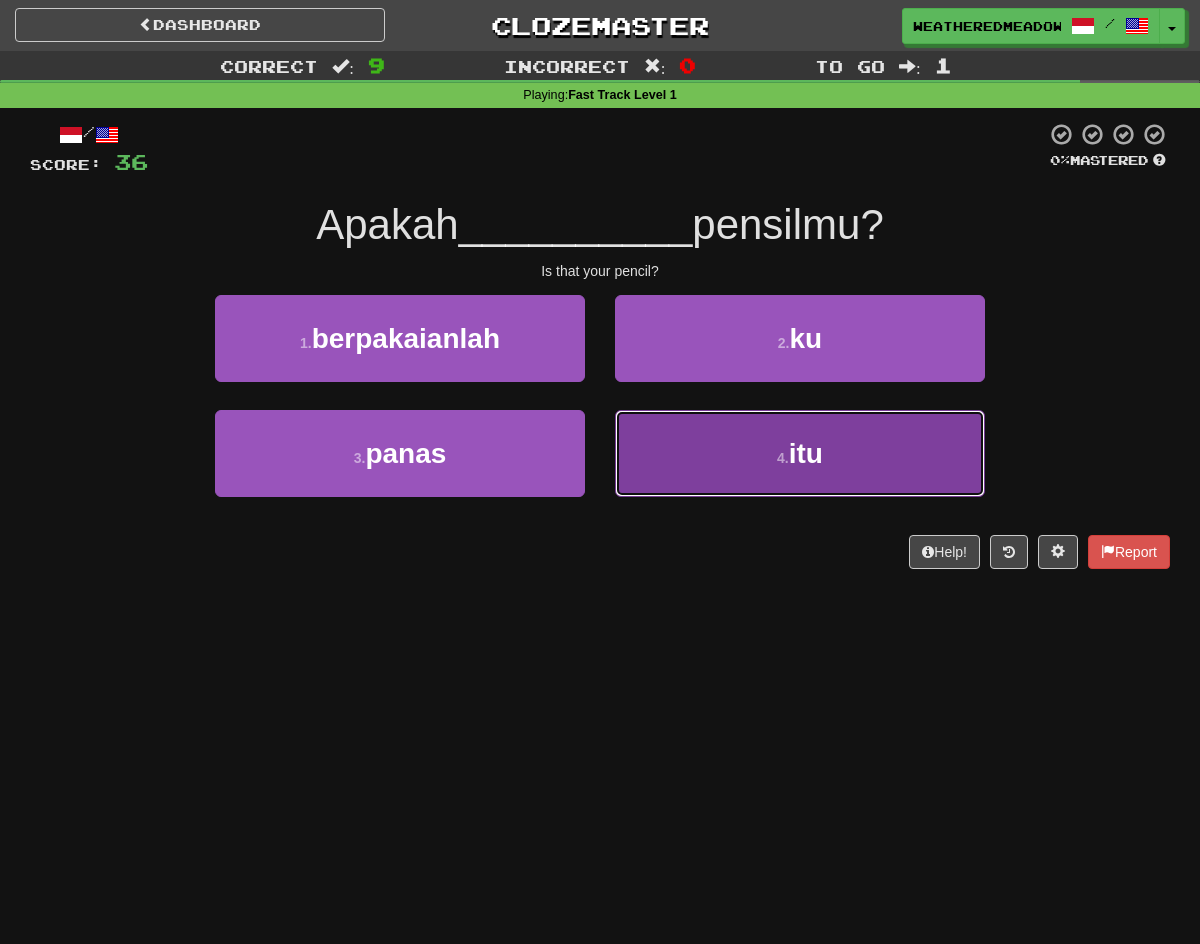click on "itu" at bounding box center [806, 453] 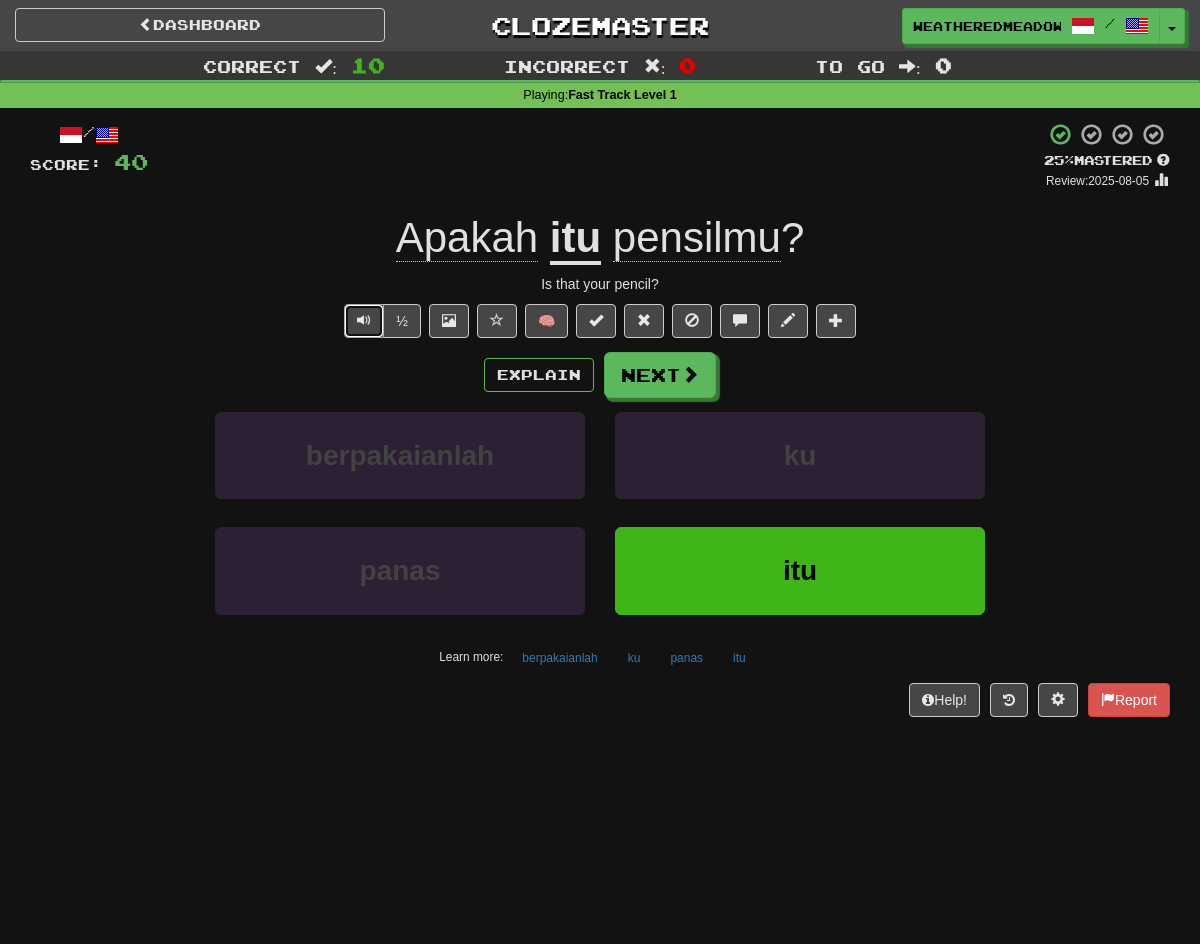 click at bounding box center (364, 320) 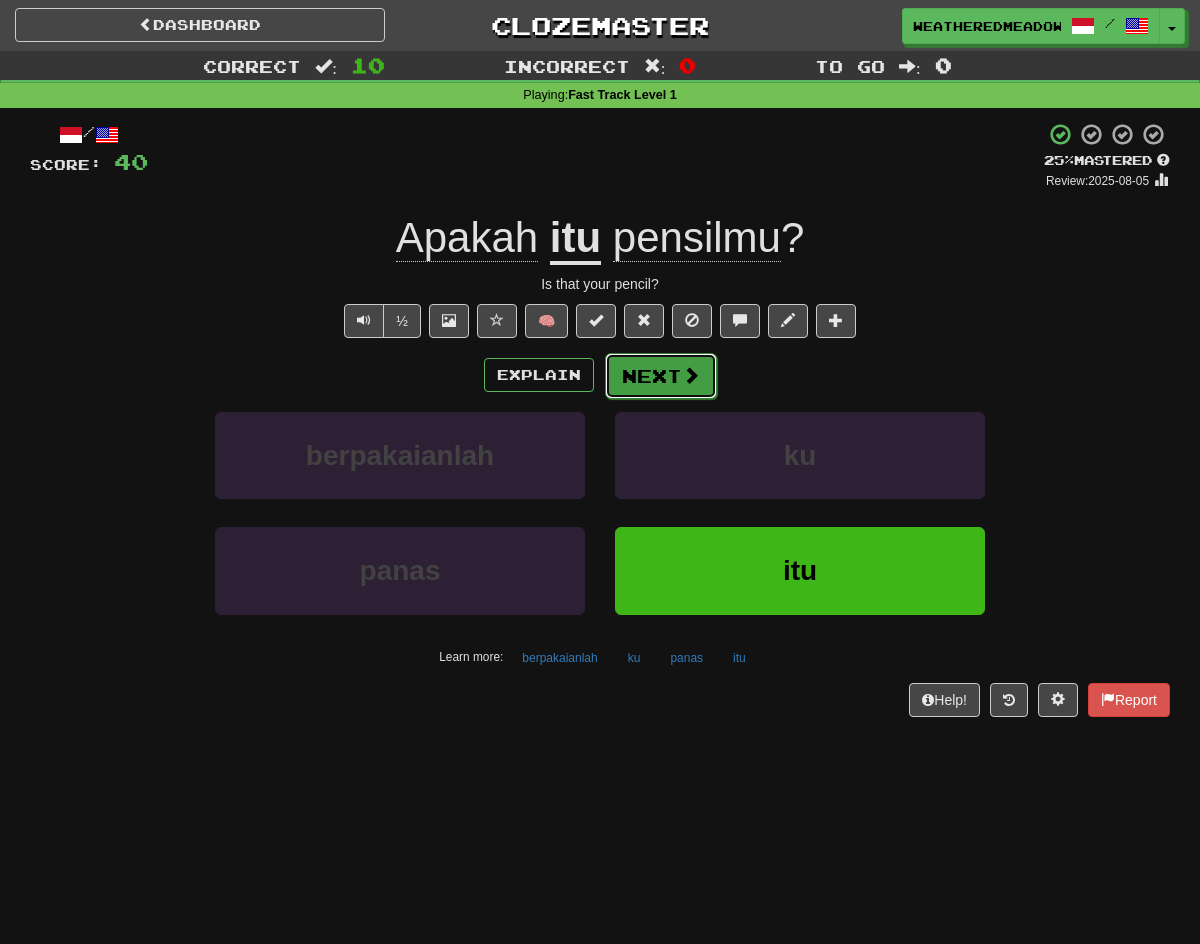 click on "Next" at bounding box center (661, 376) 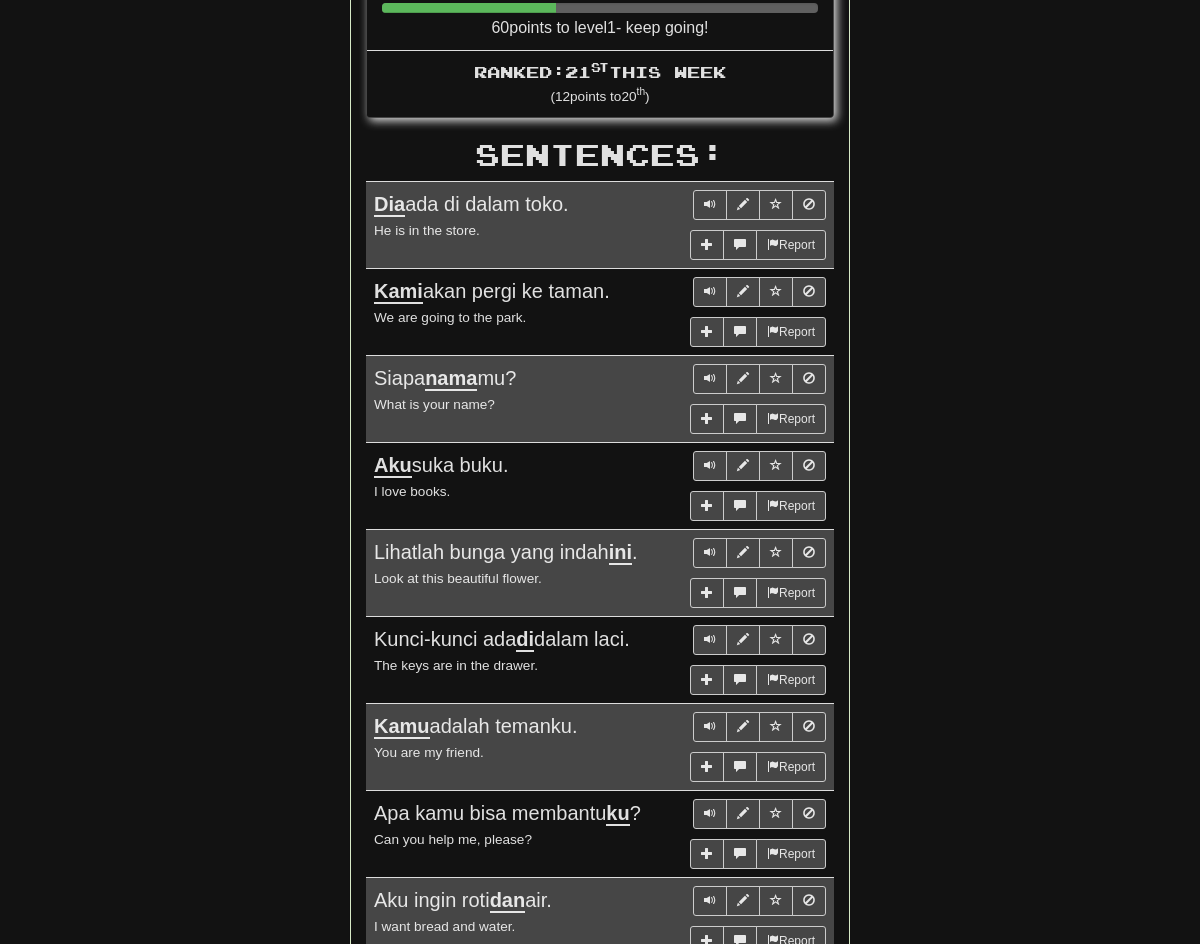 scroll, scrollTop: 1021, scrollLeft: 0, axis: vertical 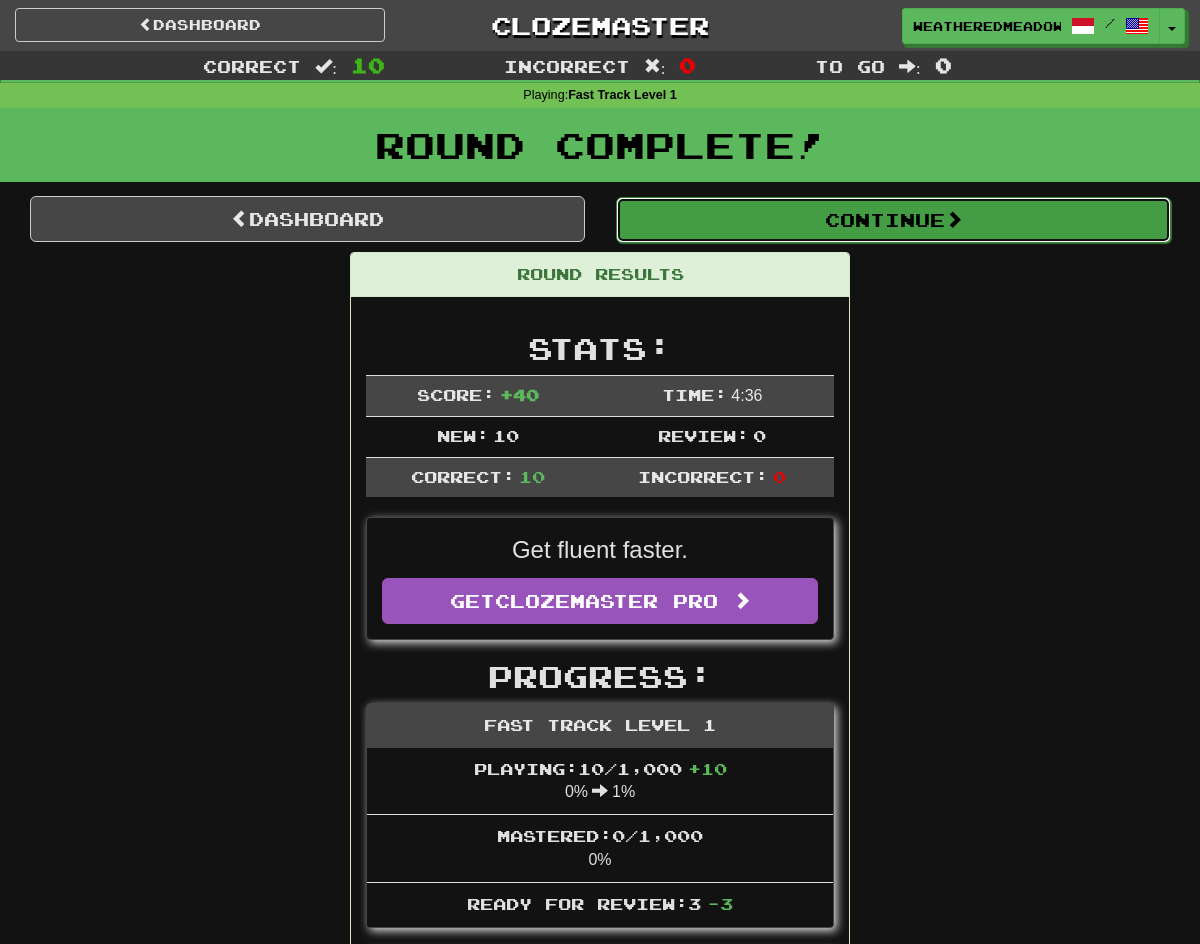 click on "Continue" at bounding box center (893, 220) 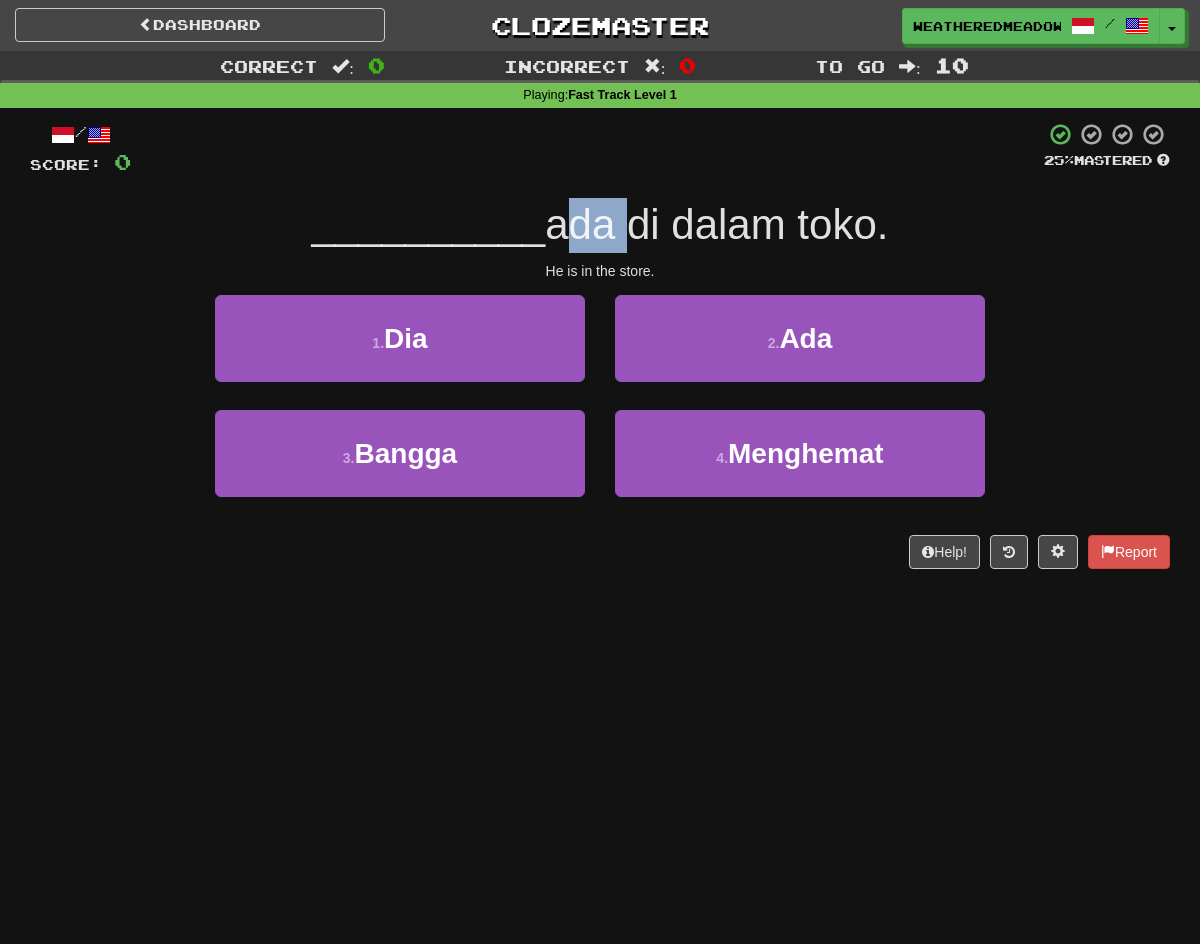 drag, startPoint x: 550, startPoint y: 226, endPoint x: 611, endPoint y: 221, distance: 61.204575 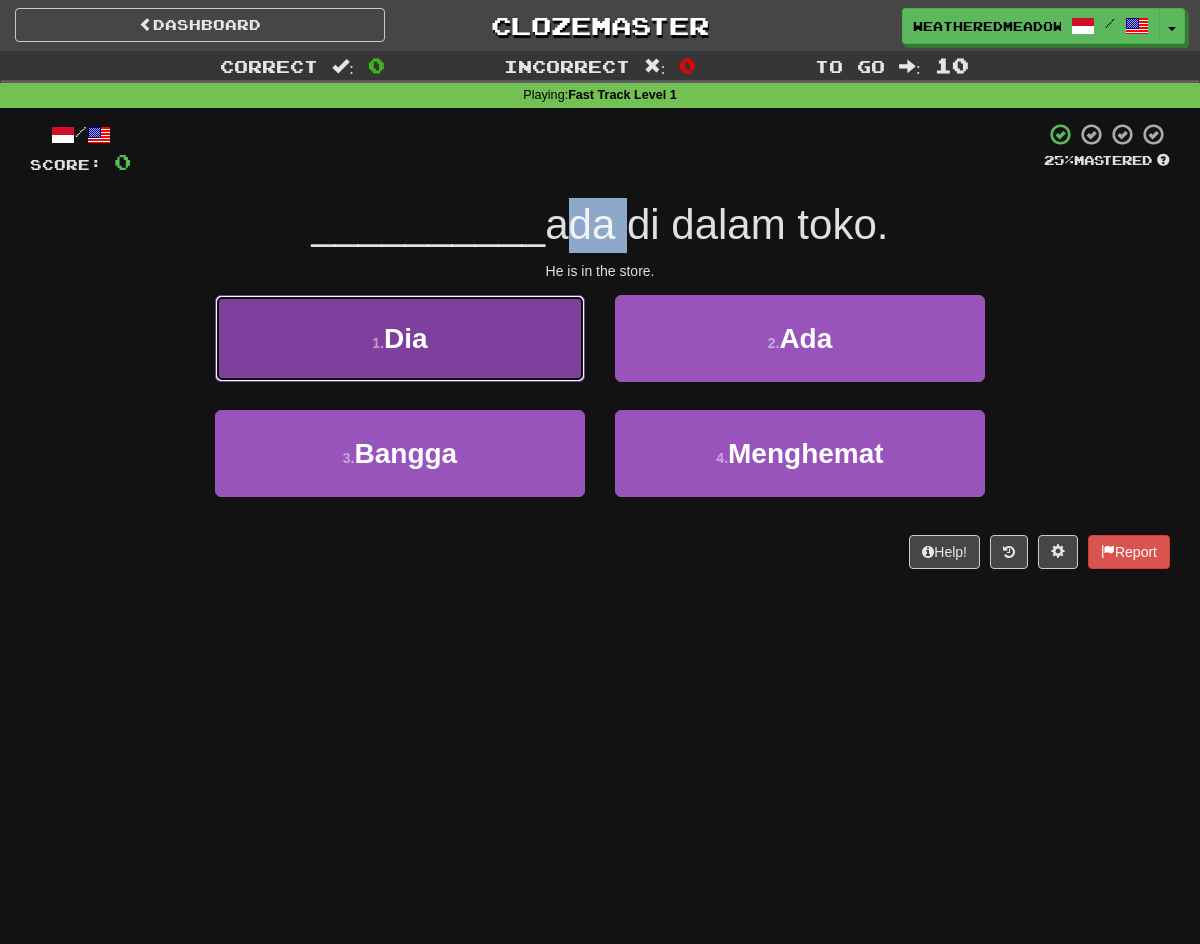 click on "1 .  Dia" at bounding box center (400, 338) 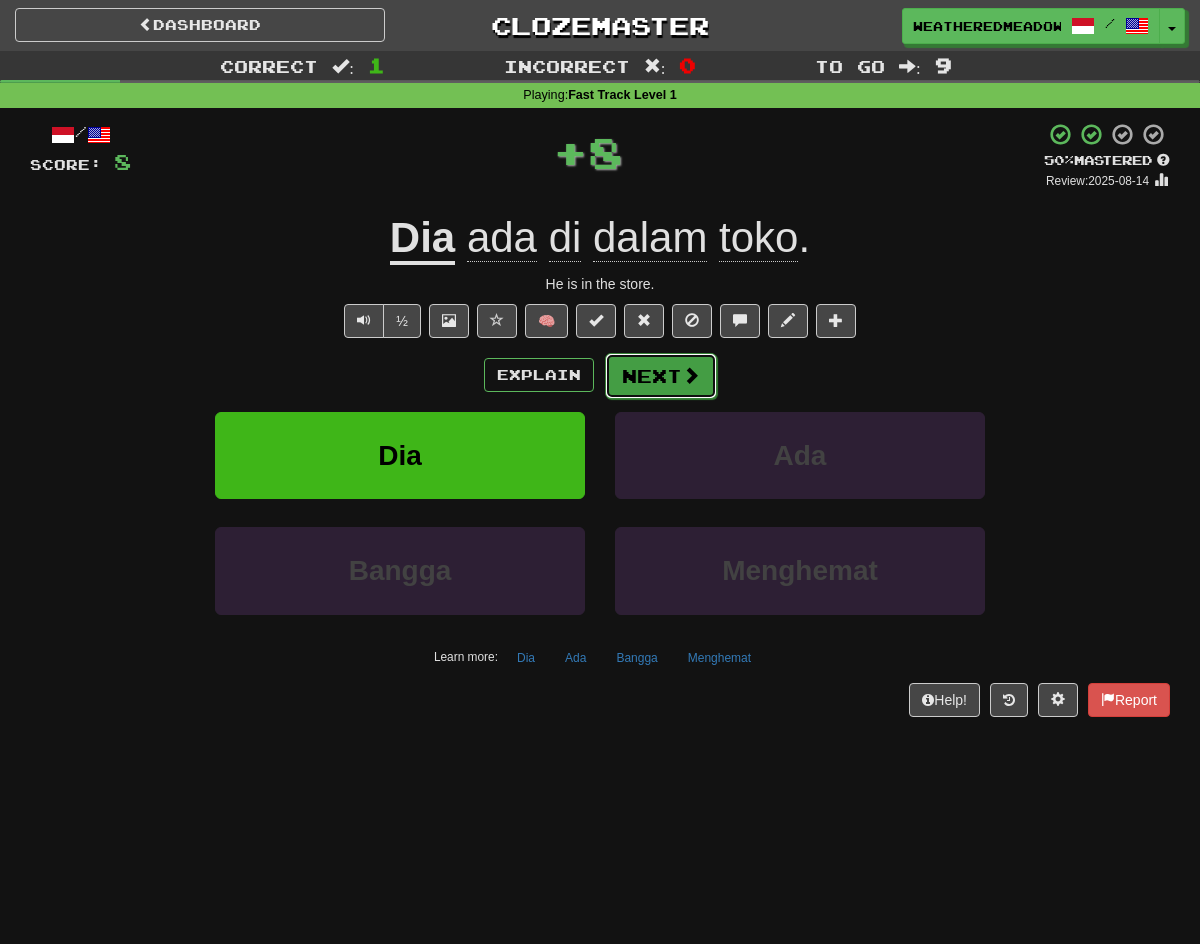 click on "Next" at bounding box center (661, 376) 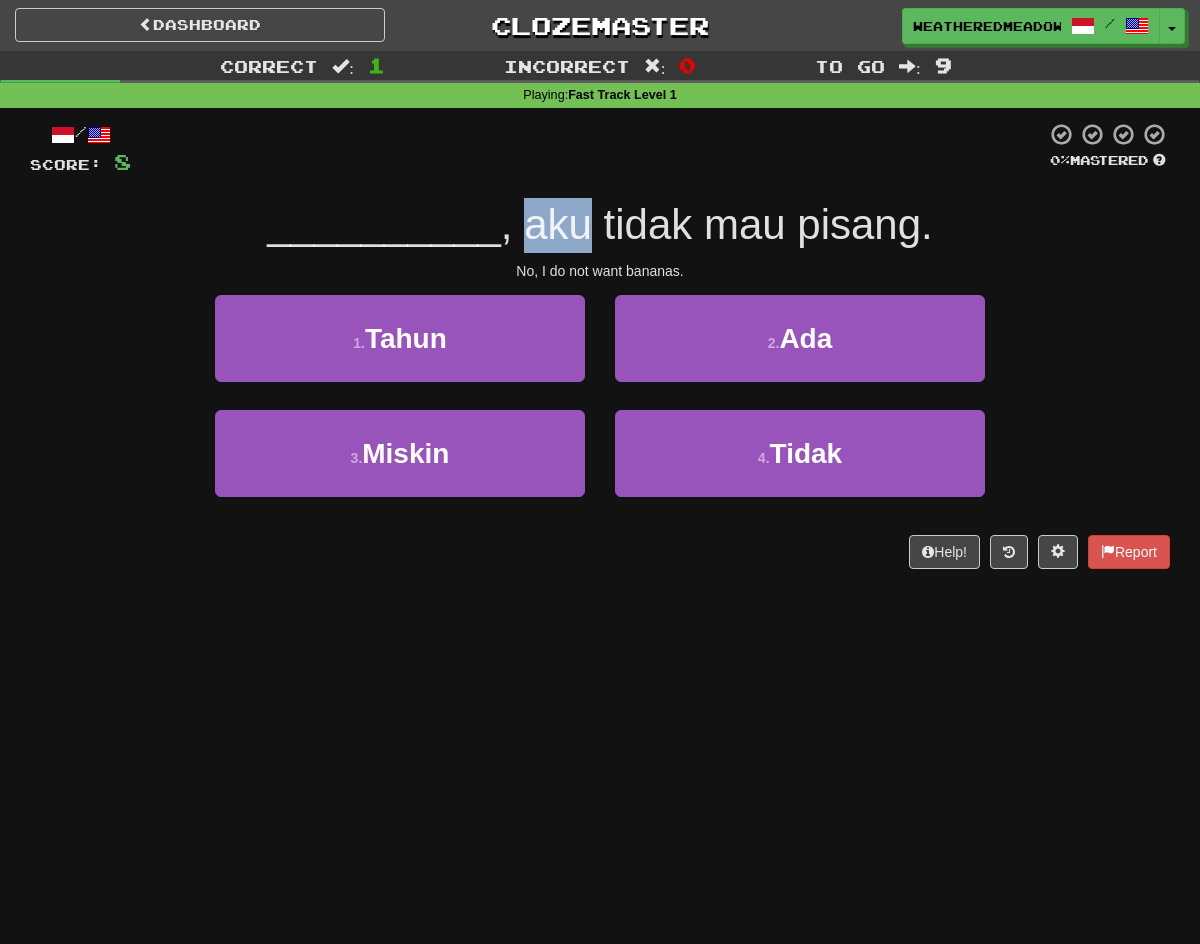 drag, startPoint x: 576, startPoint y: 220, endPoint x: 591, endPoint y: 224, distance: 15.524175 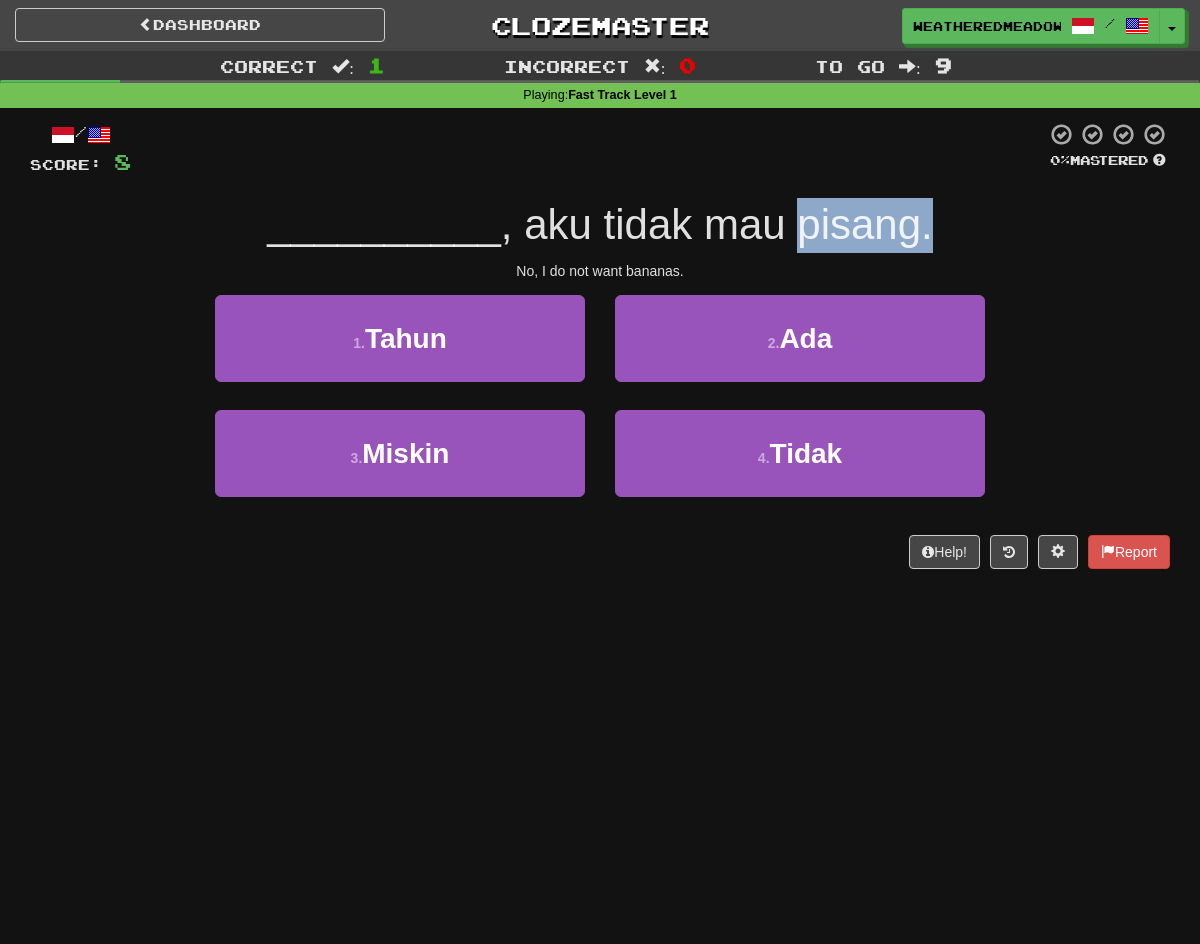 drag, startPoint x: 803, startPoint y: 235, endPoint x: 958, endPoint y: 230, distance: 155.08063 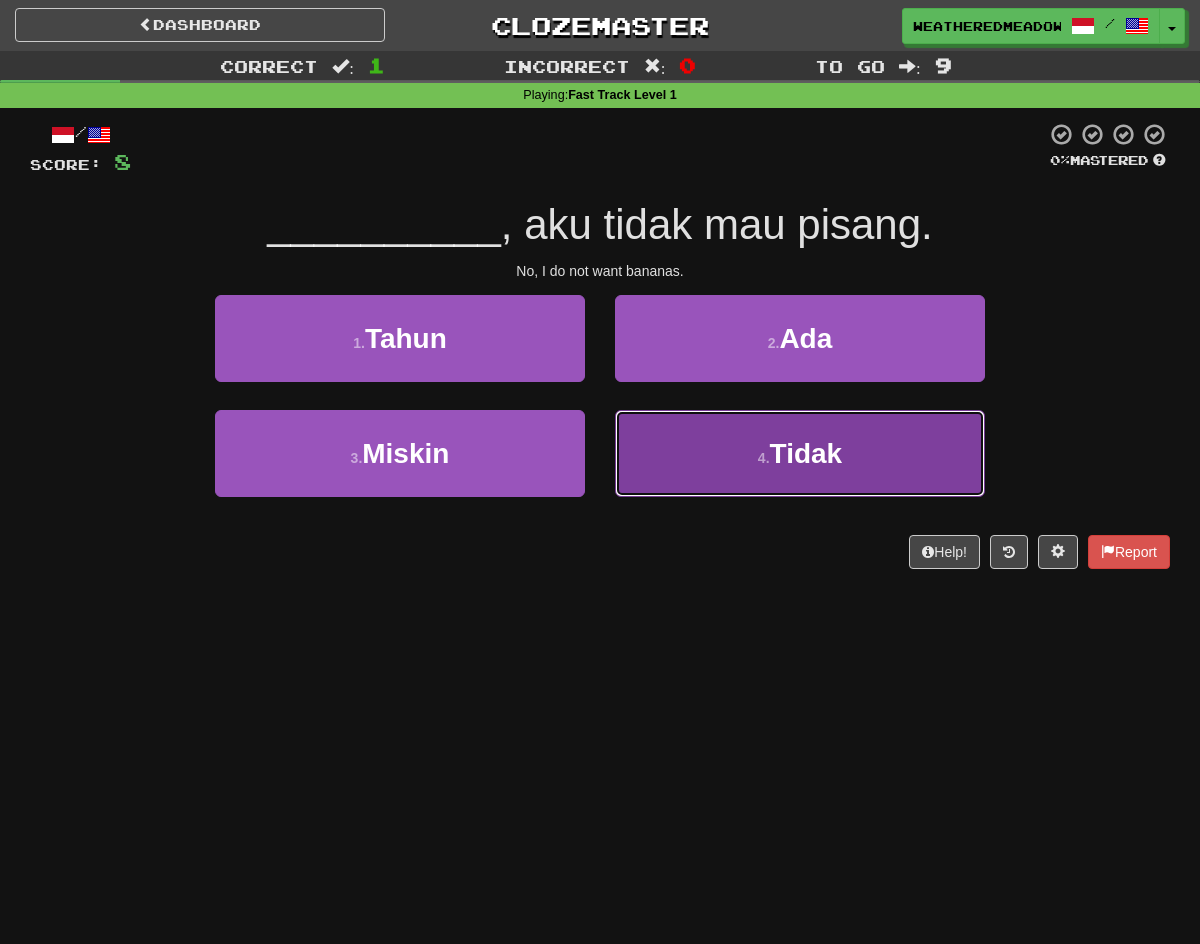 click on "4 .  Tidak" at bounding box center (800, 453) 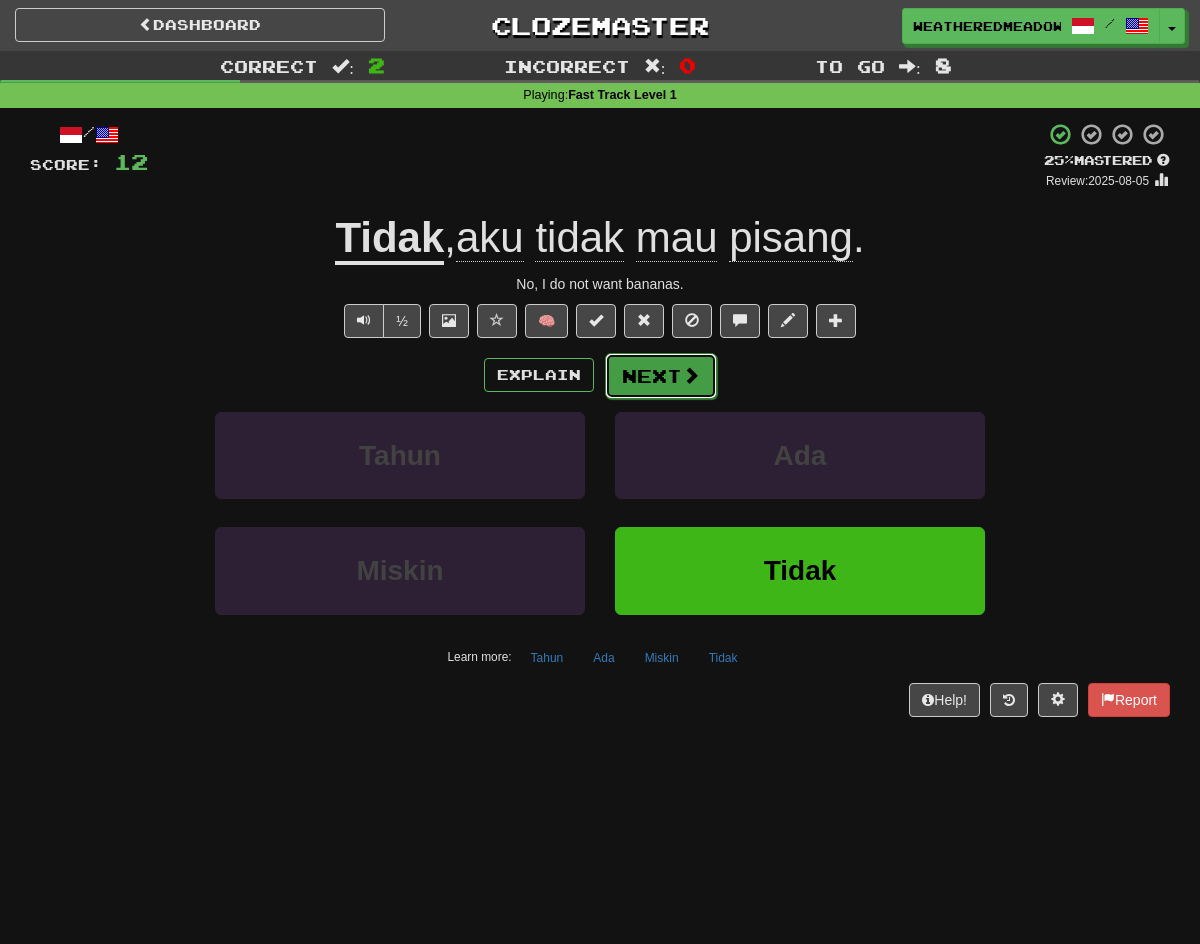 click on "Next" at bounding box center [661, 376] 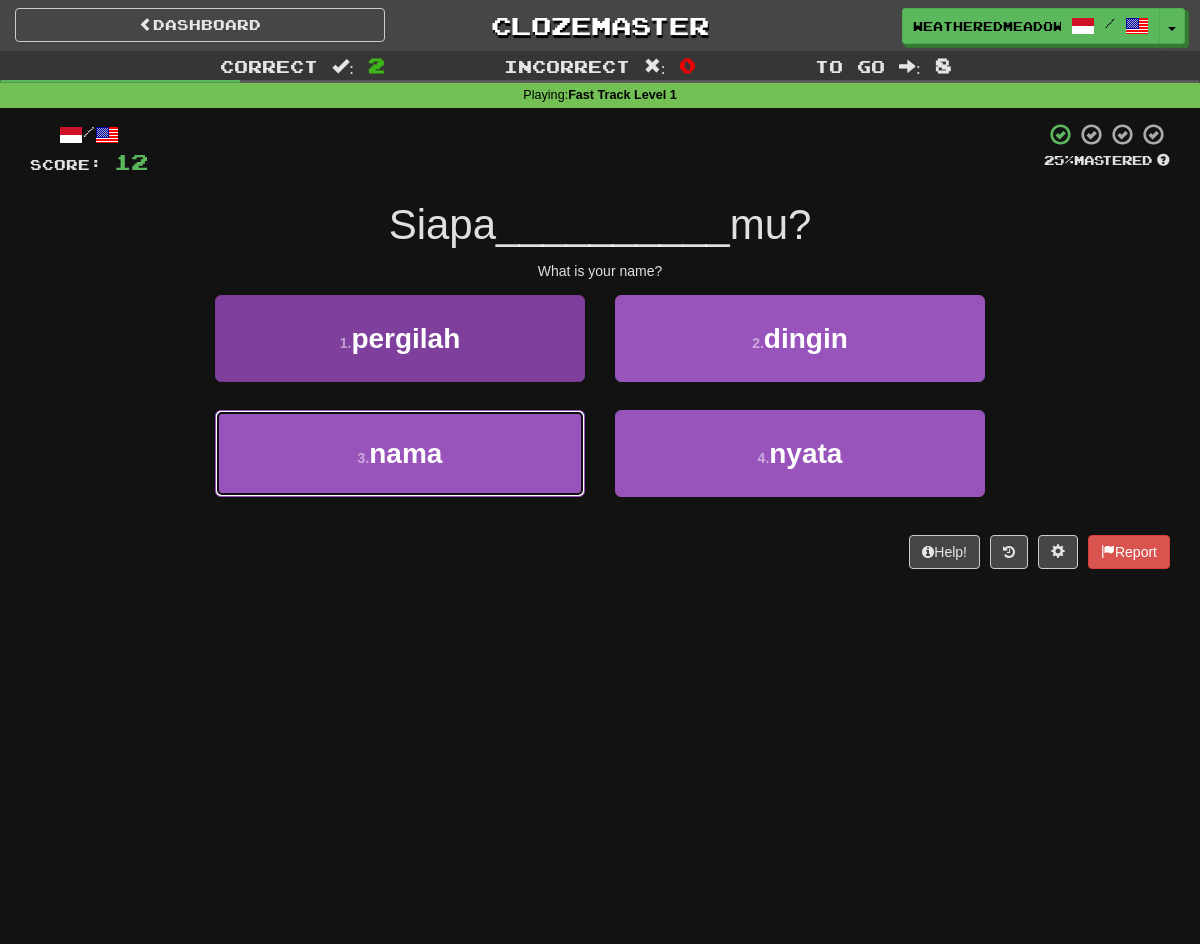 click on "3 .  nama" at bounding box center (400, 453) 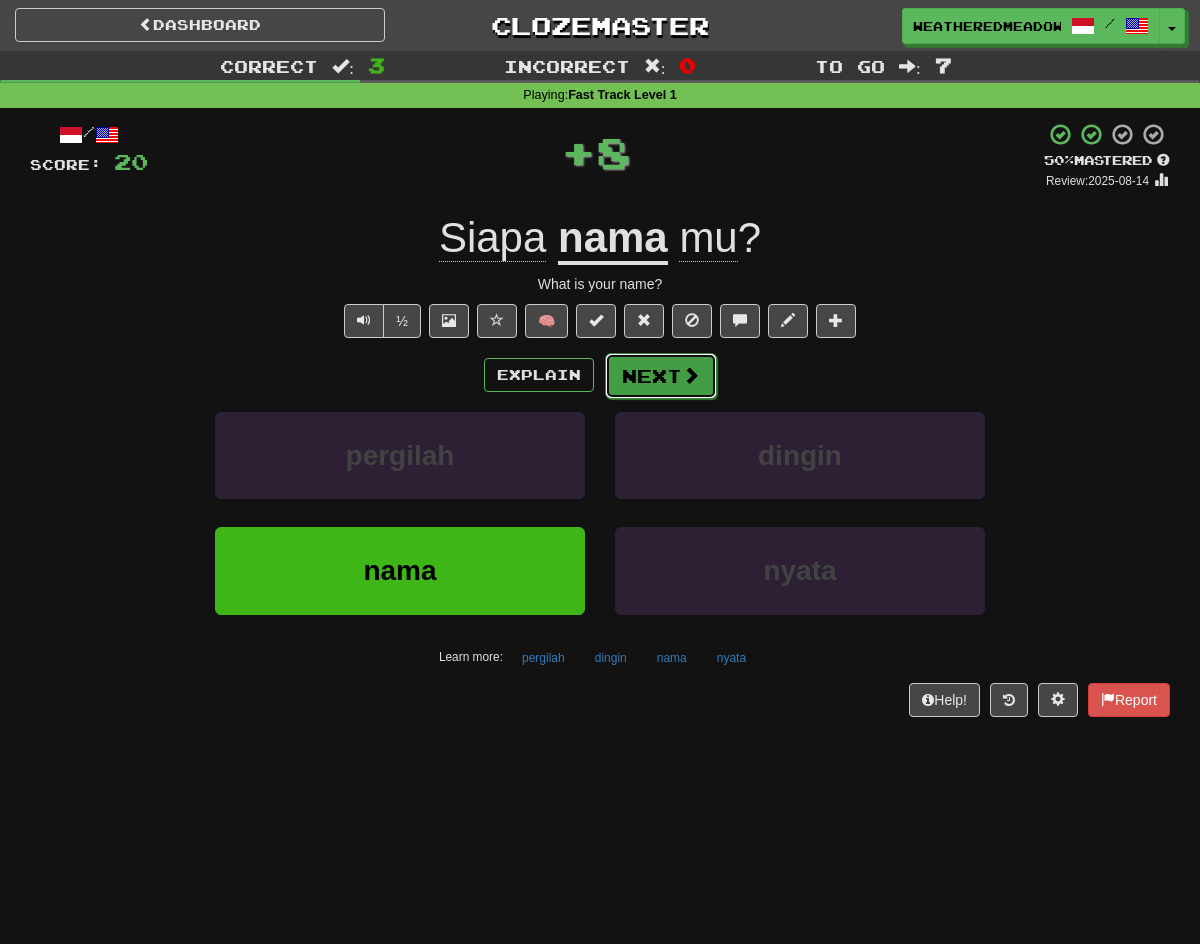click on "Next" at bounding box center [661, 376] 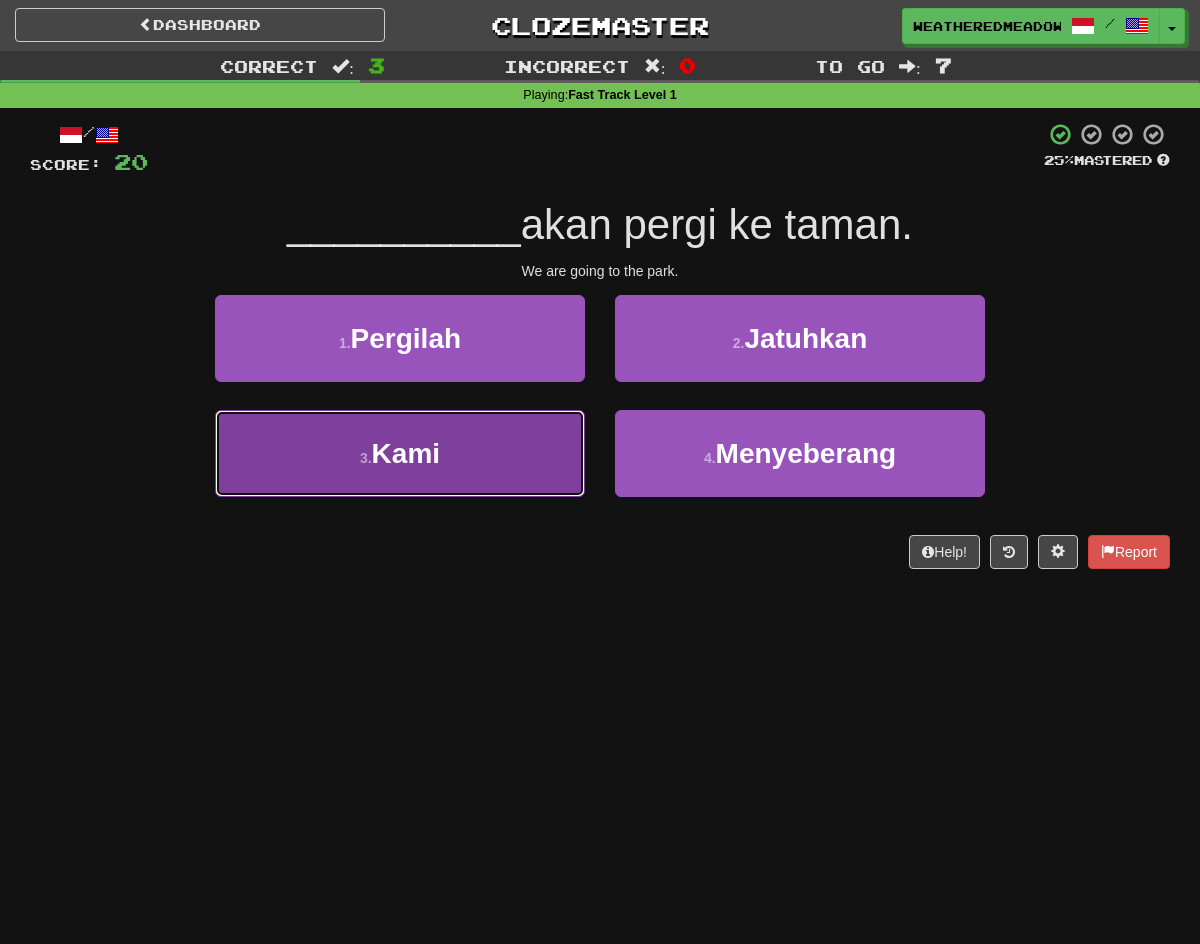 click on "3 .  Kami" at bounding box center [400, 453] 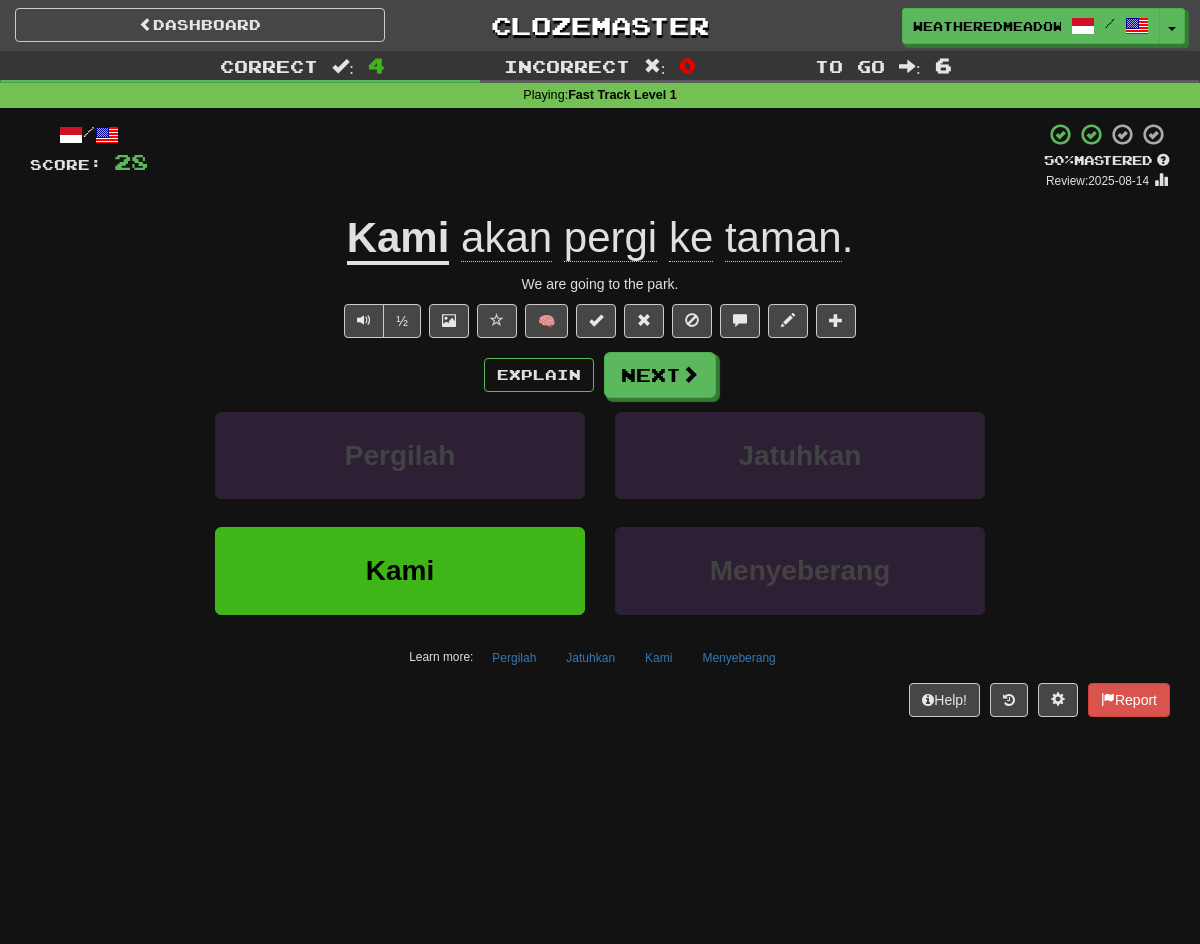 click on "Explain Next" at bounding box center (600, 375) 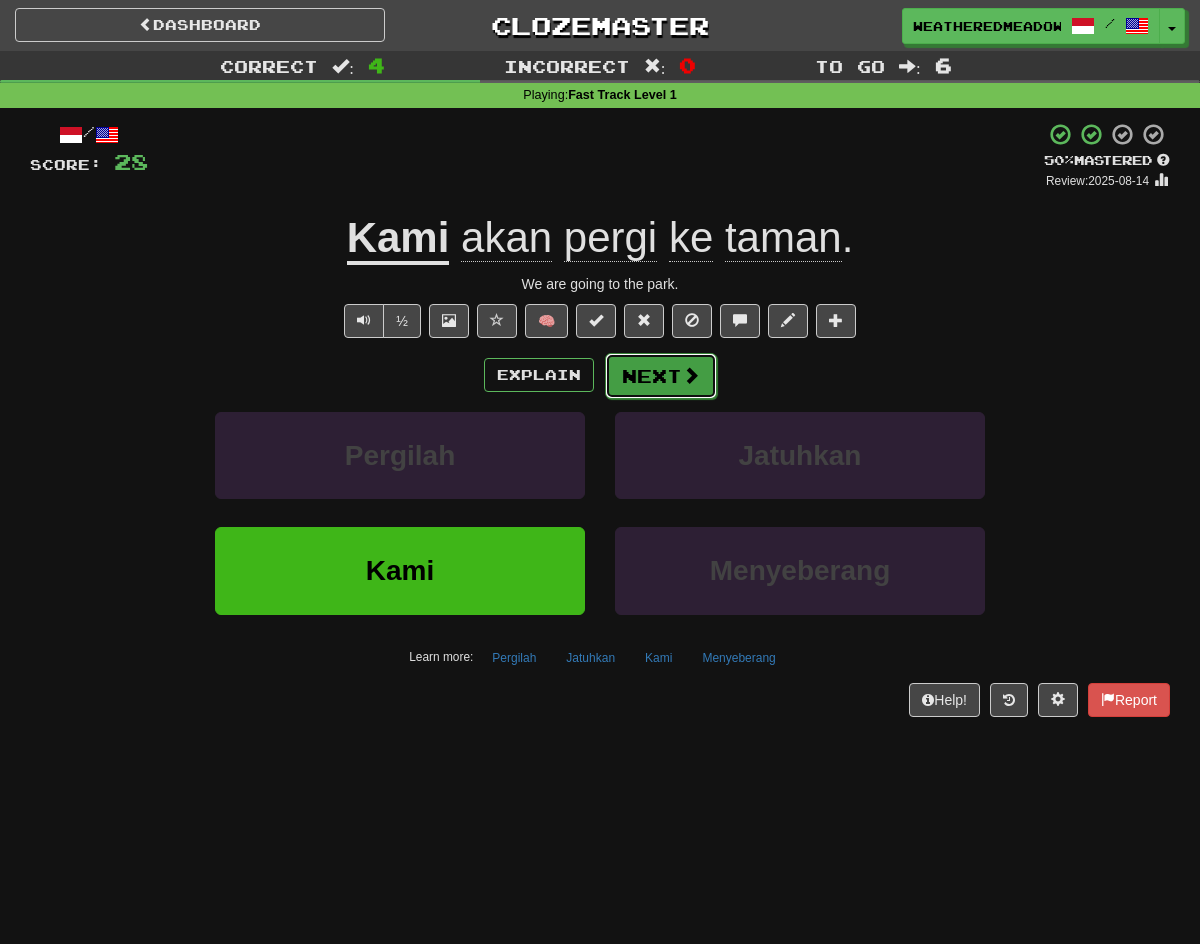 click on "Next" at bounding box center [661, 376] 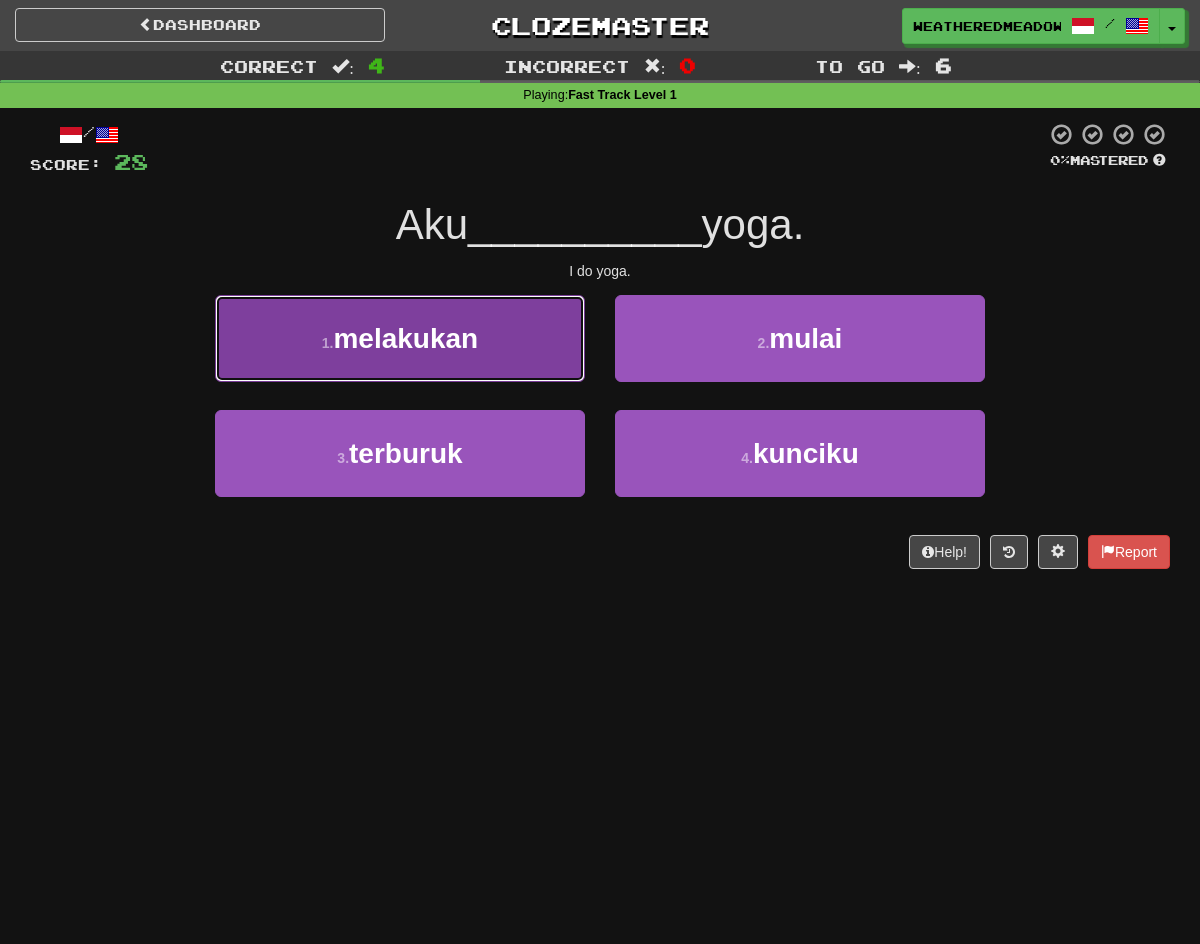 click on "melakukan" at bounding box center (405, 338) 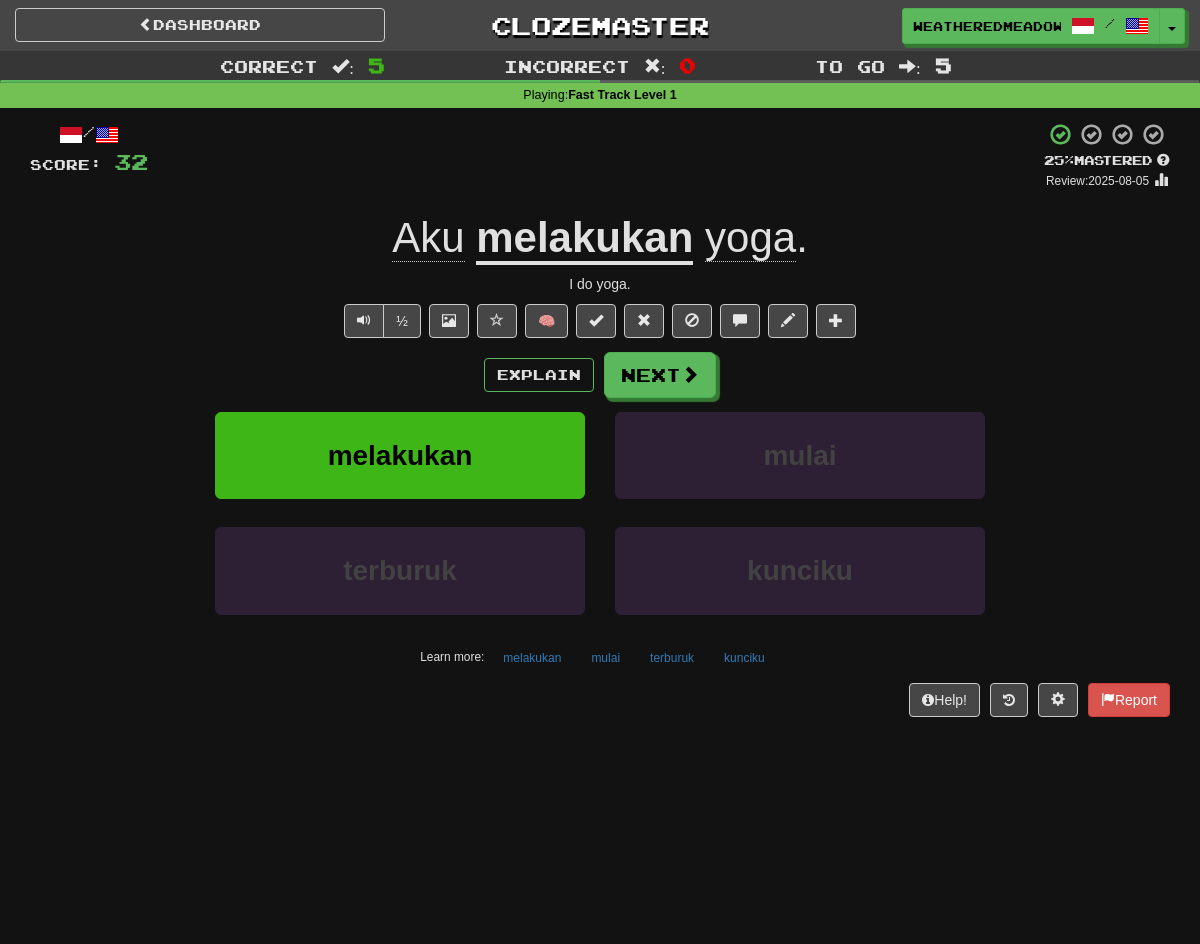 click on "melakukan" at bounding box center [584, 239] 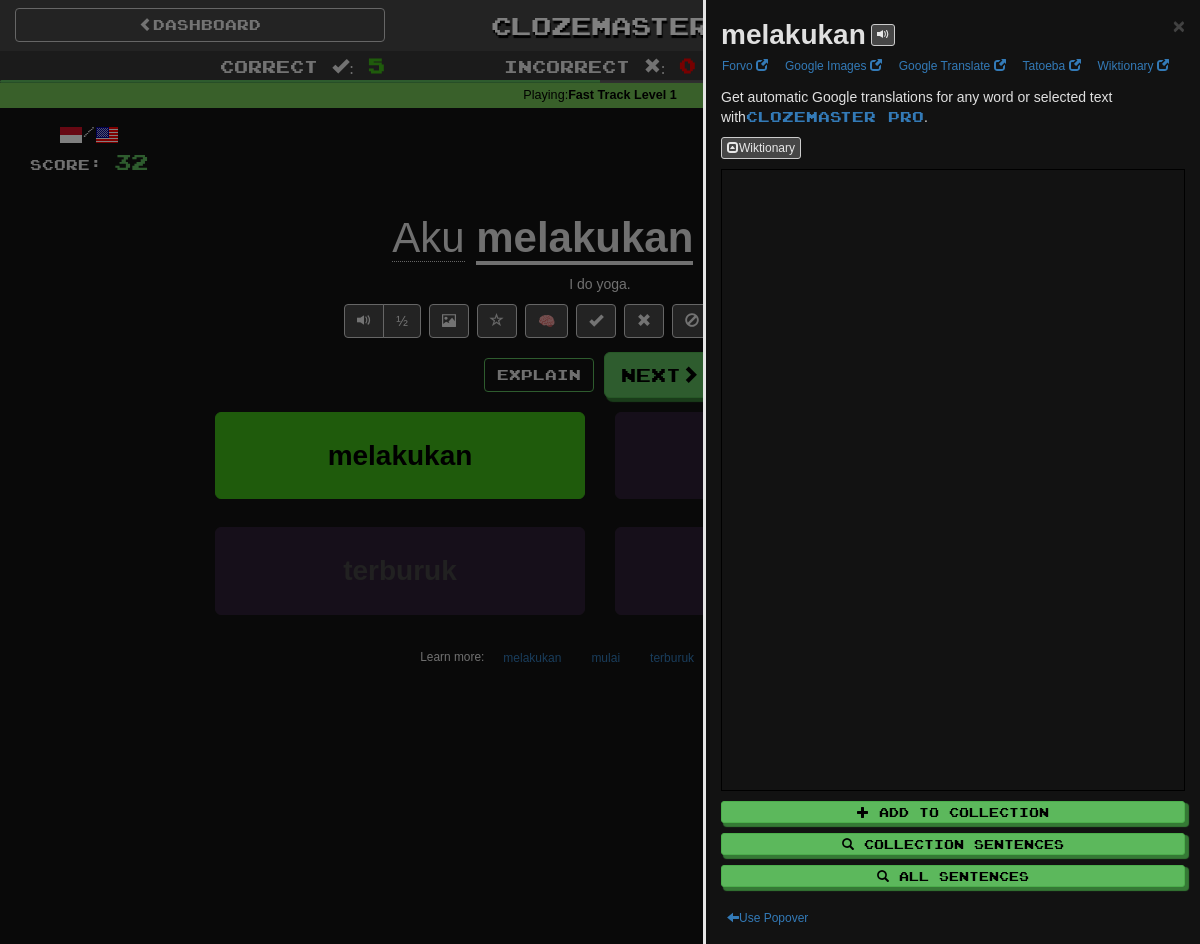 click at bounding box center [600, 472] 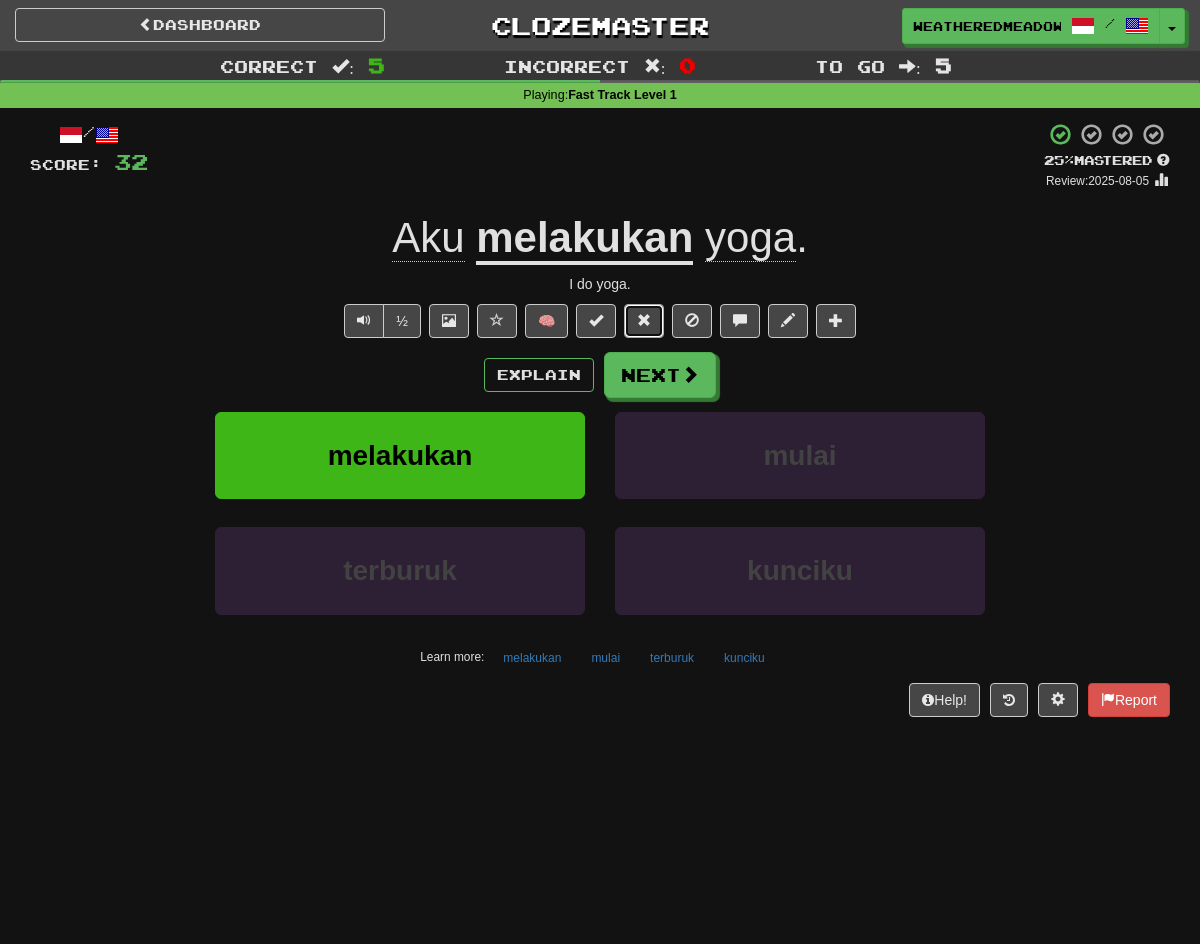click at bounding box center [644, 321] 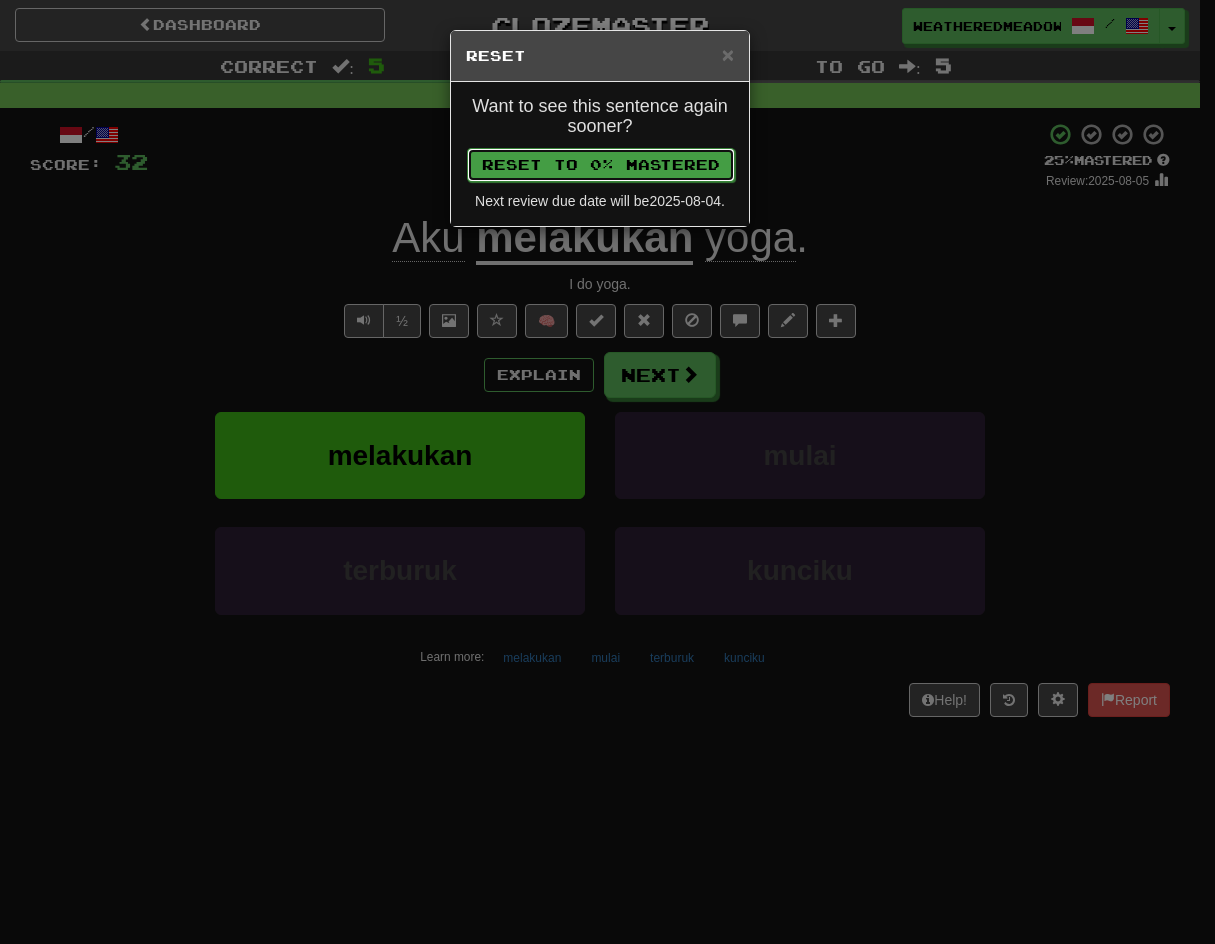 click on "Reset to 0% Mastered" at bounding box center [601, 165] 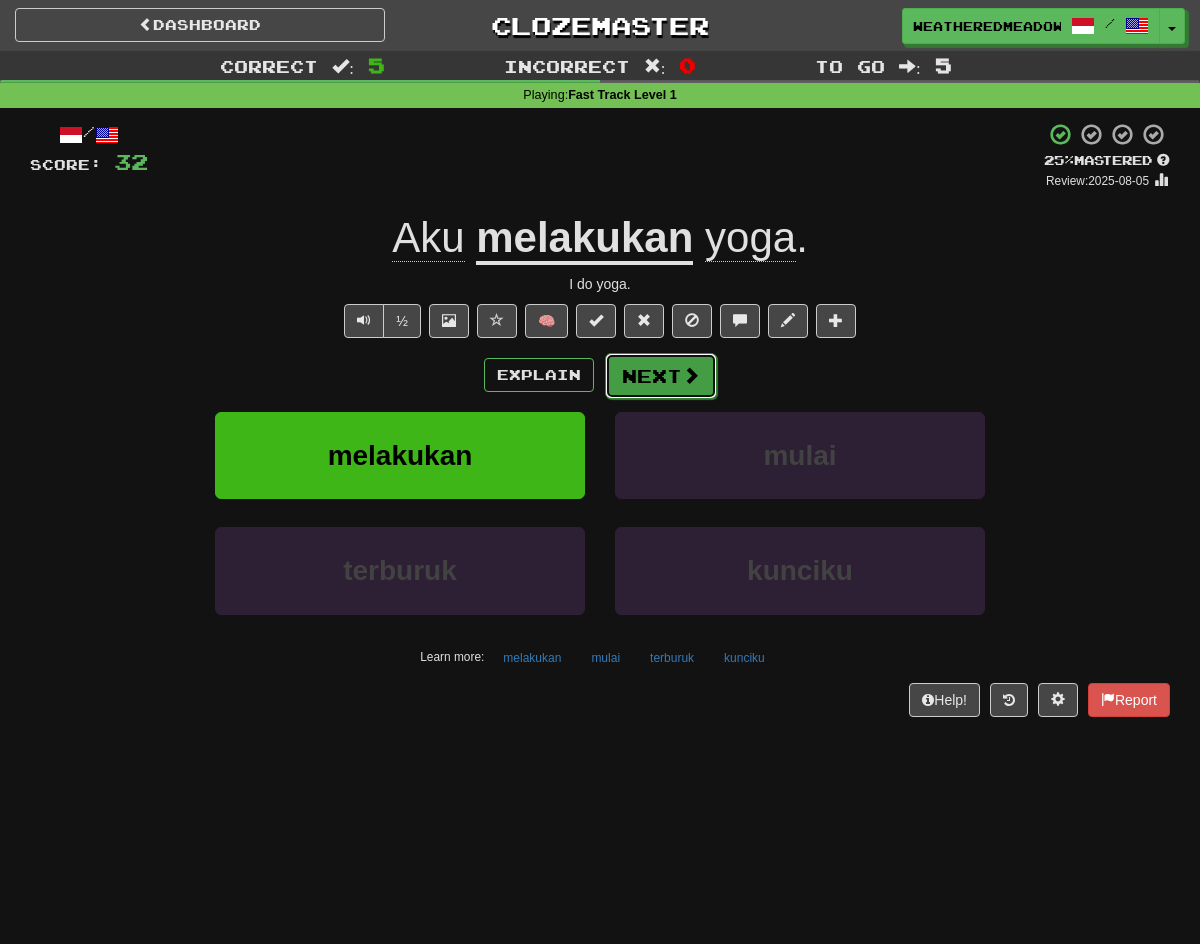click on "Next" at bounding box center (661, 376) 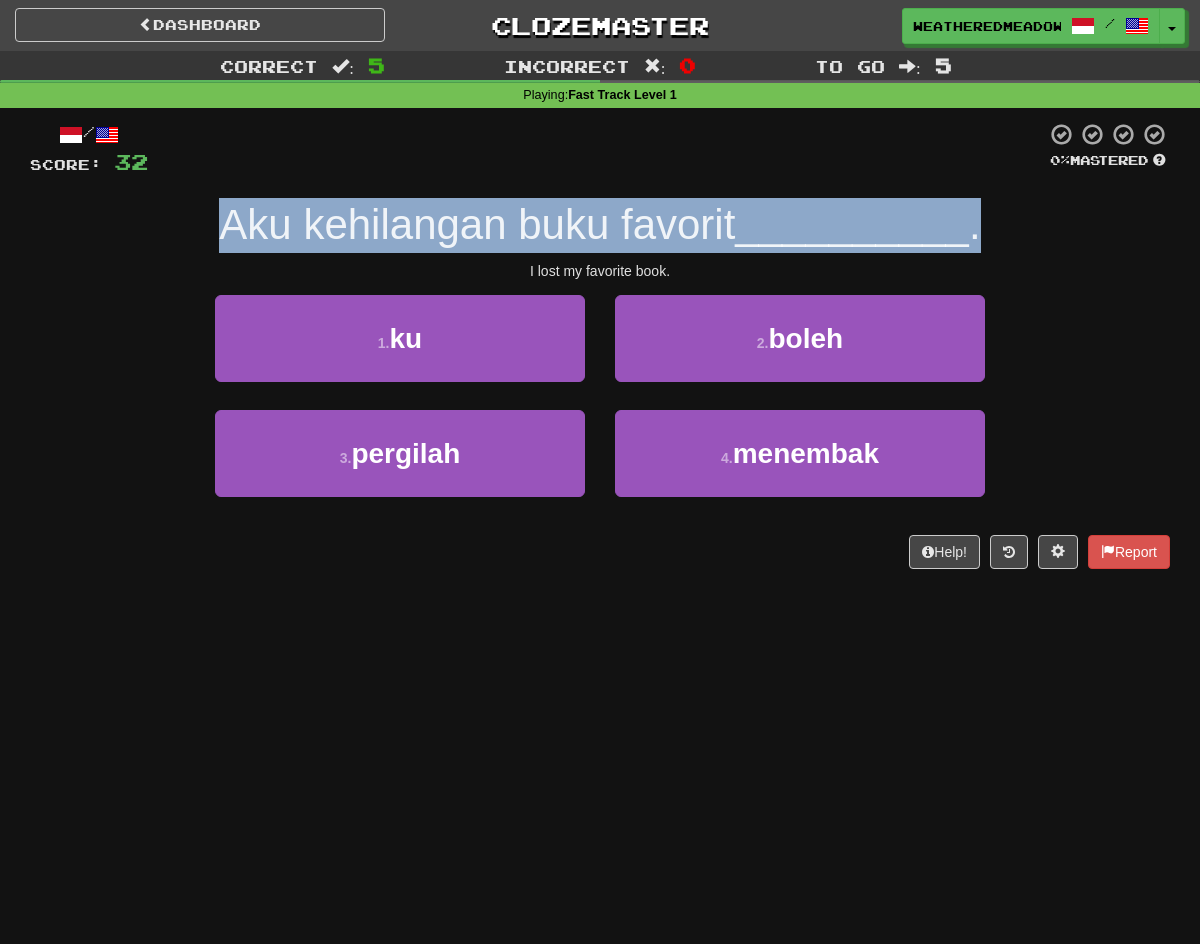 drag, startPoint x: 164, startPoint y: 226, endPoint x: 1112, endPoint y: 202, distance: 948.3038 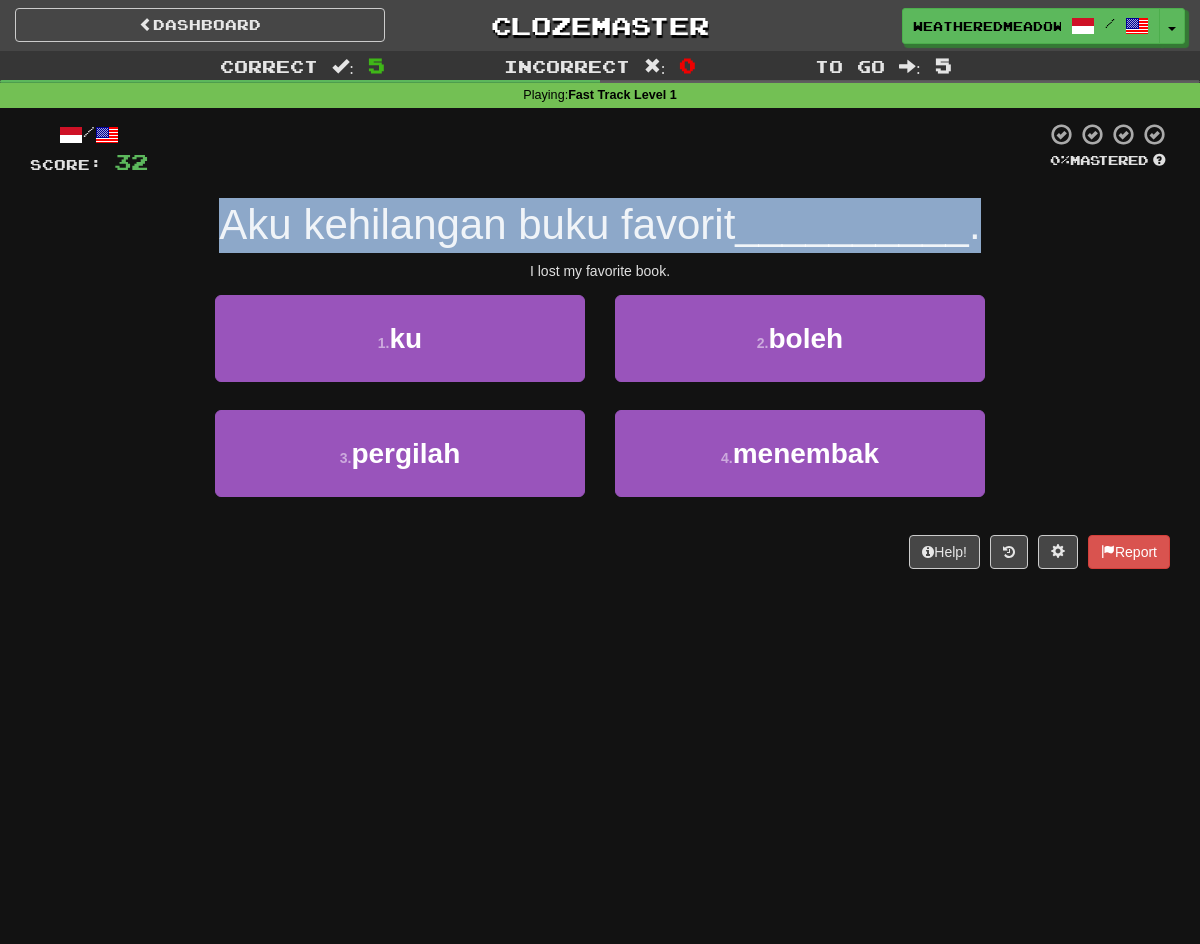 click on "__________" at bounding box center (852, 224) 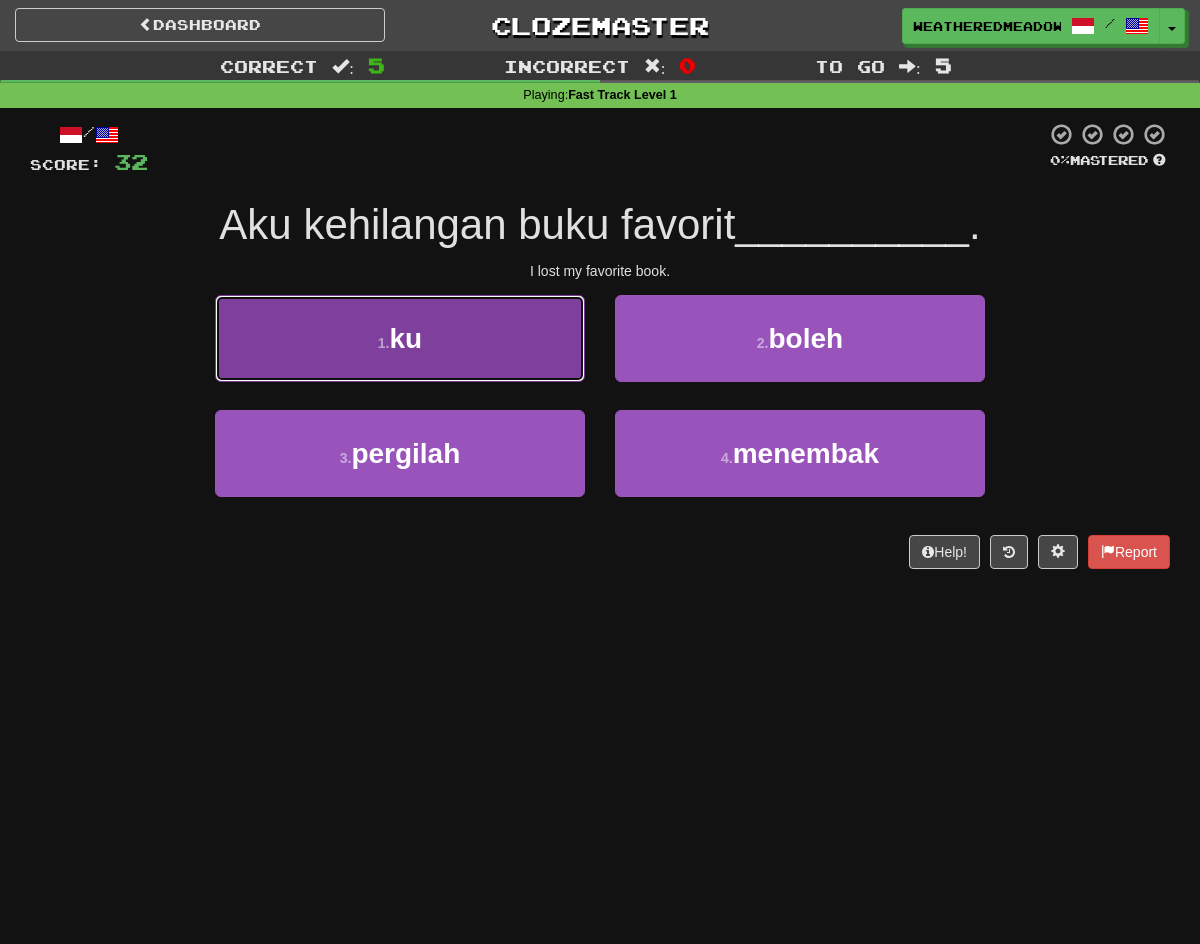 click on "1 .  ku" at bounding box center (400, 338) 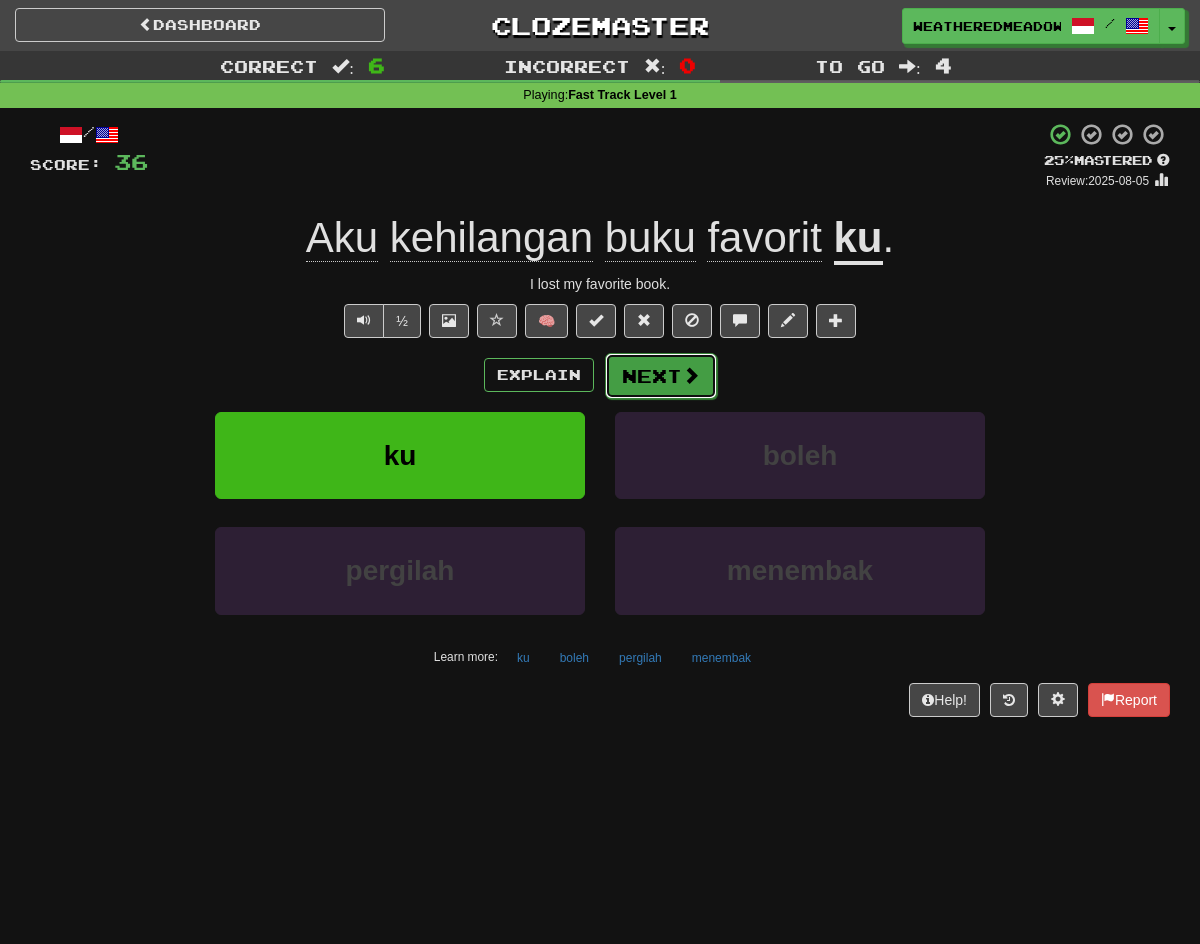 click on "Next" at bounding box center [661, 376] 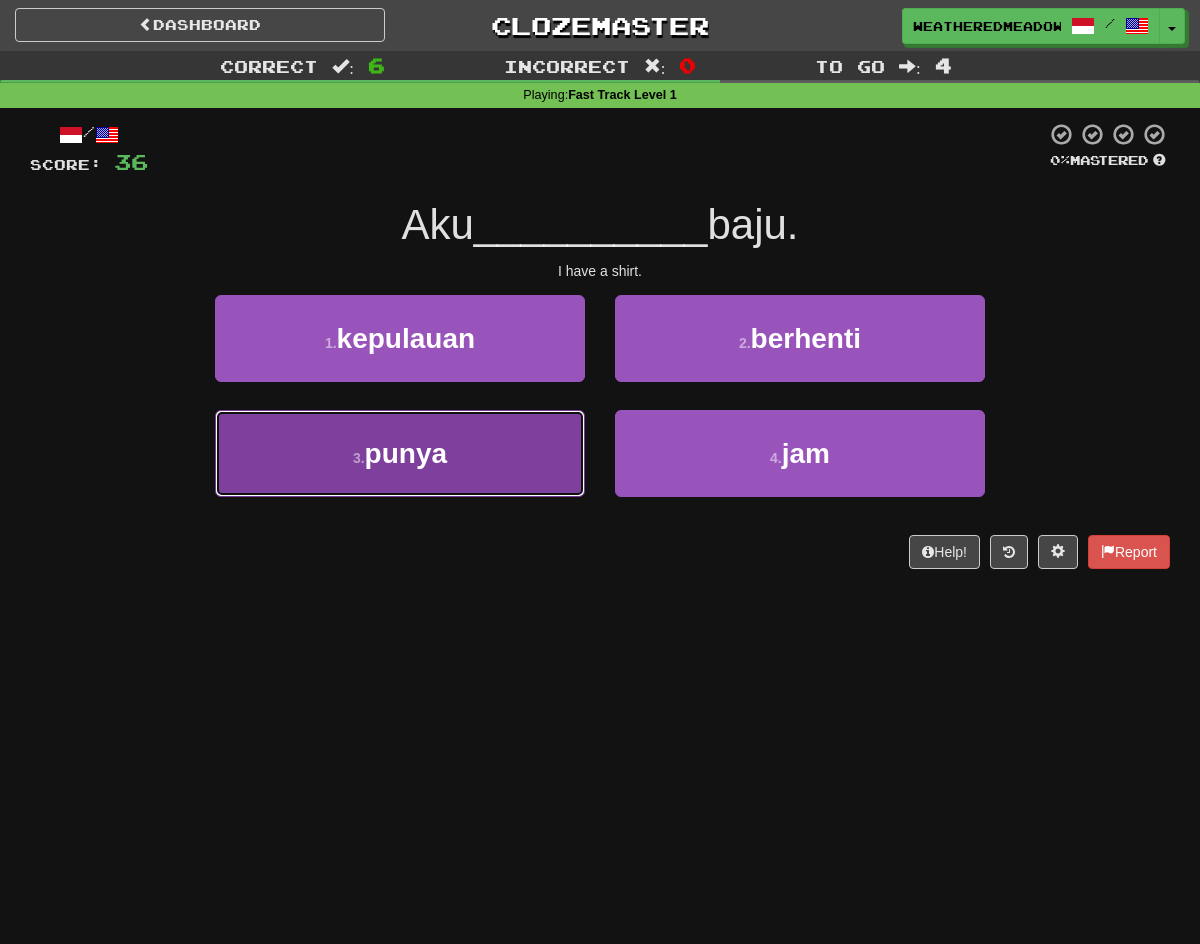 click on "3 .  punya" at bounding box center (400, 453) 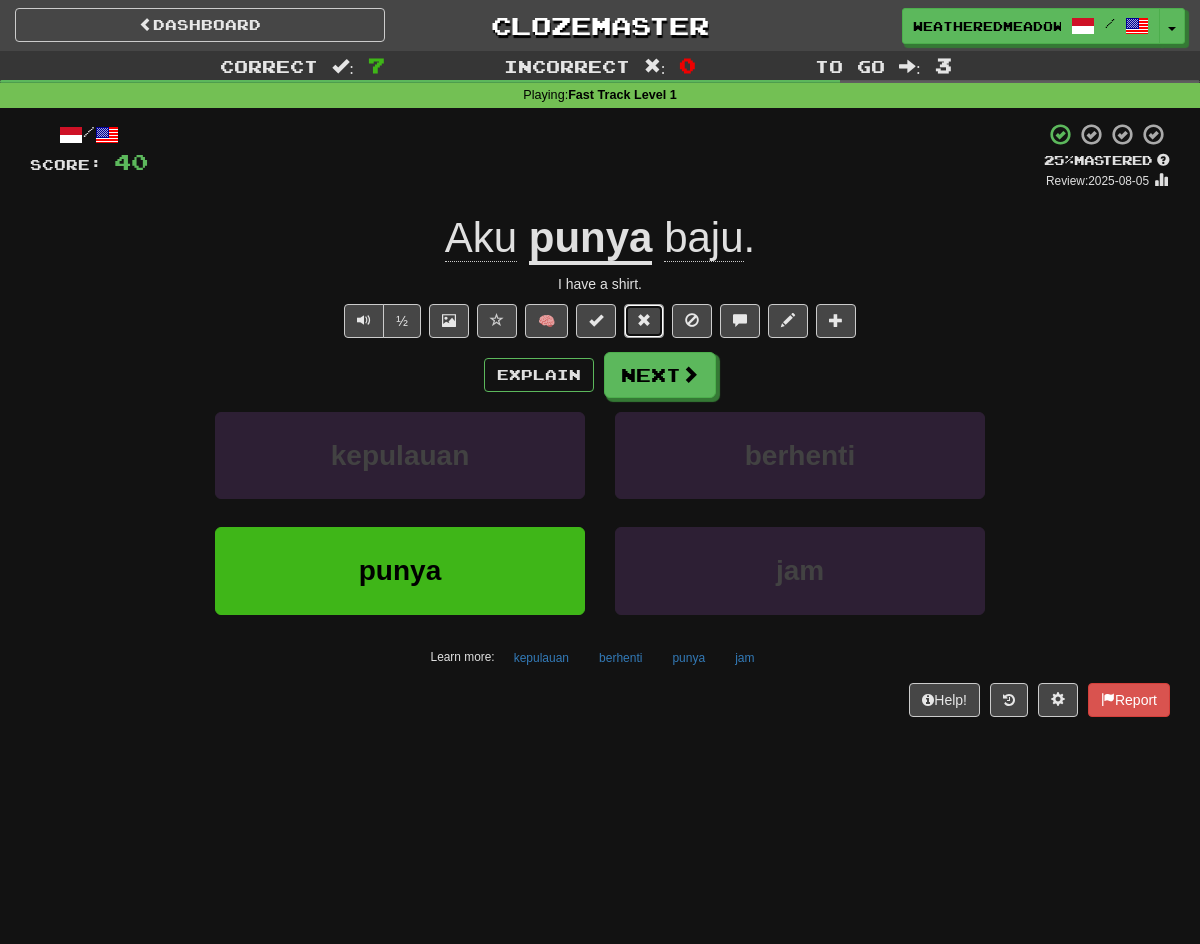 click at bounding box center [644, 320] 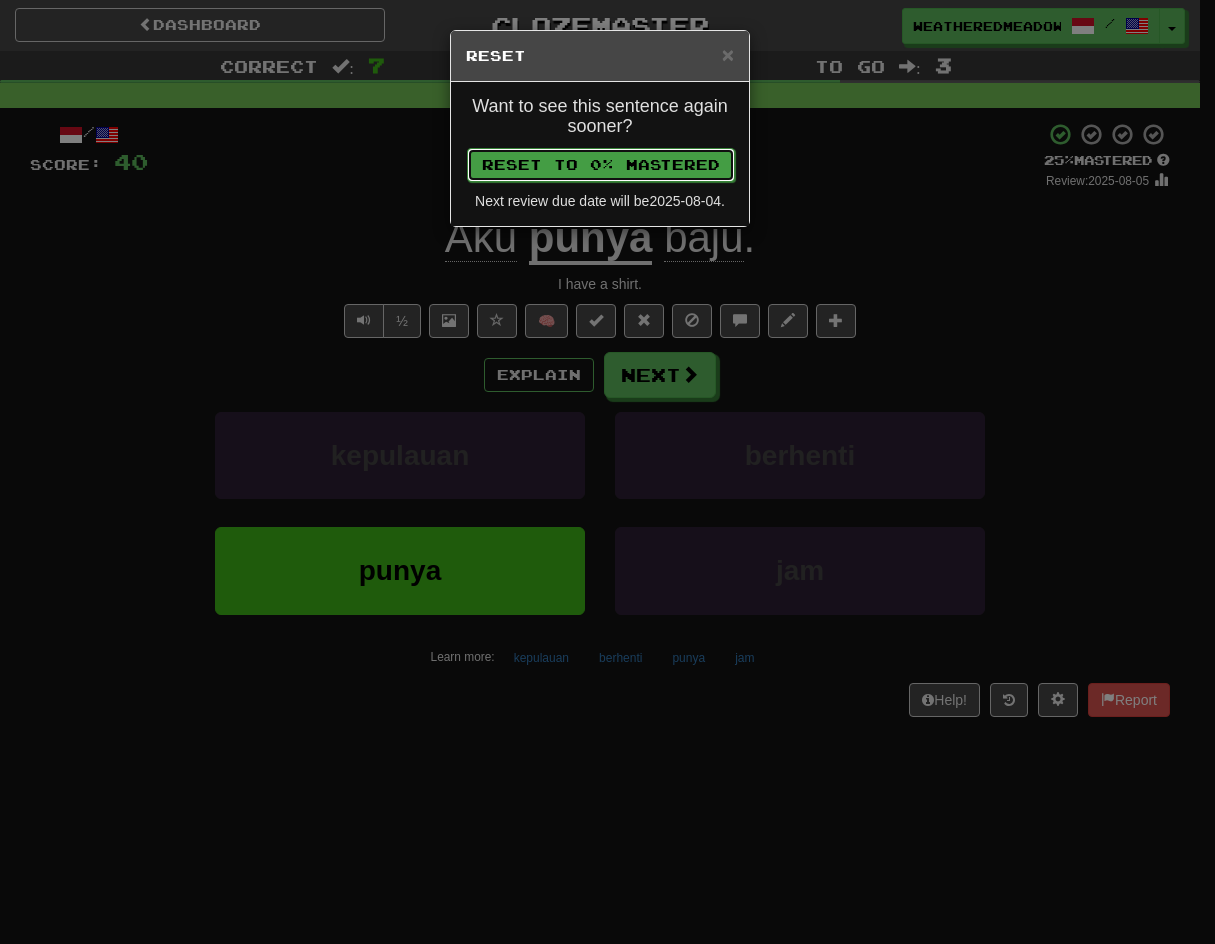 click on "Reset to 0% Mastered" at bounding box center [601, 165] 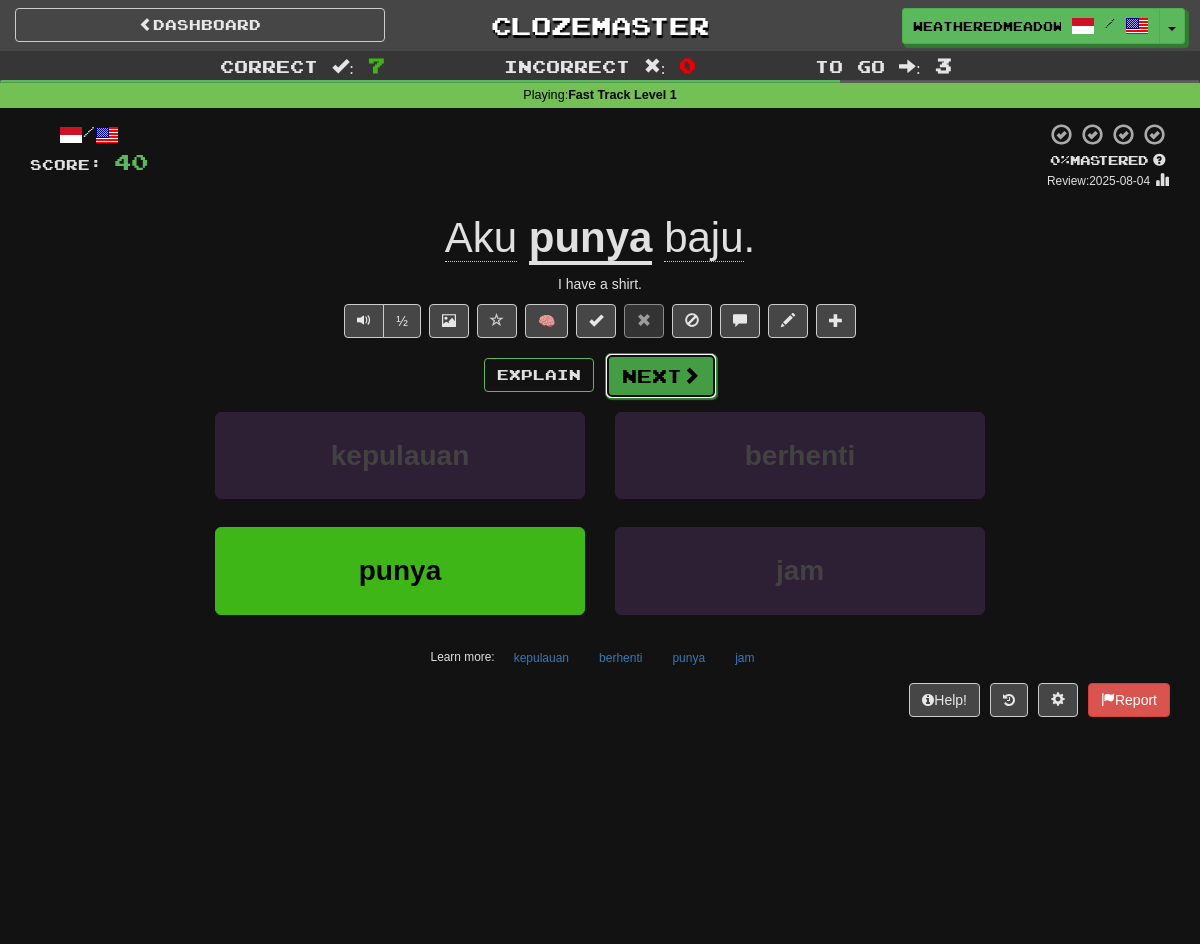 click on "Next" at bounding box center (661, 376) 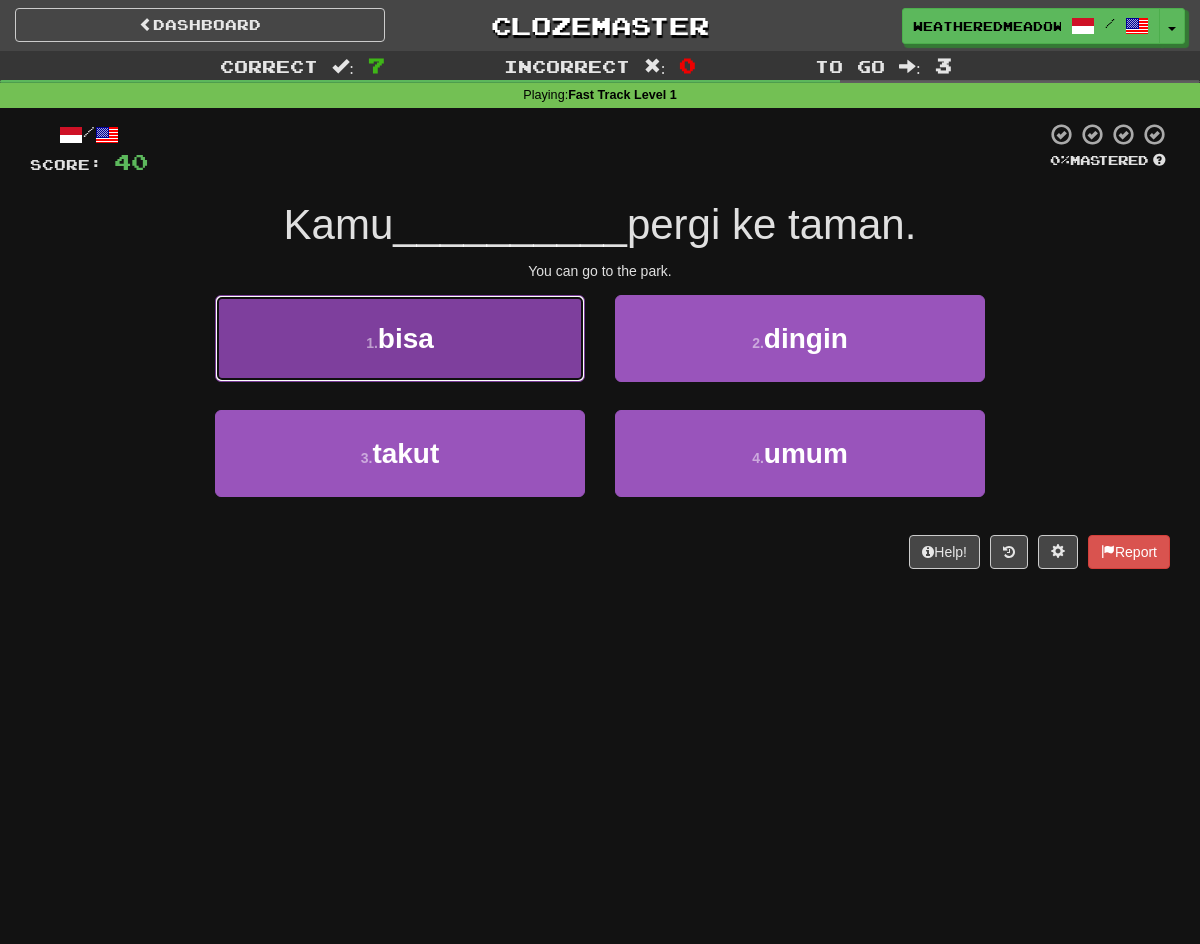click on "1 .  bisa" at bounding box center [400, 338] 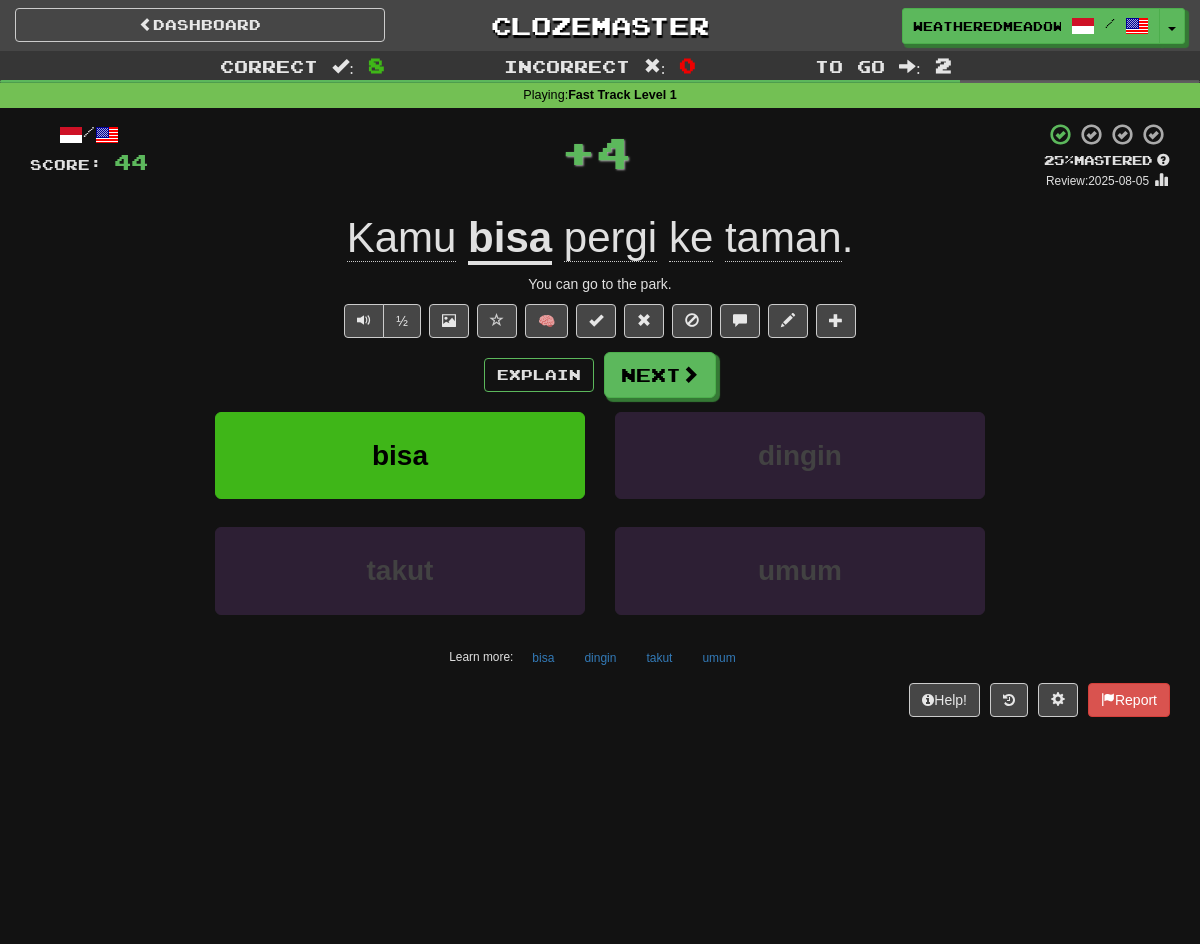 click on "🧠" at bounding box center [666, 320] 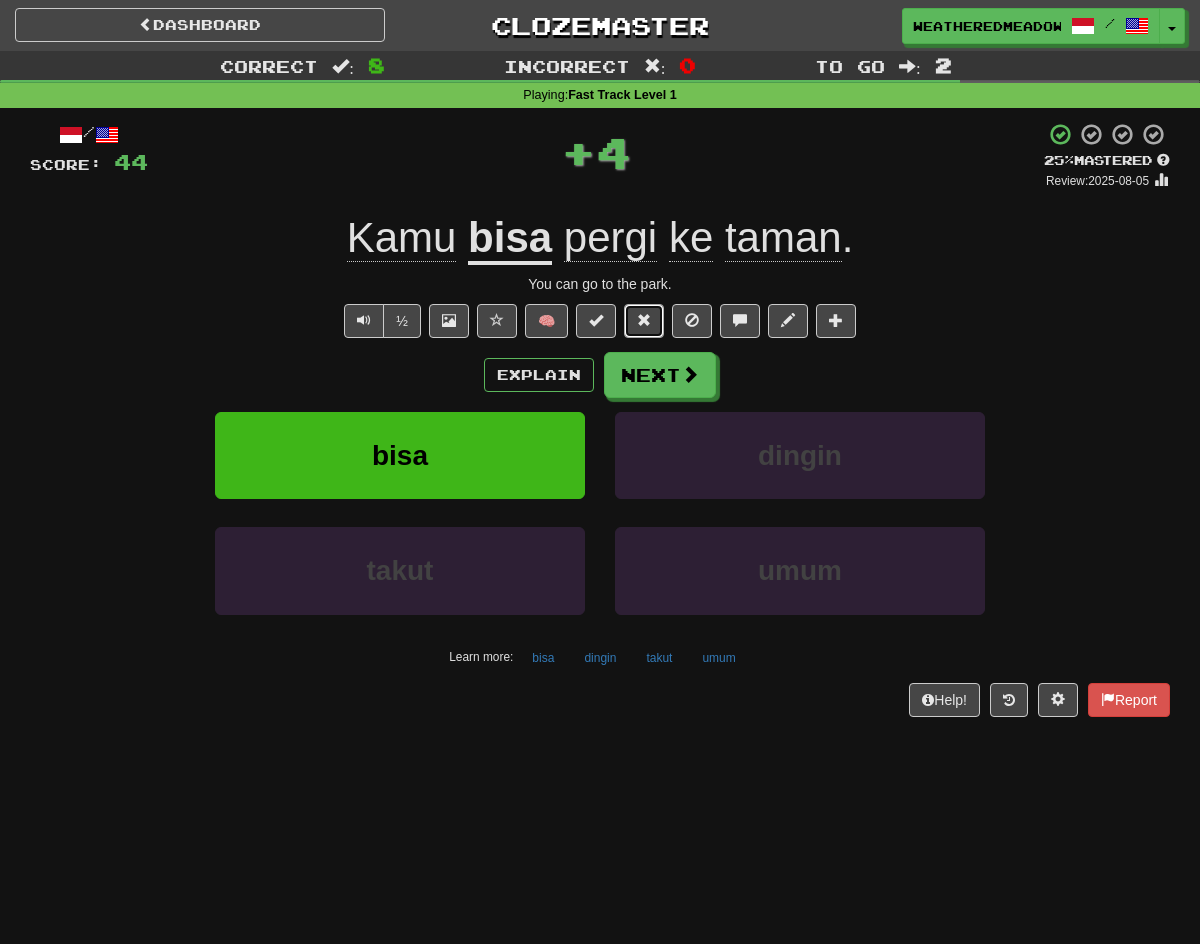 click at bounding box center [644, 321] 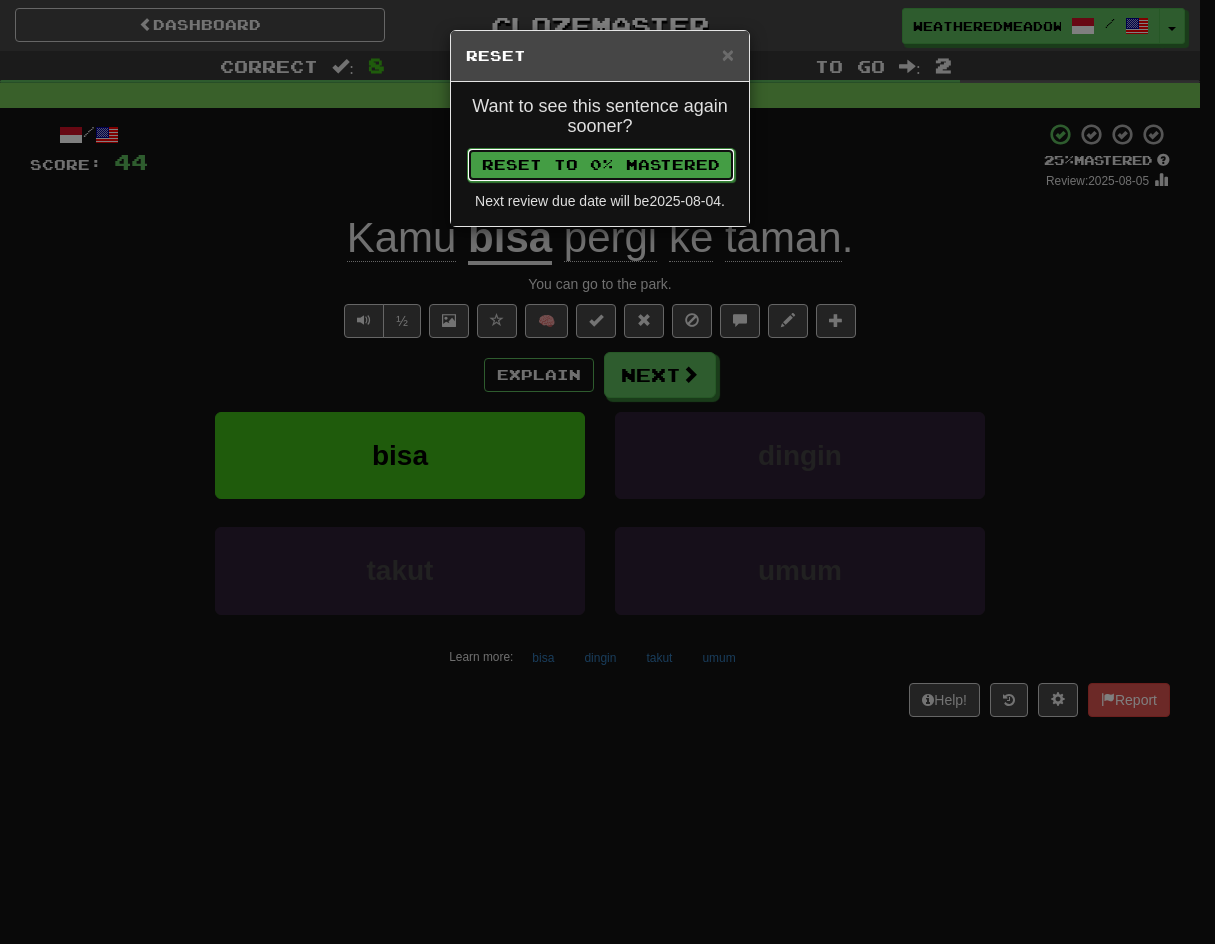 click on "Reset to 0% Mastered" at bounding box center (601, 165) 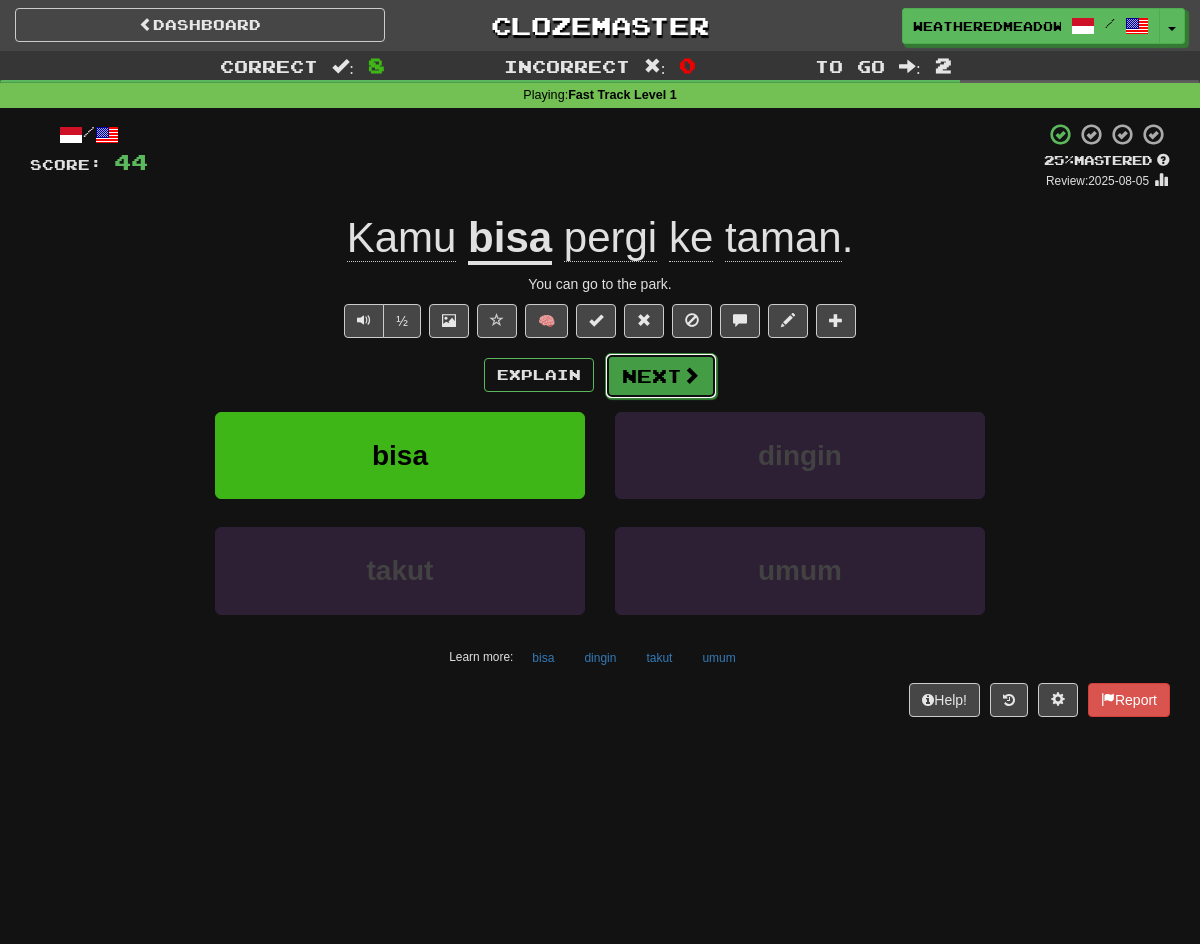 click on "Next" at bounding box center (661, 376) 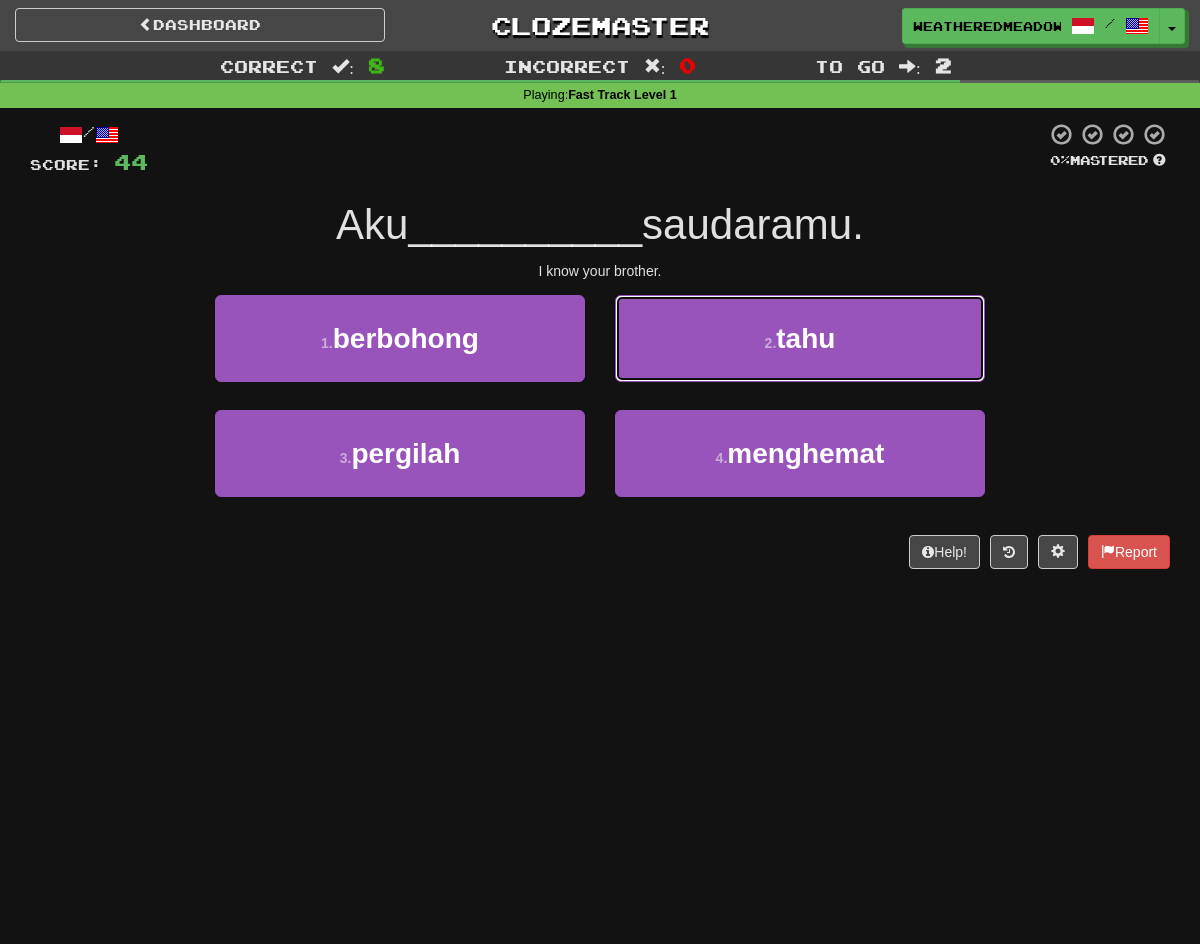 click on "2 .  tahu" at bounding box center [800, 338] 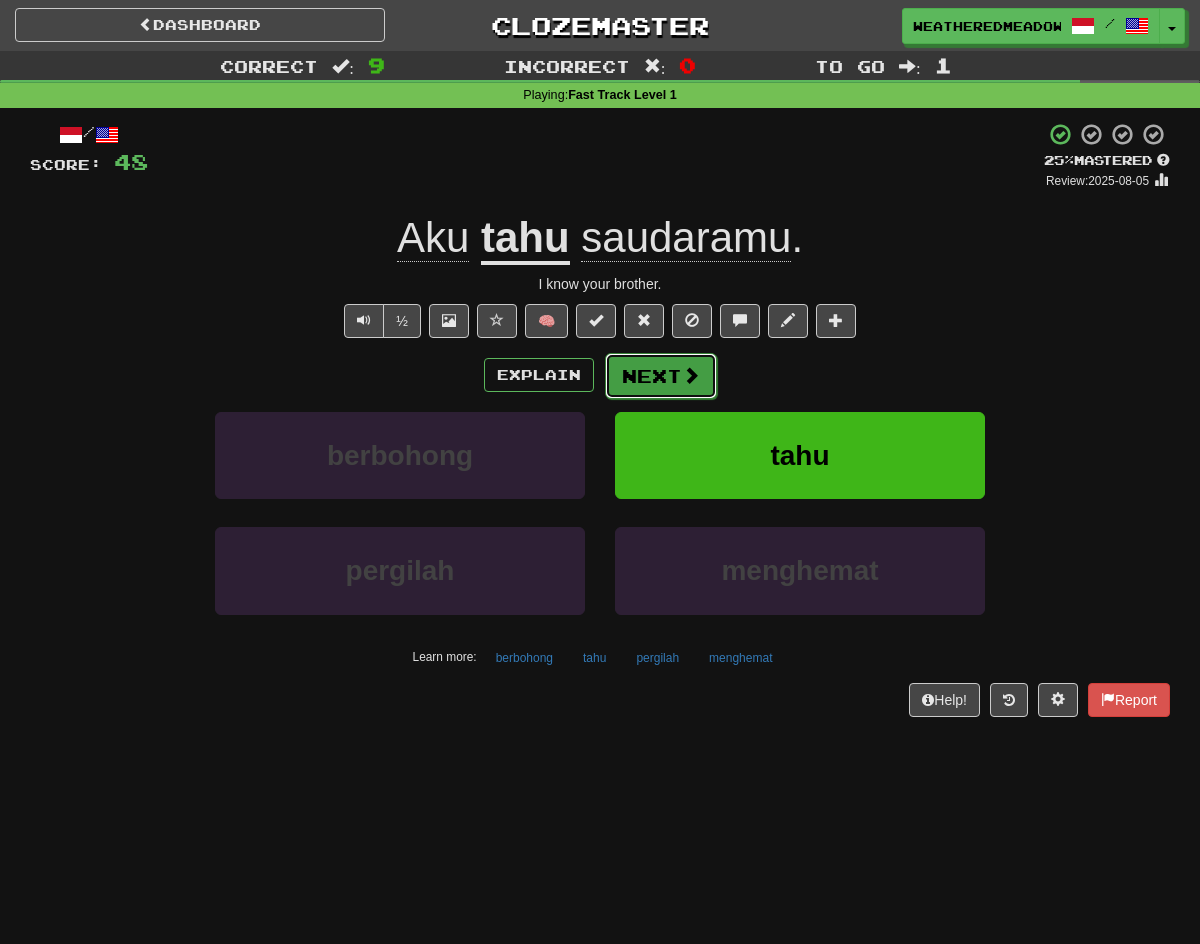 click on "Next" at bounding box center (661, 376) 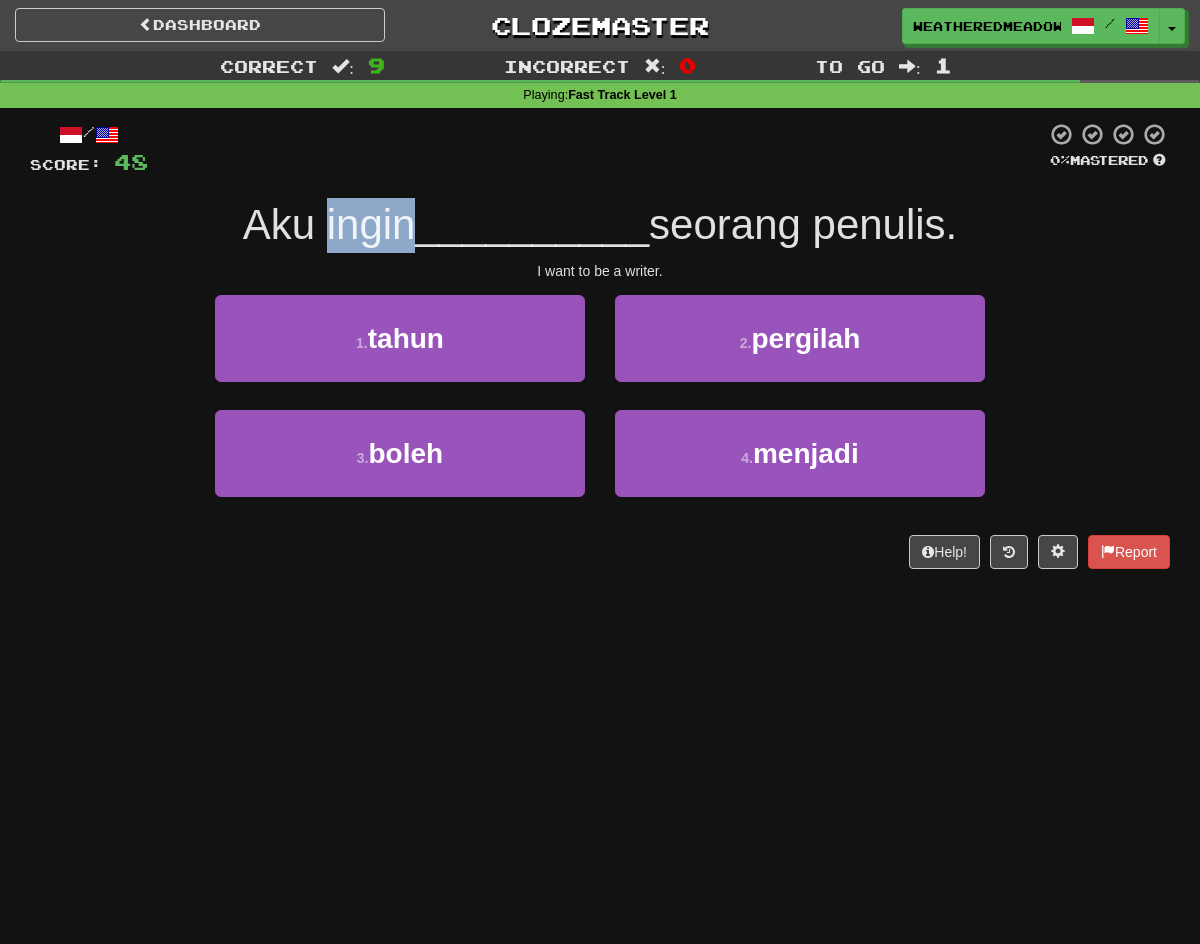drag, startPoint x: 396, startPoint y: 226, endPoint x: 314, endPoint y: 228, distance: 82.02438 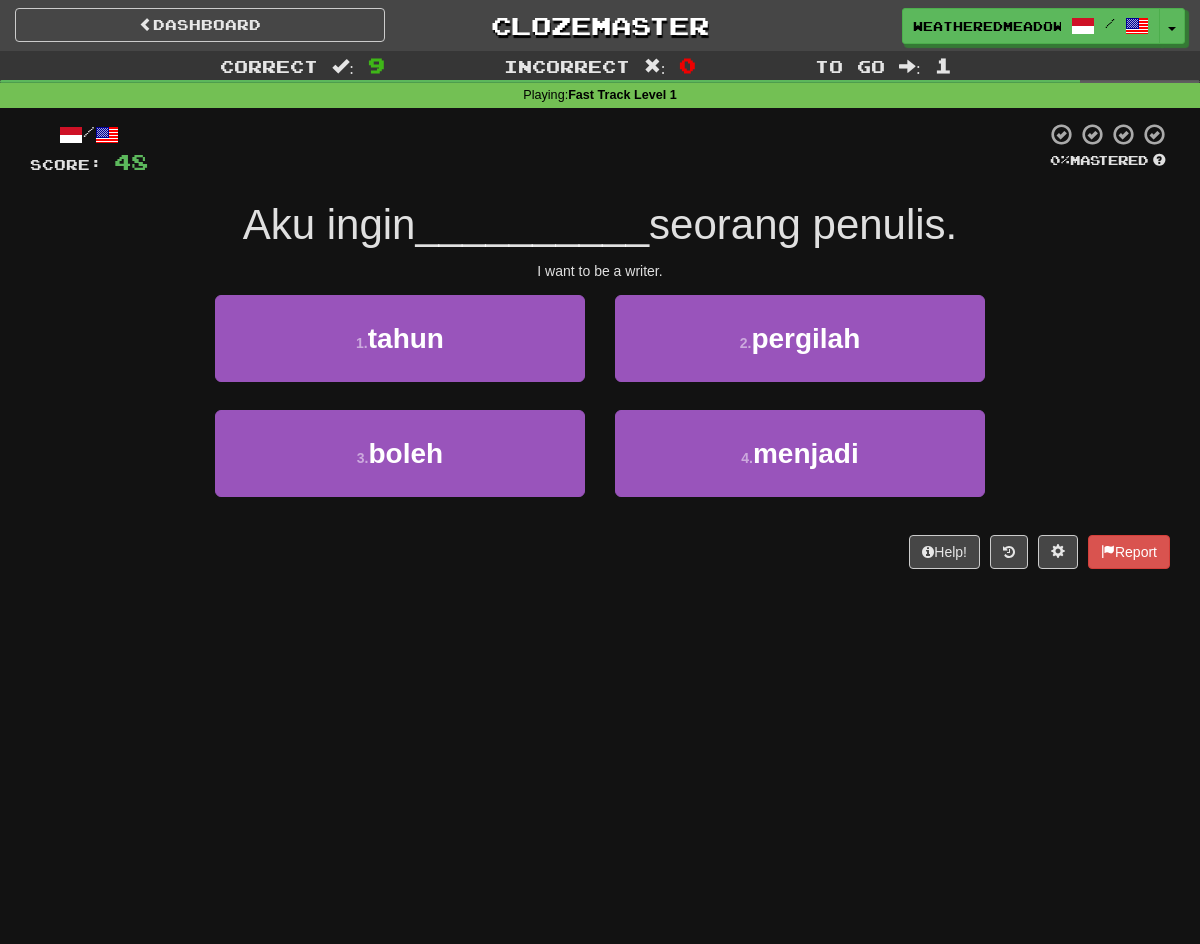 click on "__________" at bounding box center [532, 224] 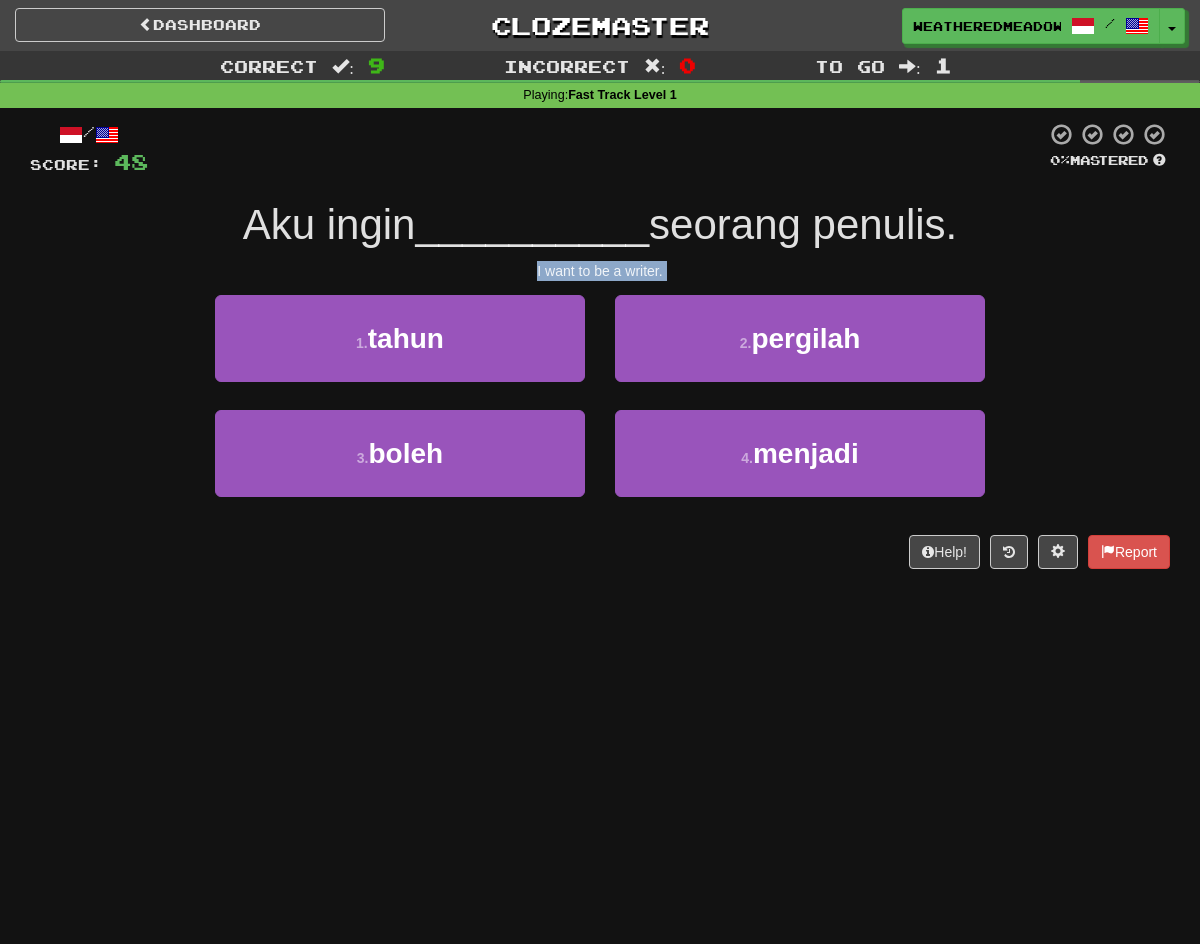 drag, startPoint x: 530, startPoint y: 273, endPoint x: 777, endPoint y: 281, distance: 247.12952 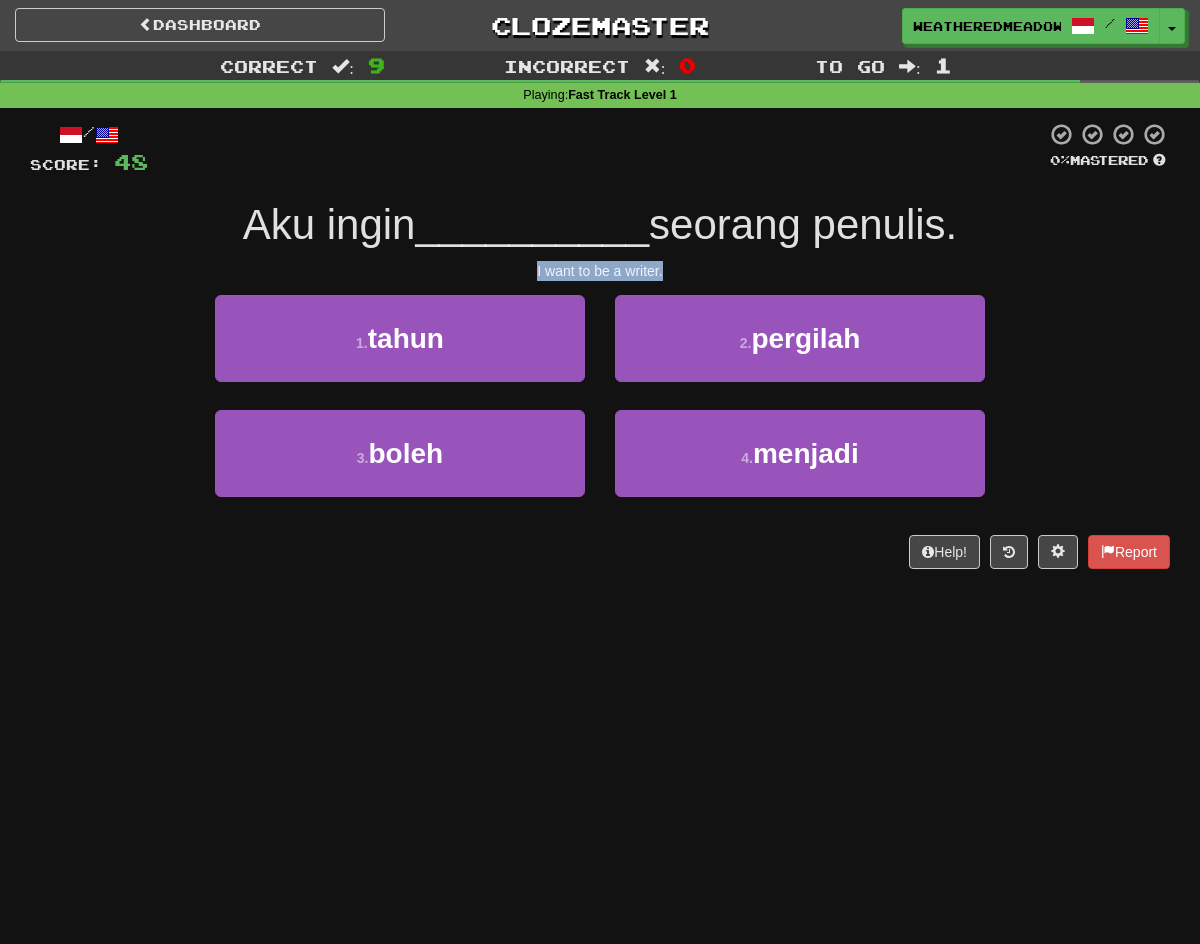 drag, startPoint x: 534, startPoint y: 264, endPoint x: 518, endPoint y: 263, distance: 16.03122 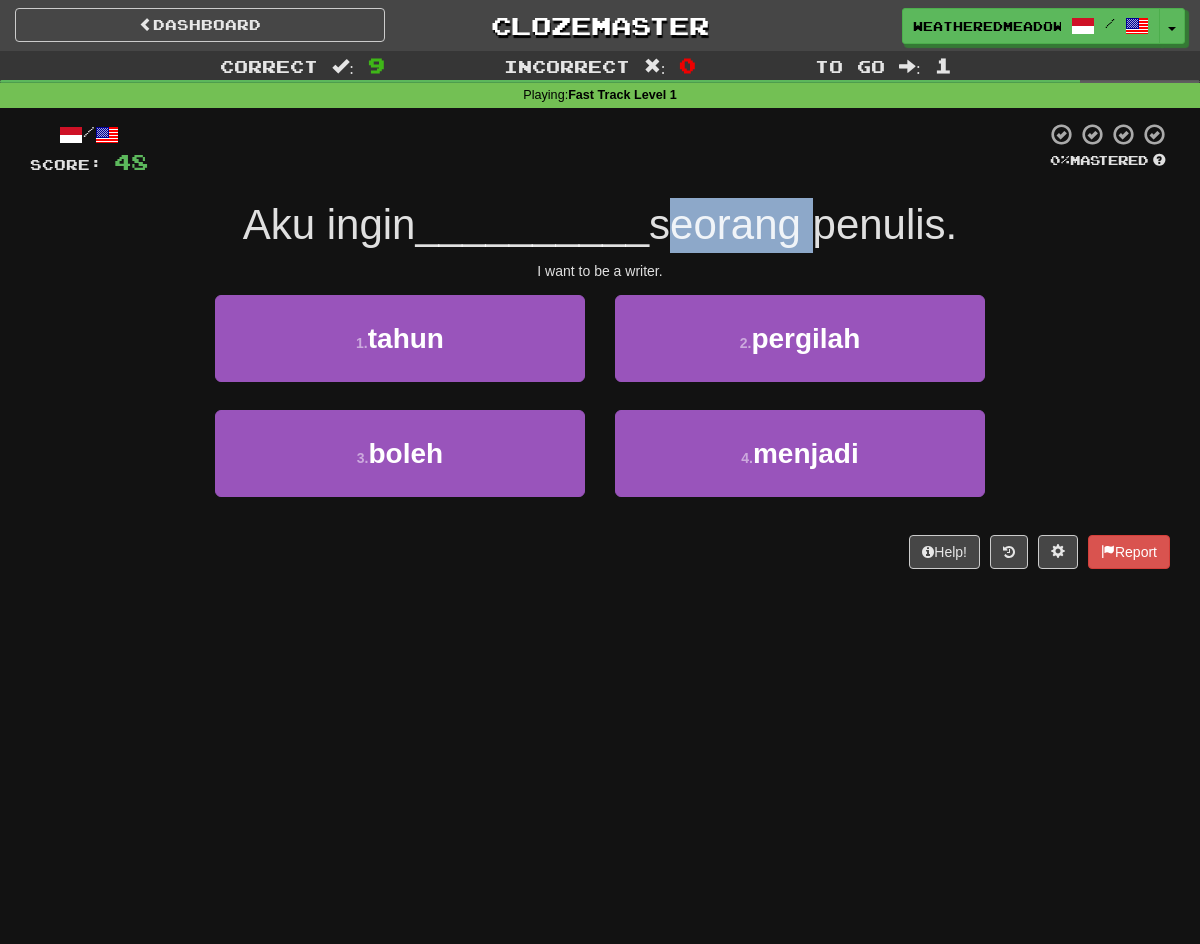 drag, startPoint x: 666, startPoint y: 221, endPoint x: 801, endPoint y: 220, distance: 135.00371 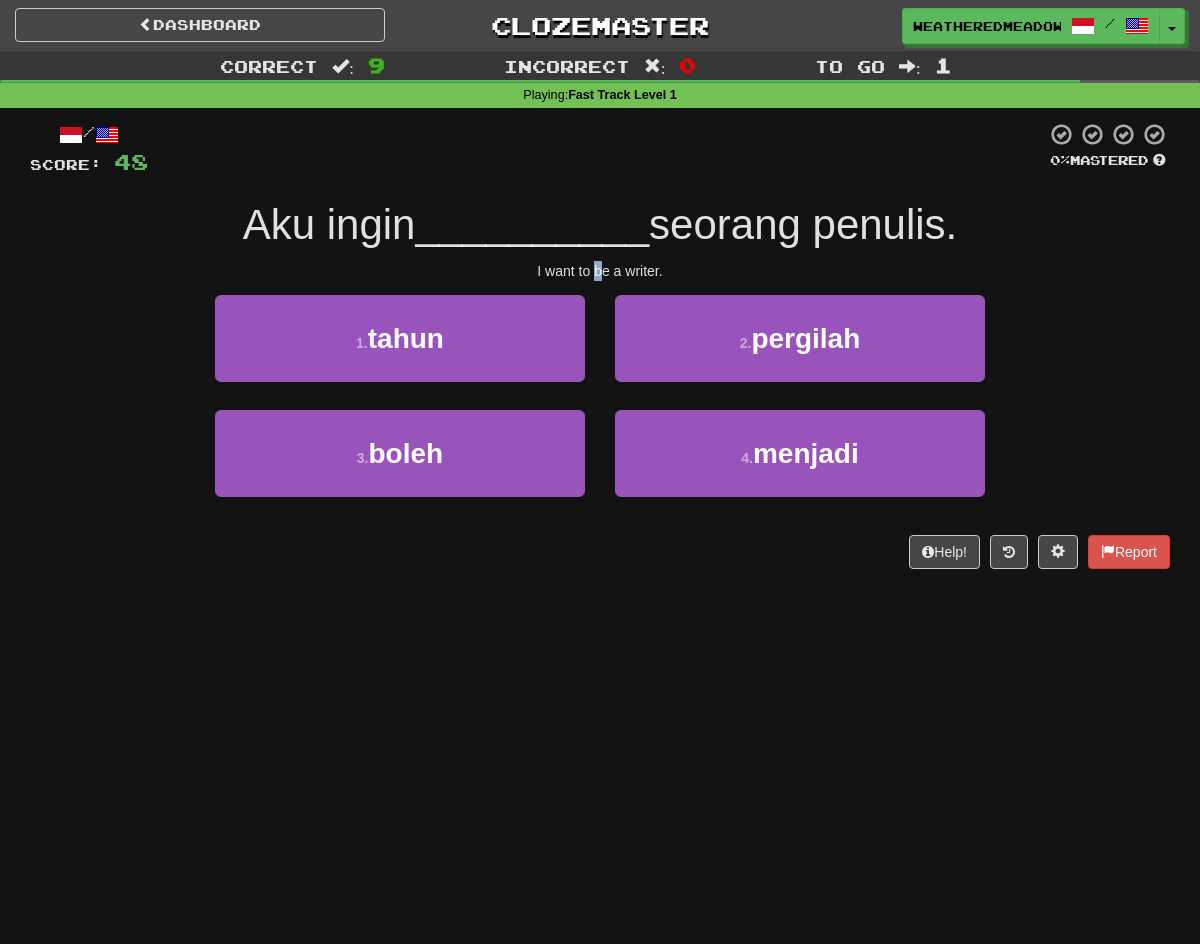 drag, startPoint x: 595, startPoint y: 272, endPoint x: 605, endPoint y: 270, distance: 10.198039 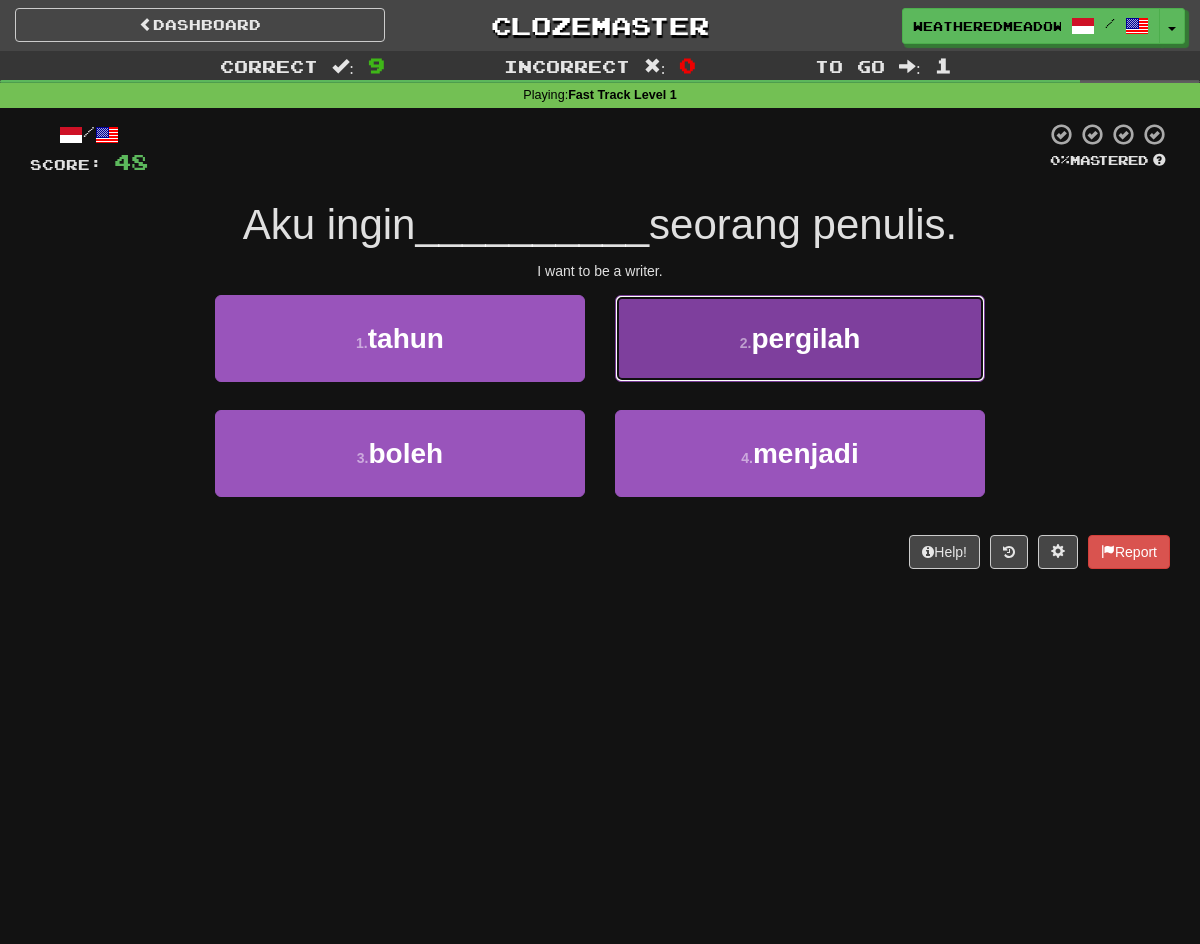 click on "2 .  pergilah" at bounding box center [800, 338] 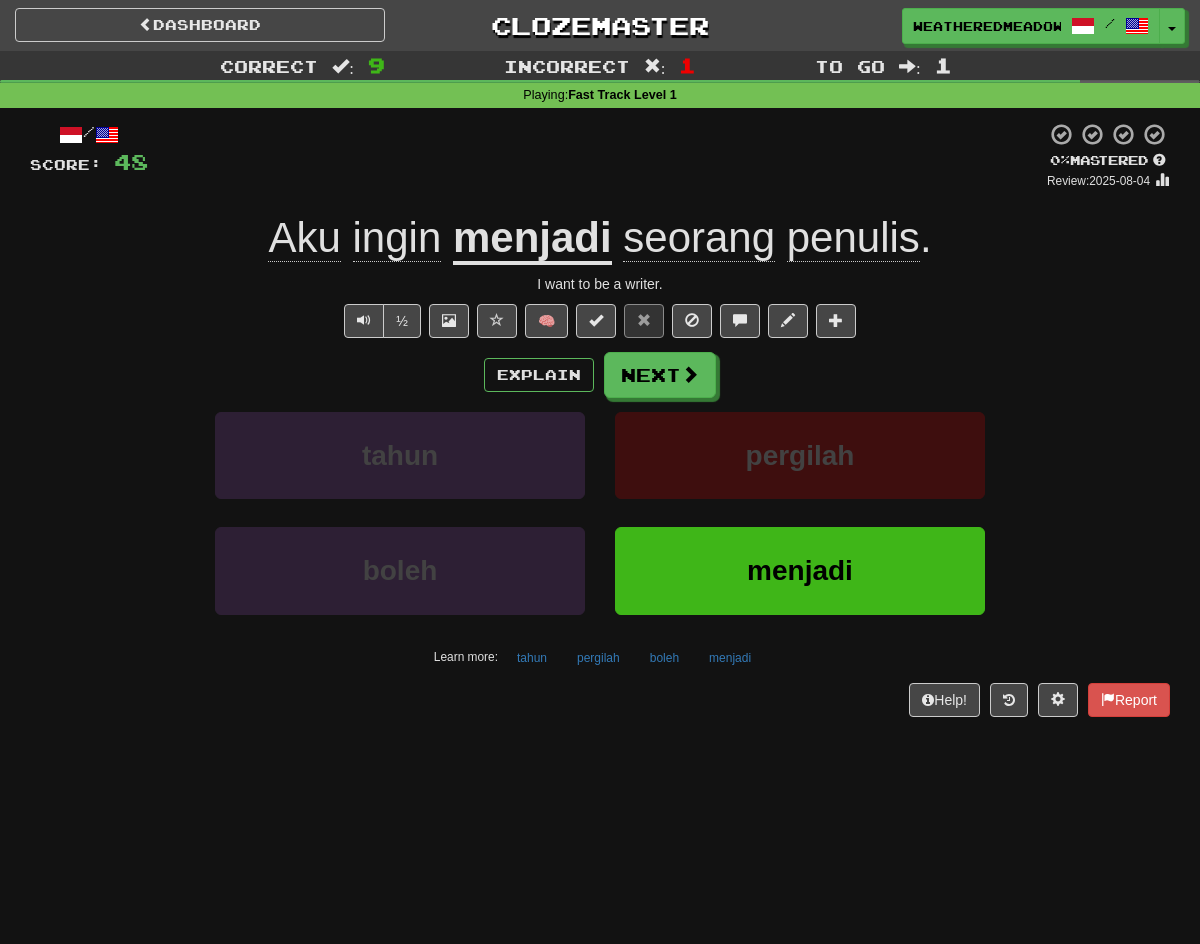click on "menjadi" at bounding box center (532, 239) 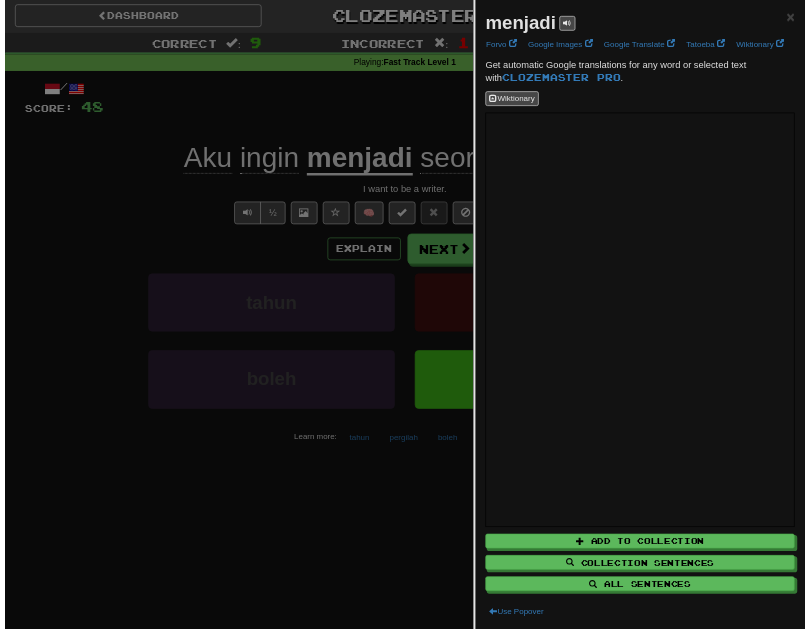 scroll, scrollTop: 0, scrollLeft: 0, axis: both 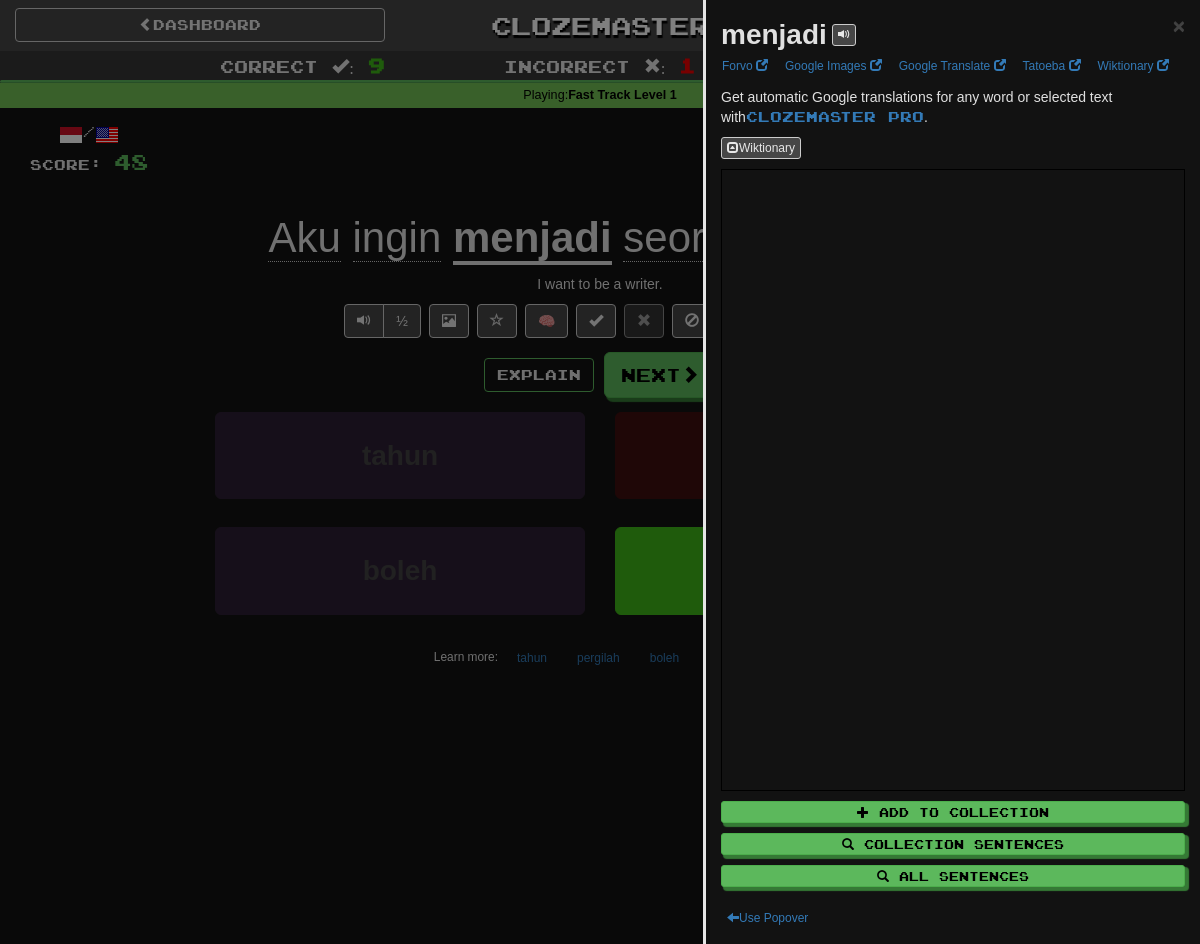 click at bounding box center [600, 472] 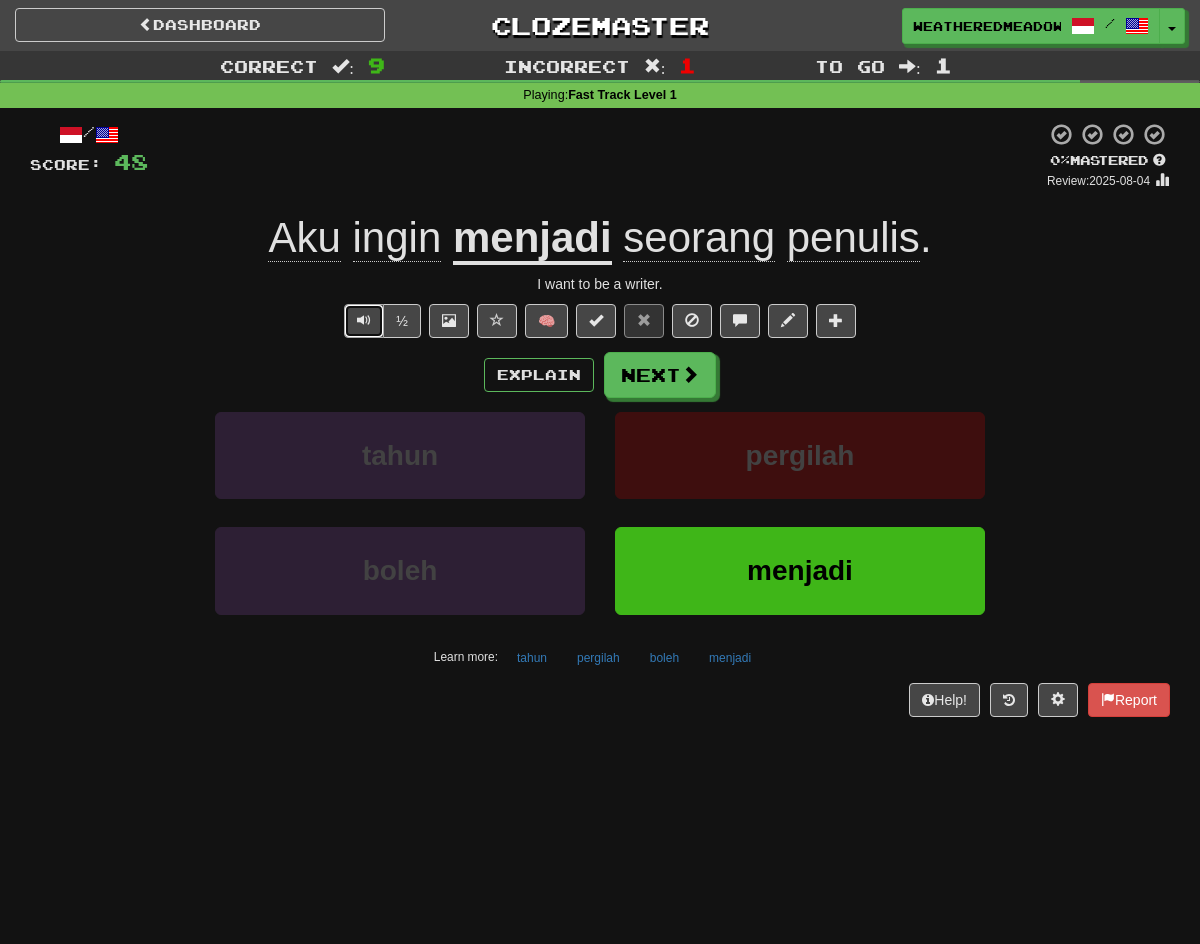 click at bounding box center [364, 321] 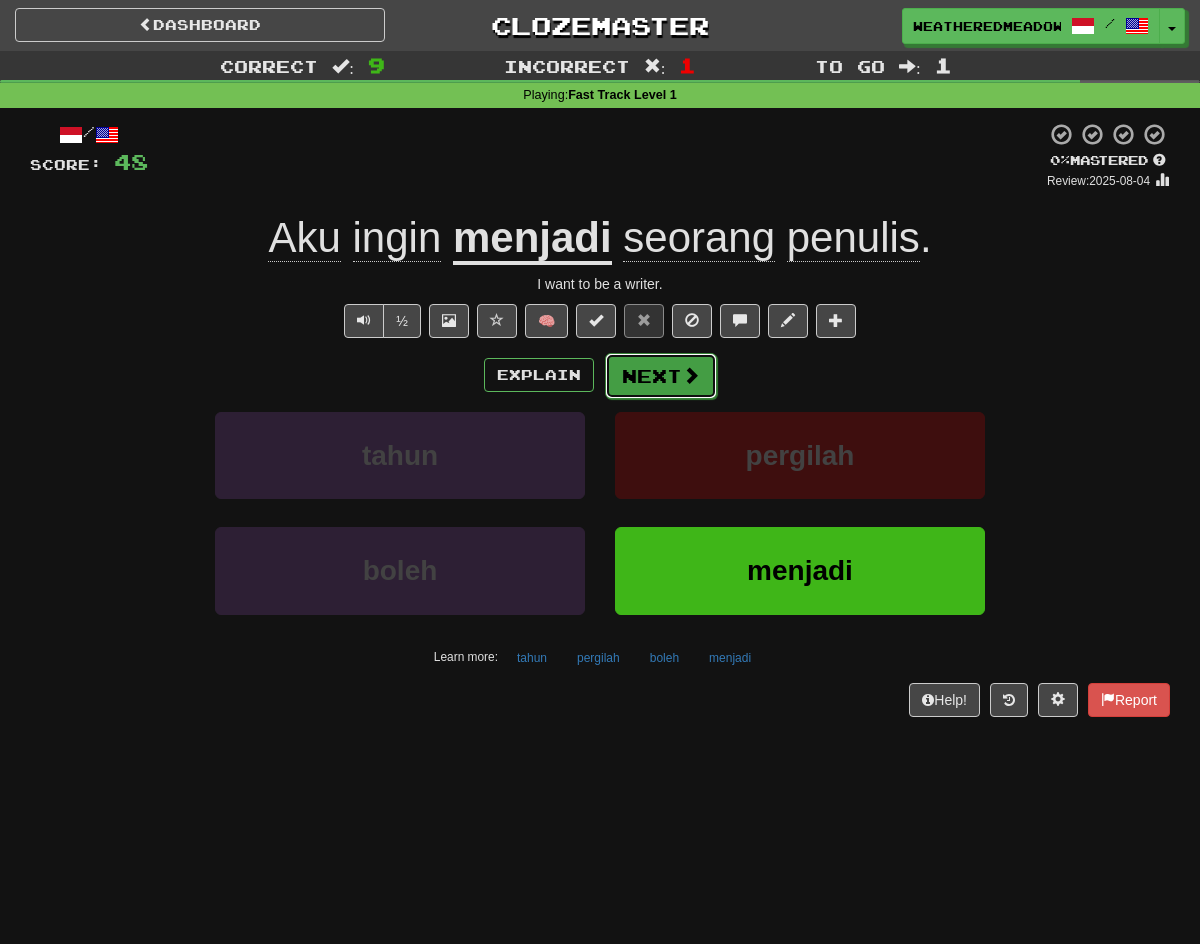 click on "Next" at bounding box center [661, 376] 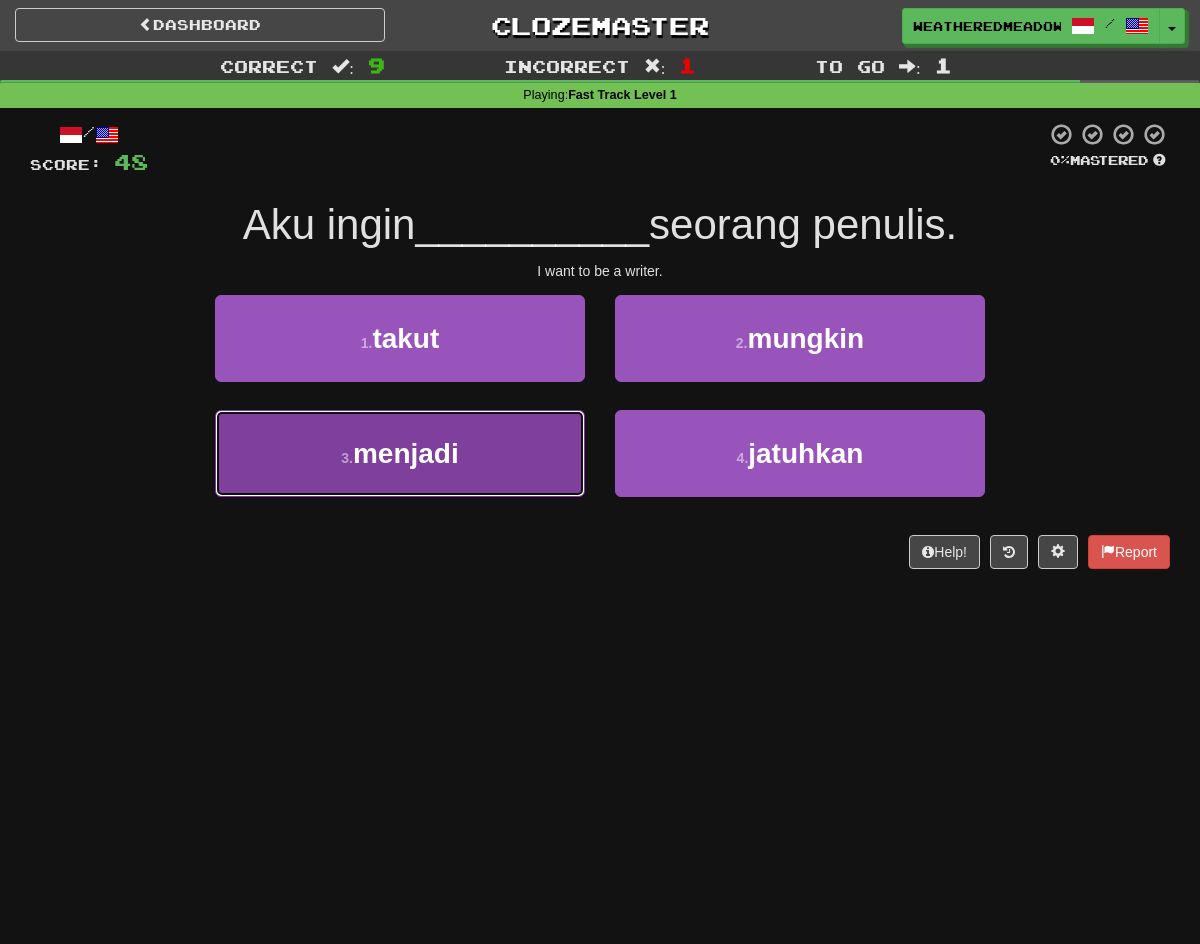 click on "3 .  menjadi" at bounding box center (400, 453) 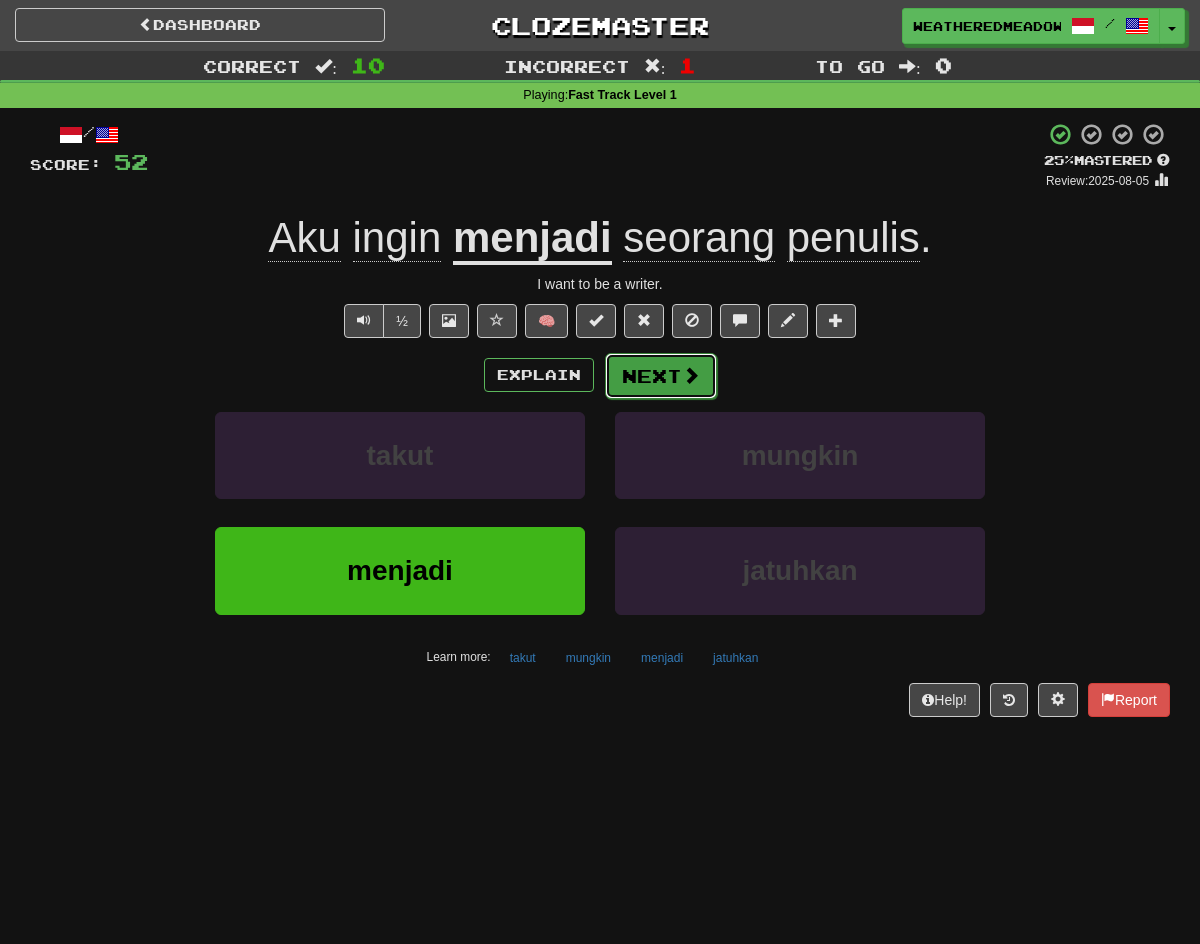 click on "Next" at bounding box center [661, 376] 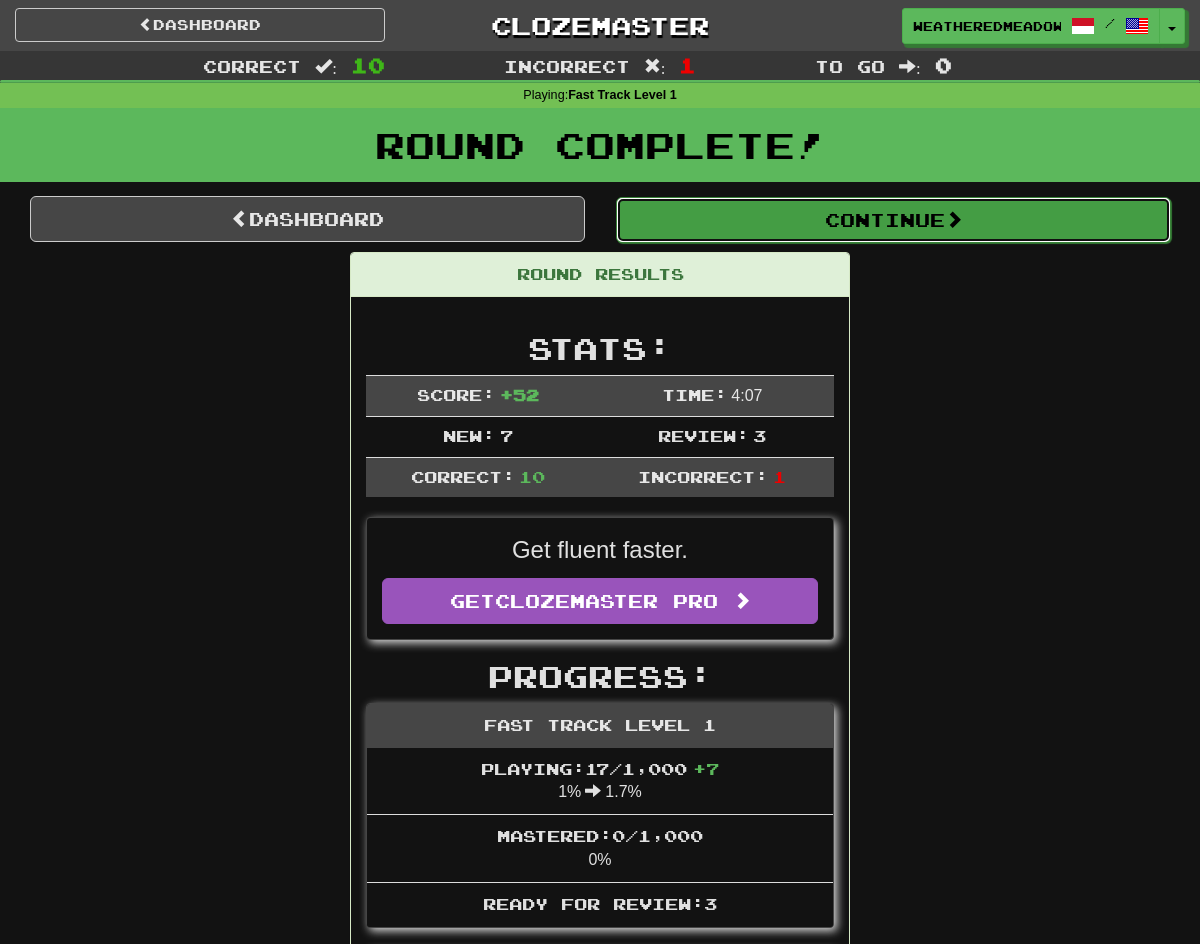 click on "Continue" at bounding box center [893, 220] 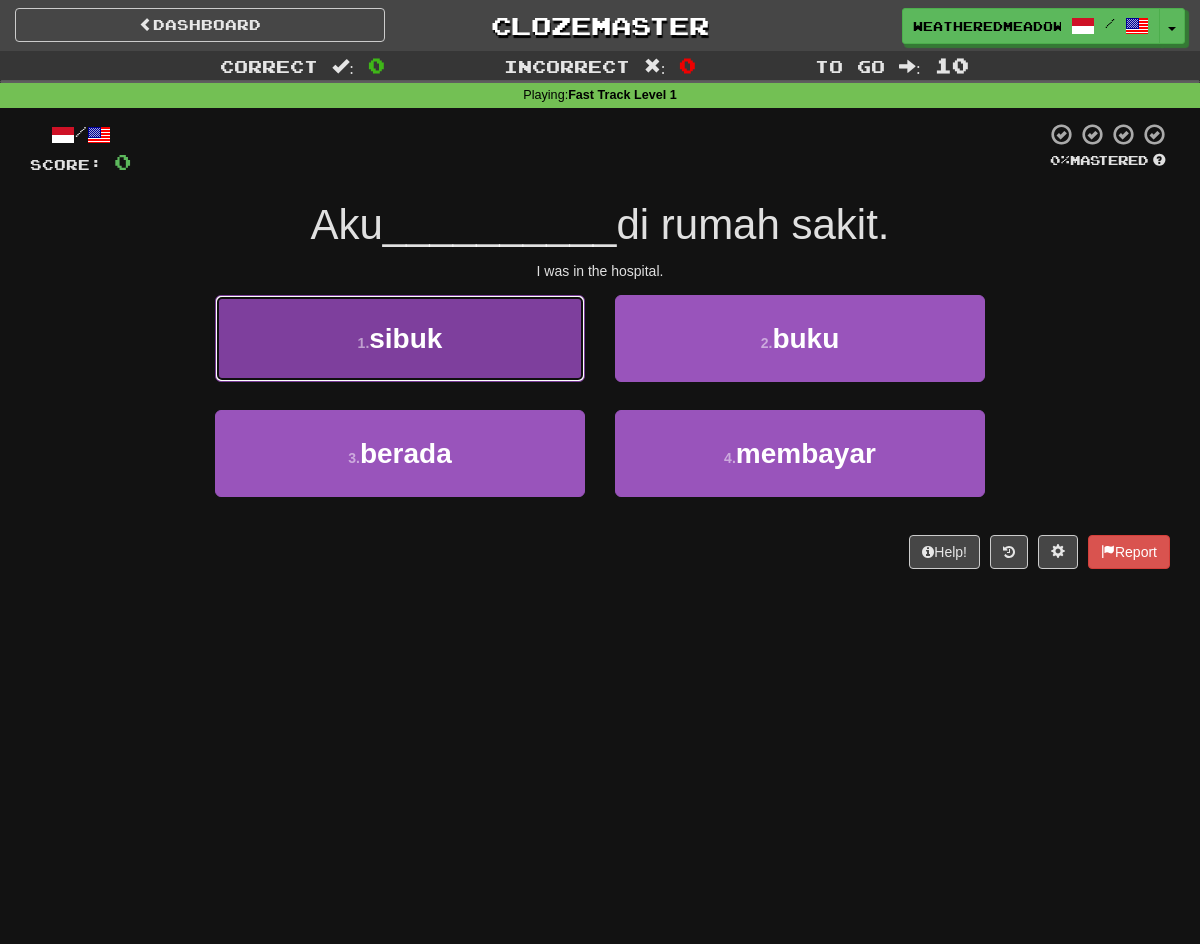 click on "1 .  sibuk" at bounding box center (400, 338) 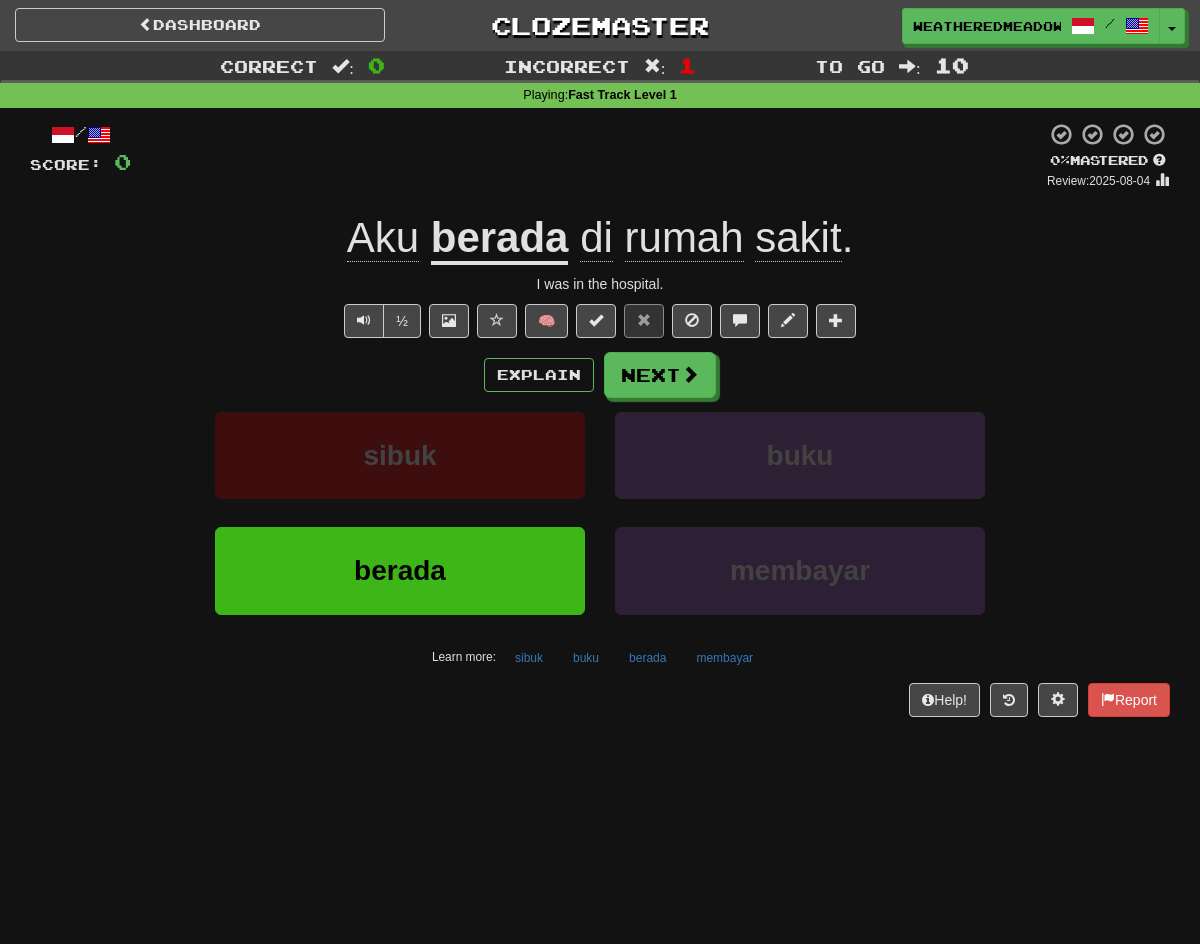 click on "berada" at bounding box center (500, 239) 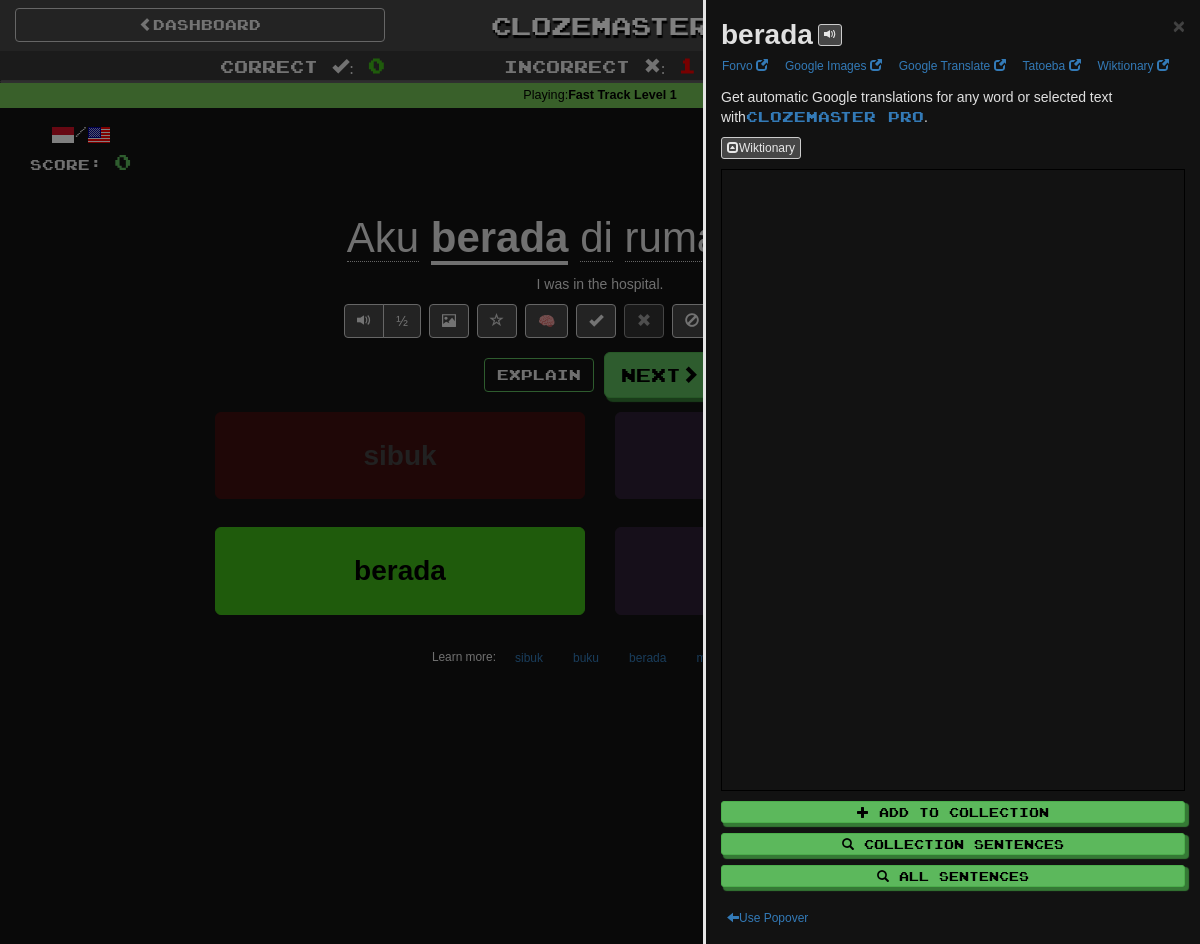 click at bounding box center (600, 472) 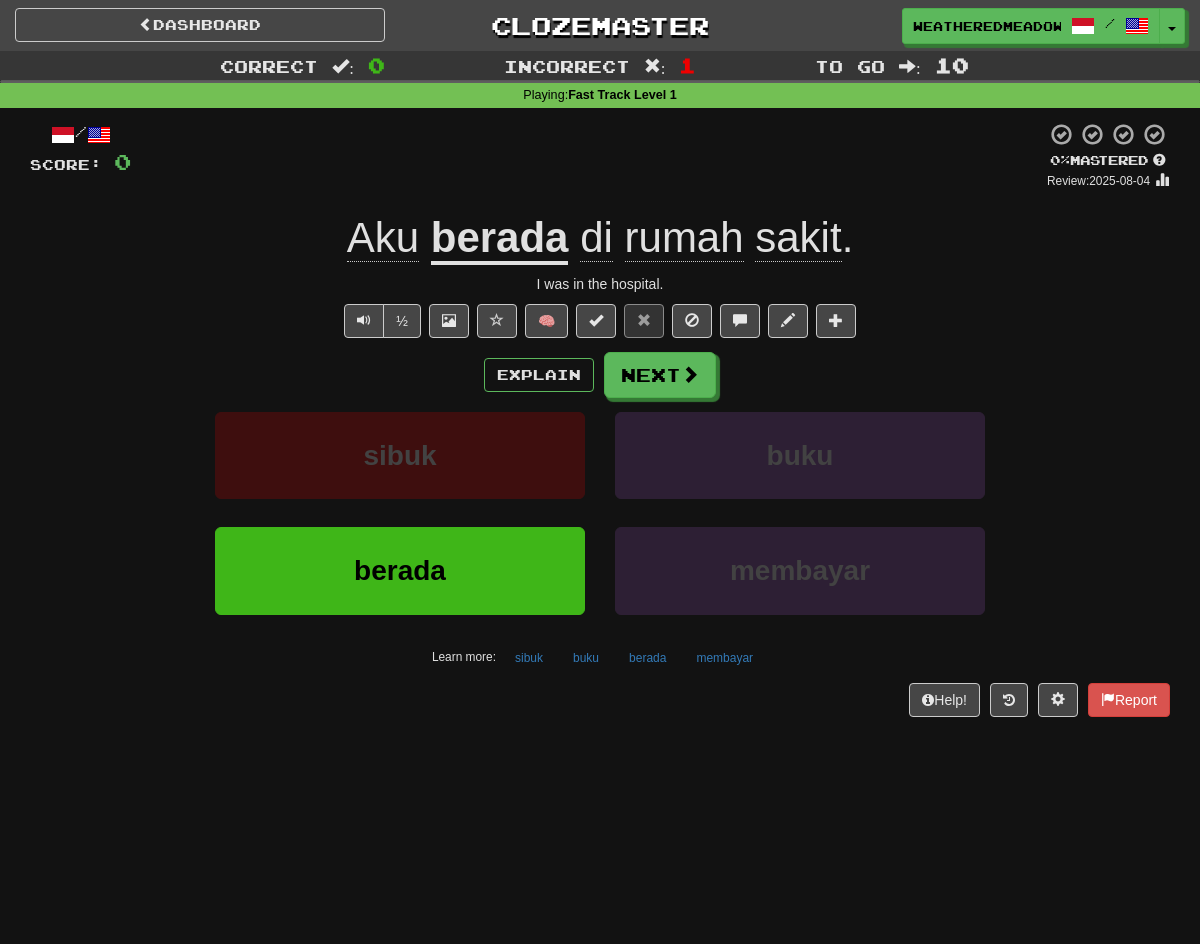 click on "berada" at bounding box center [500, 239] 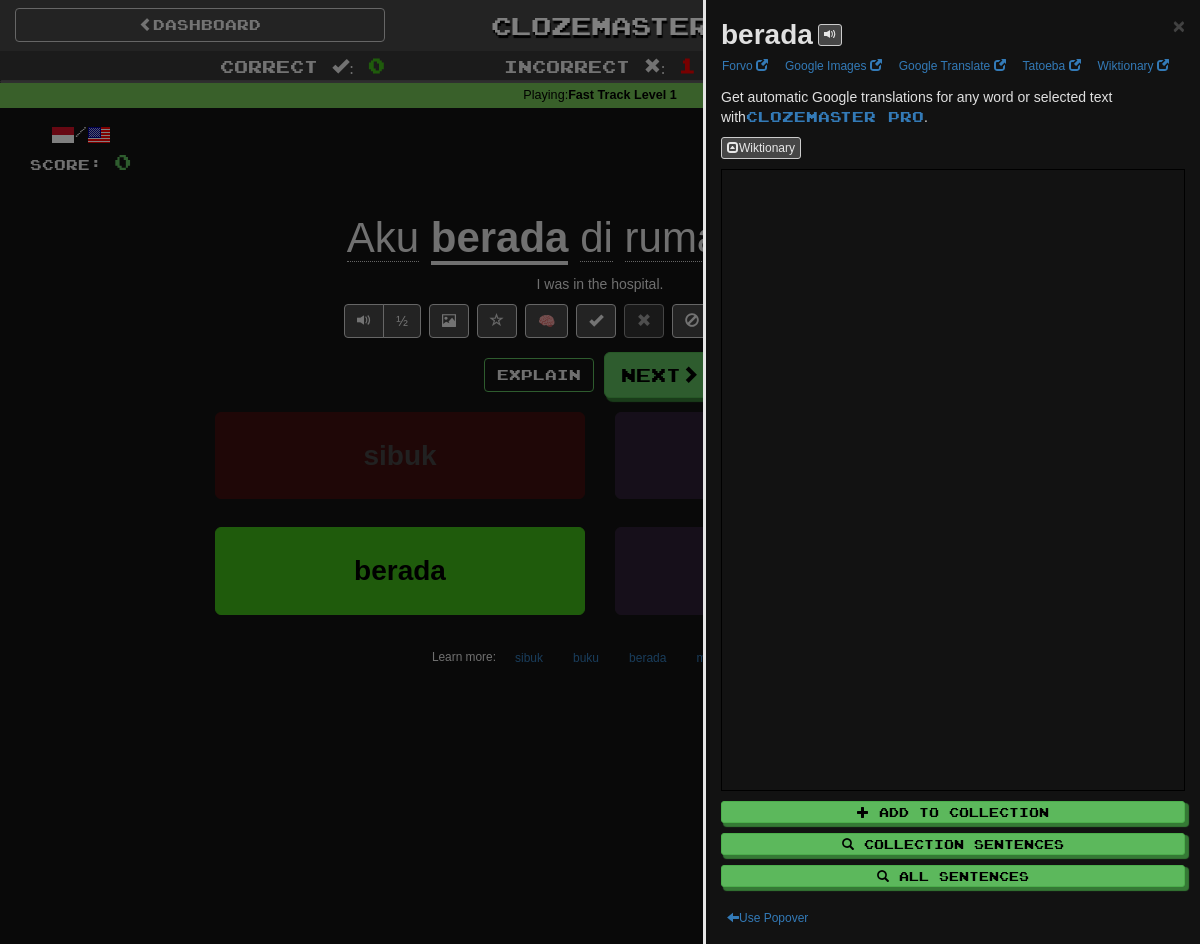 click at bounding box center [600, 472] 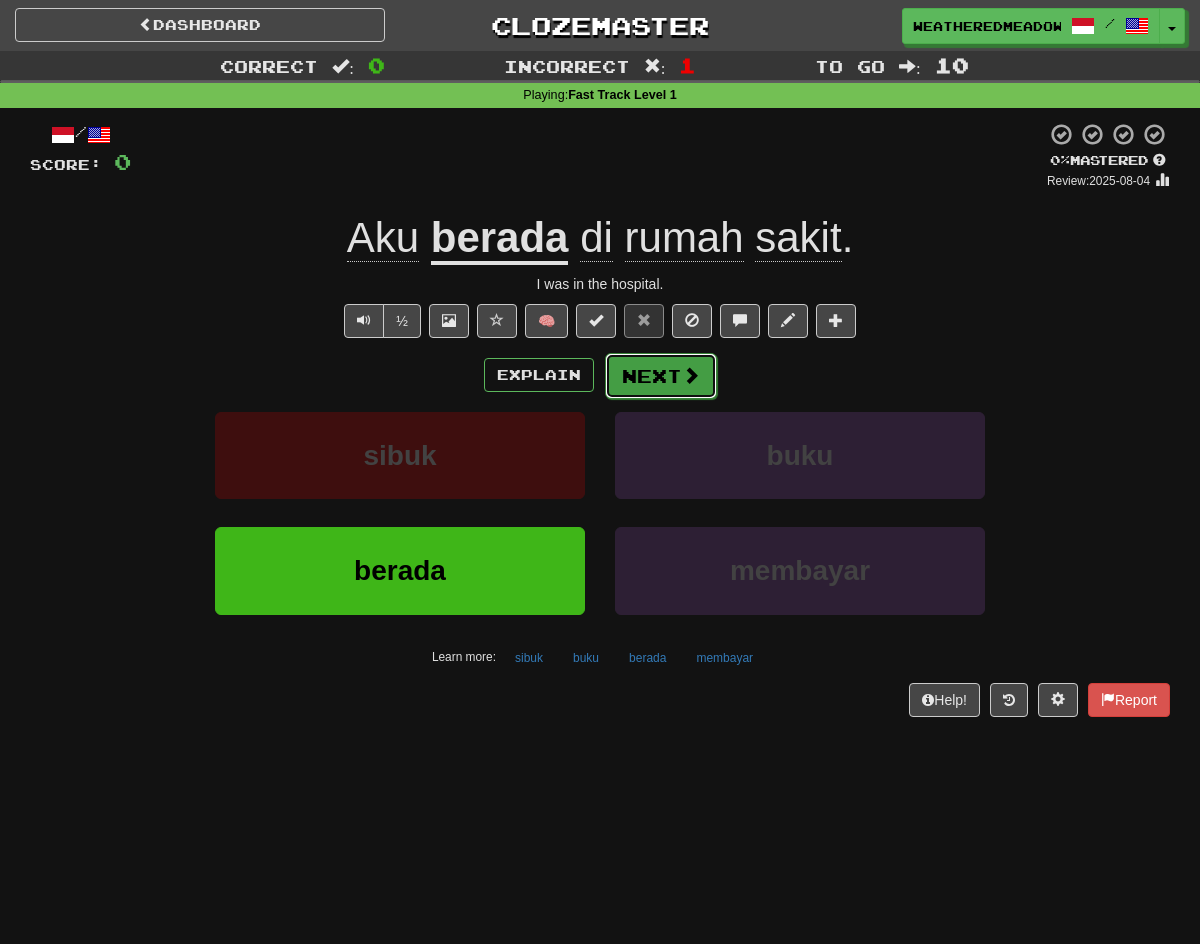 click on "Next" at bounding box center (661, 376) 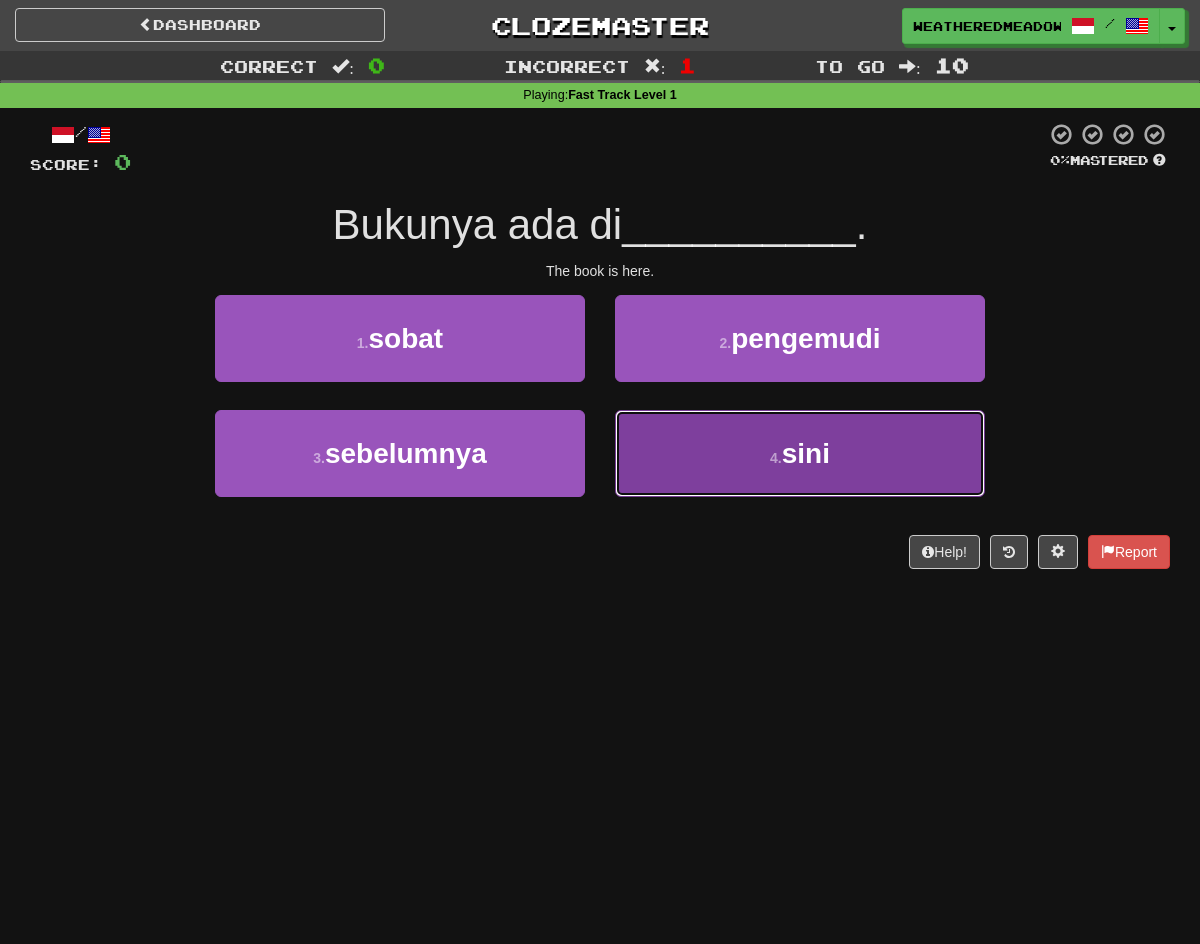 click on "4 .  sini" at bounding box center (800, 453) 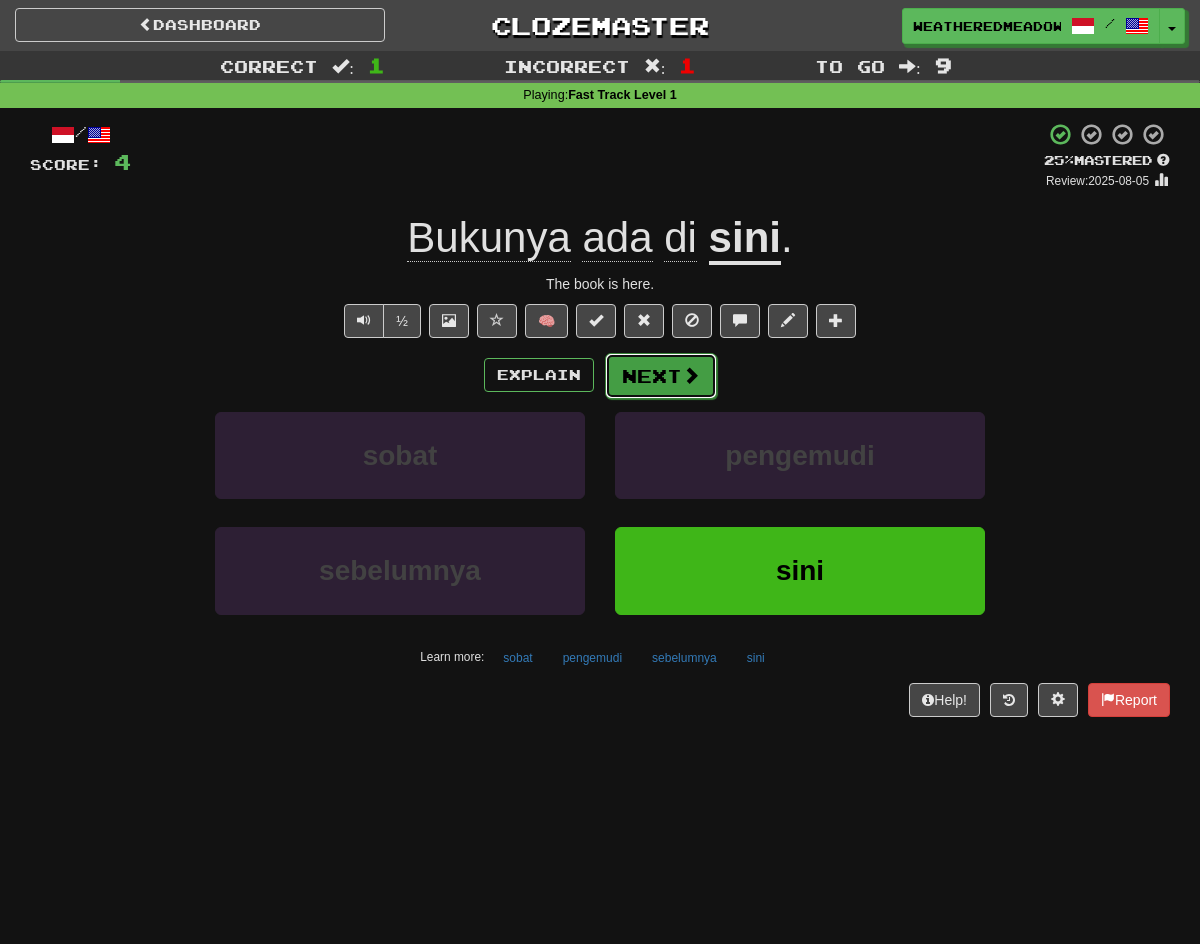 click on "Next" at bounding box center [661, 376] 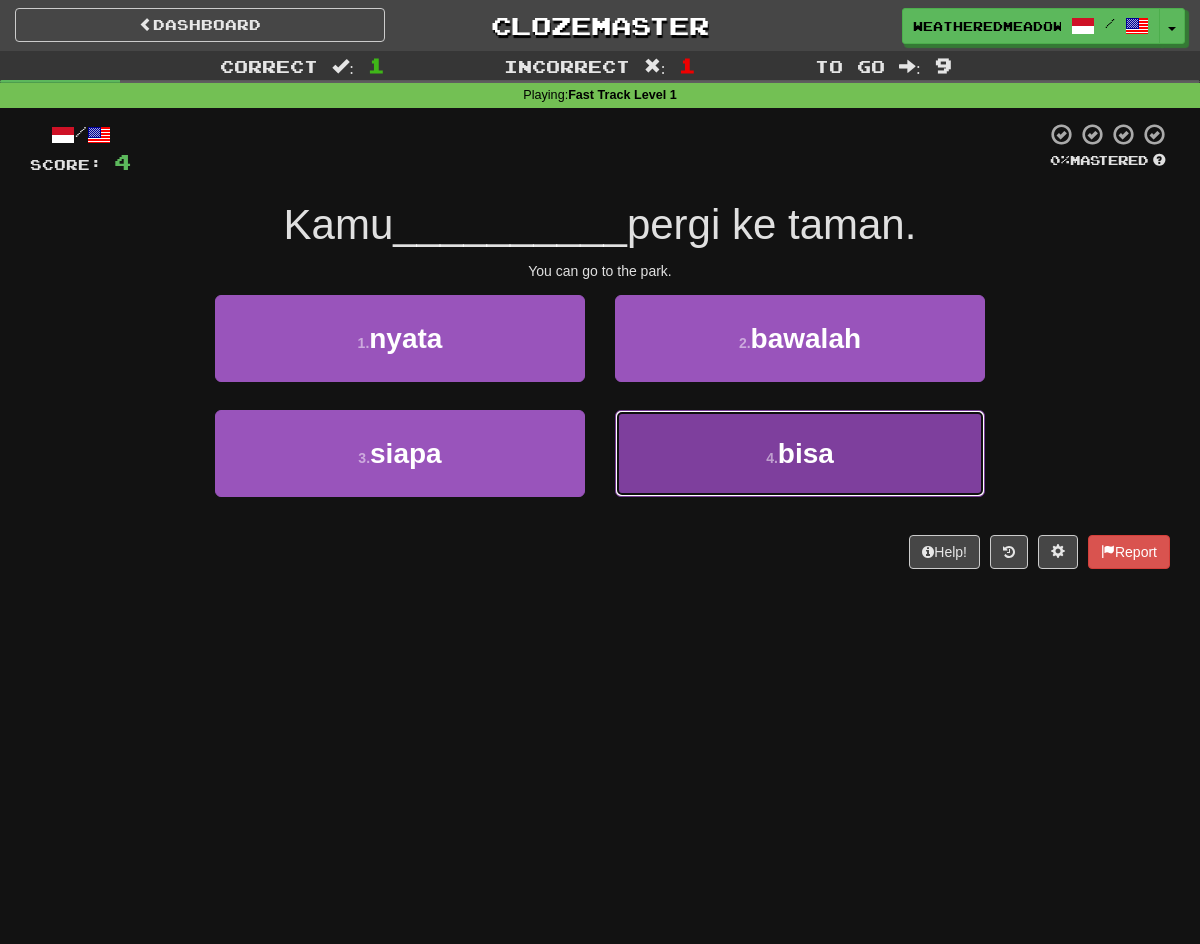 click on "bisa" at bounding box center [806, 453] 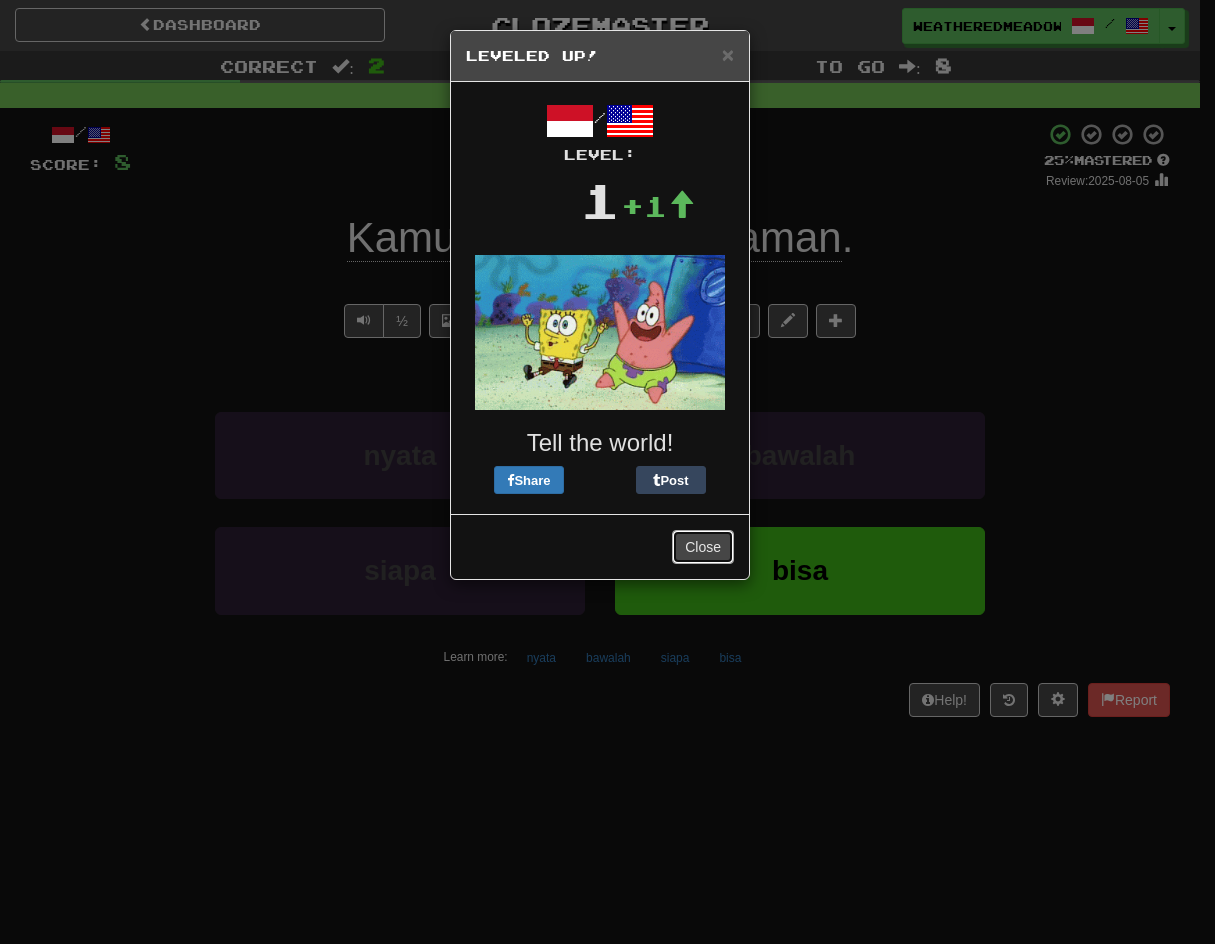 click on "Close" at bounding box center [703, 547] 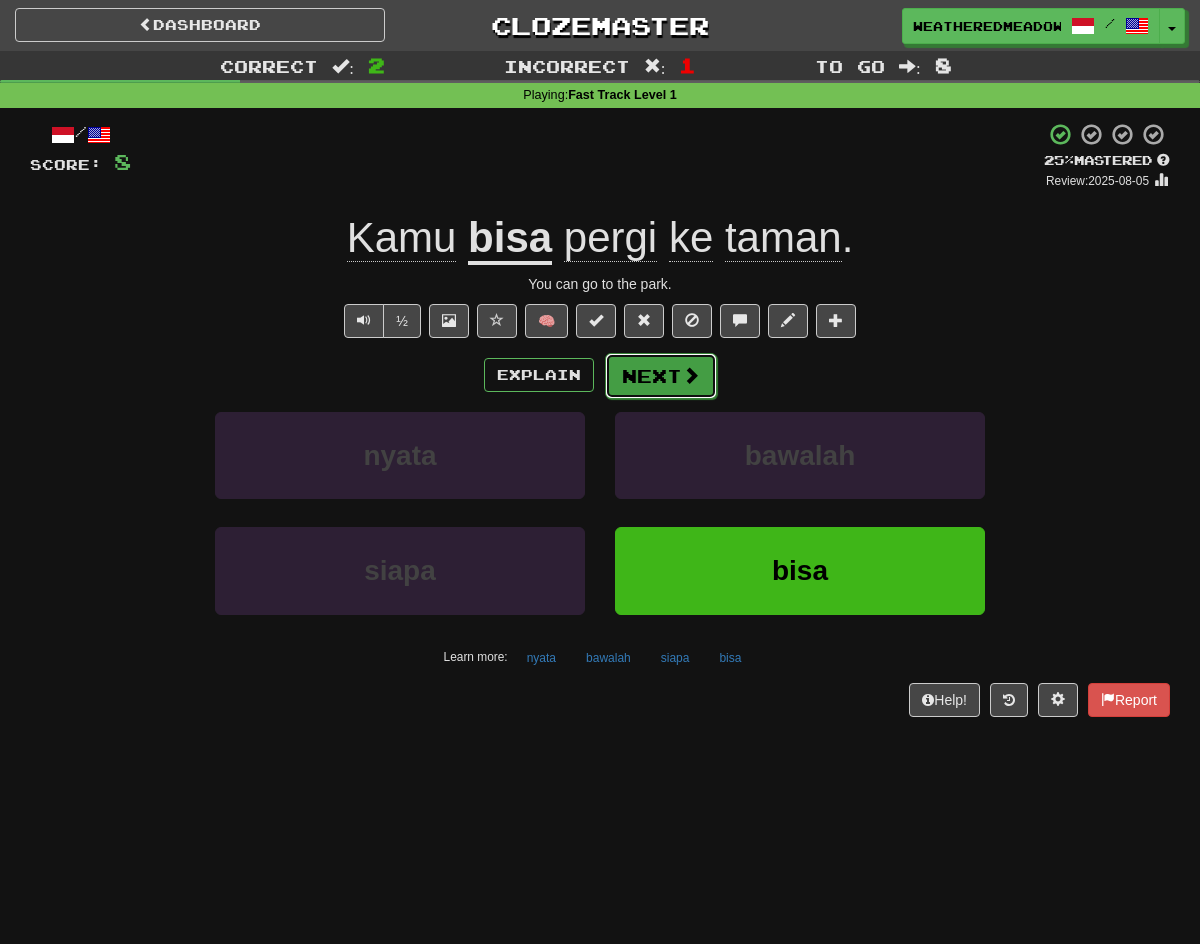click on "Next" at bounding box center [661, 376] 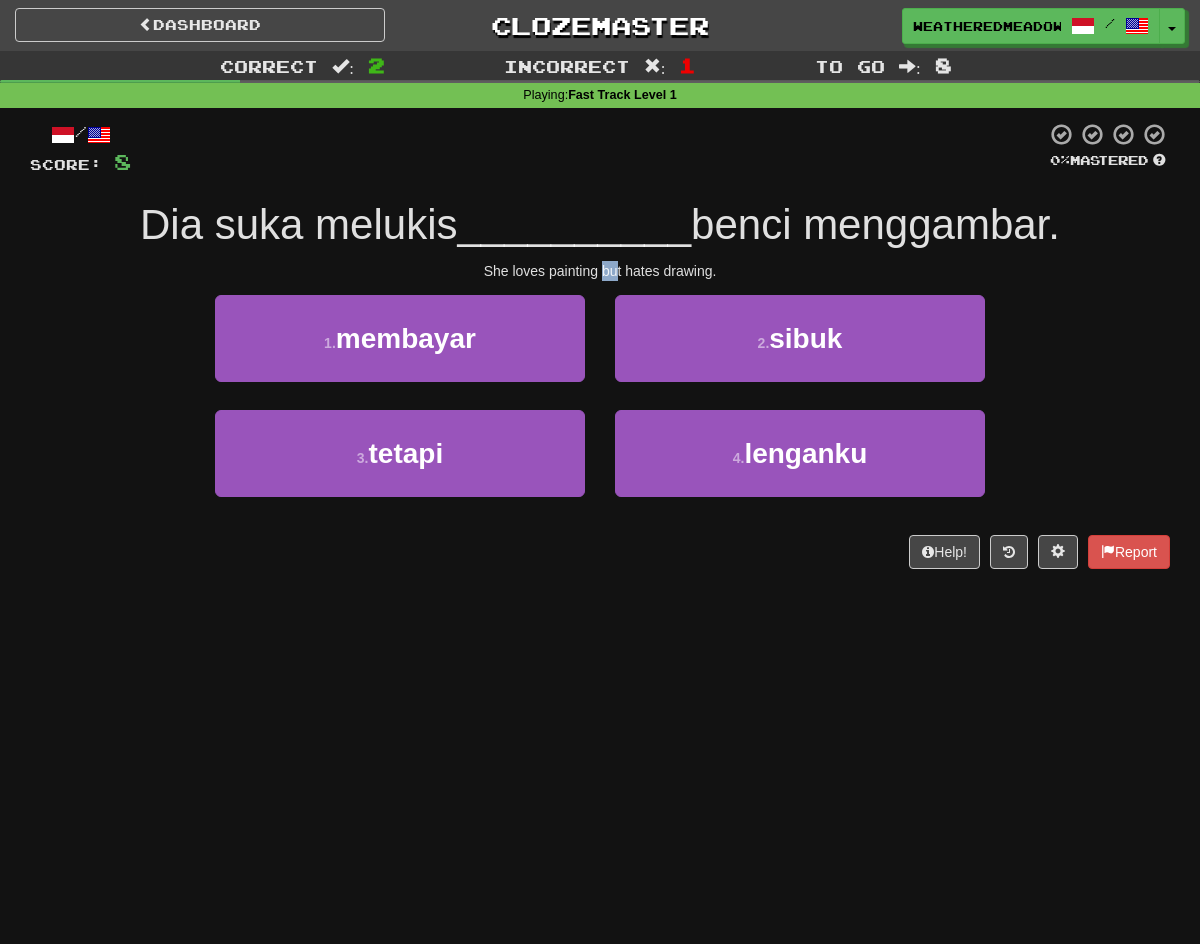 drag, startPoint x: 603, startPoint y: 267, endPoint x: 619, endPoint y: 269, distance: 16.124516 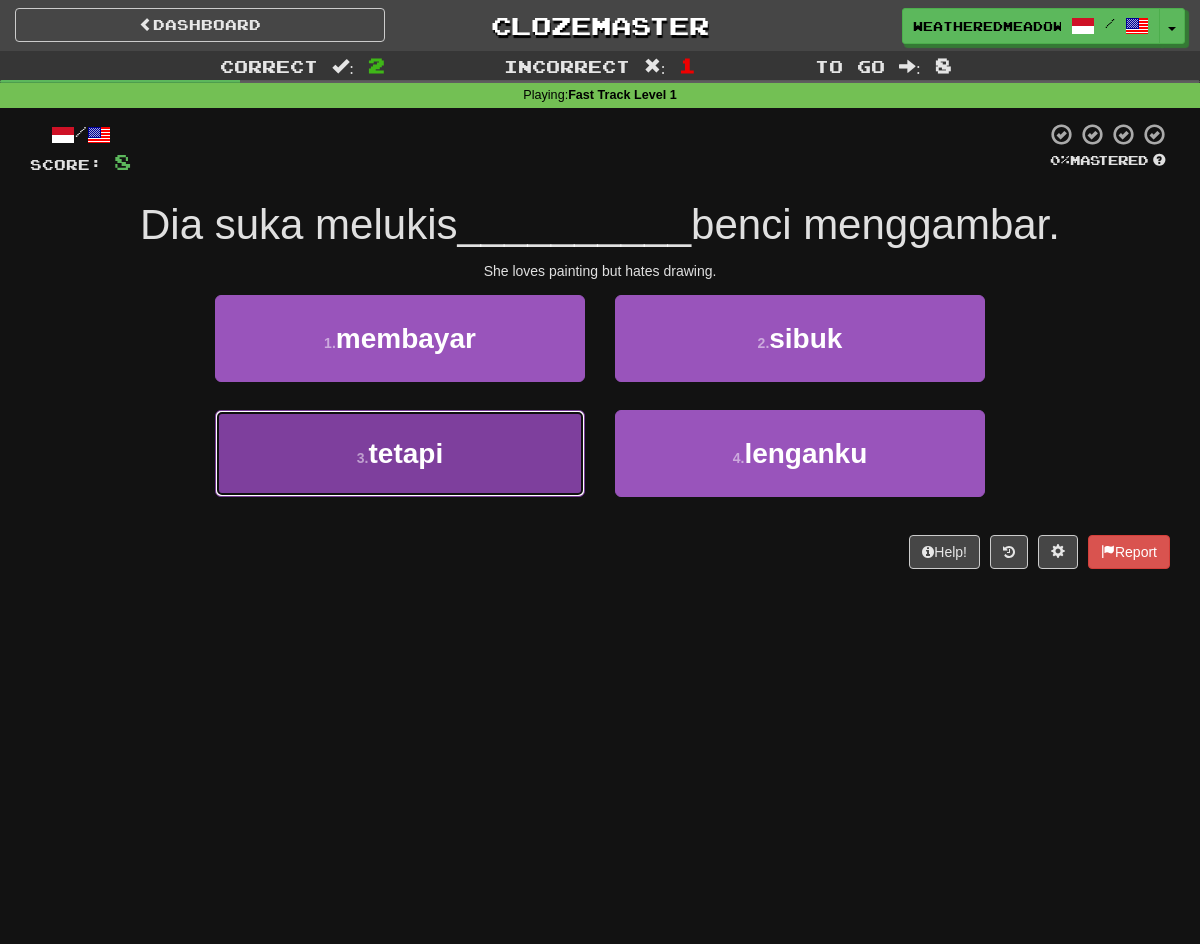 click on "tetapi" at bounding box center (406, 453) 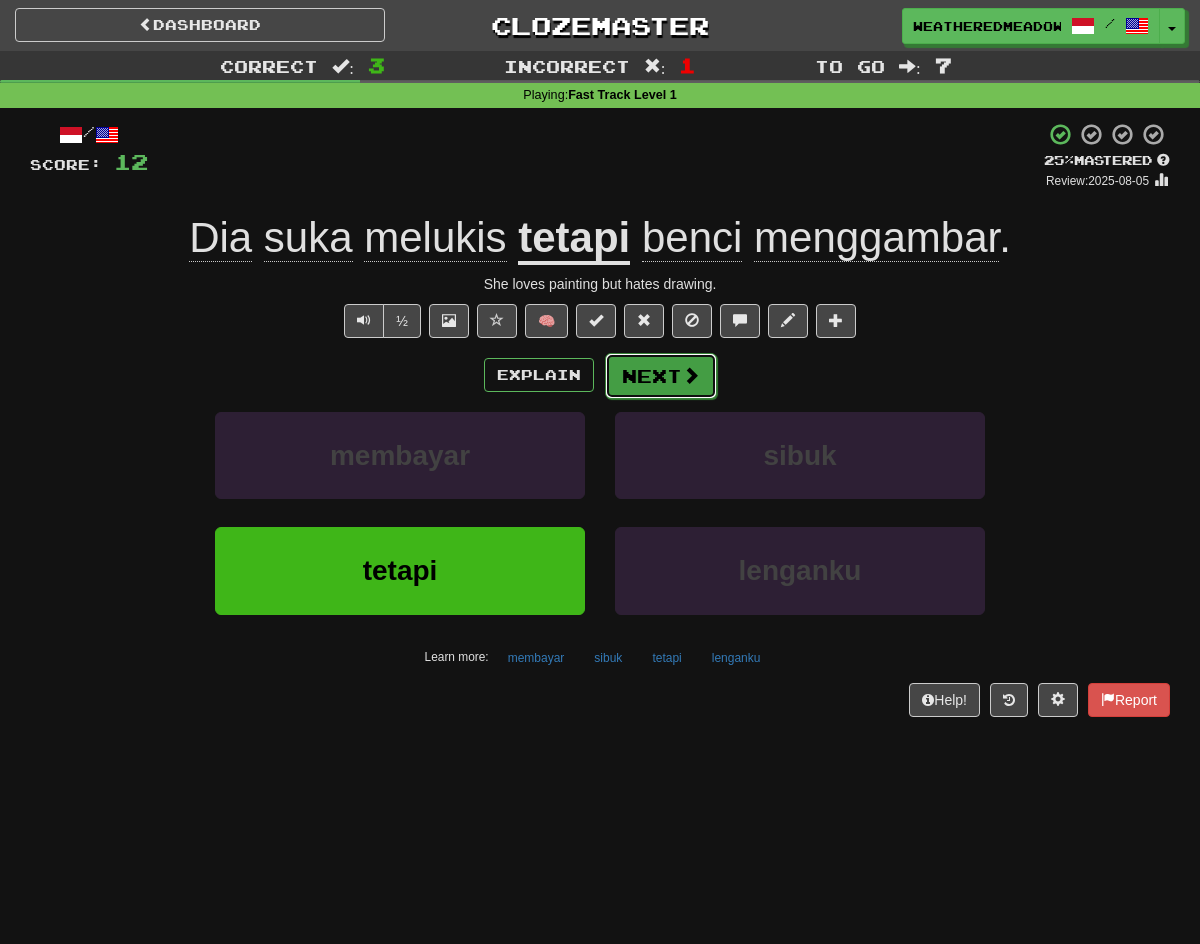 click on "Next" at bounding box center [661, 376] 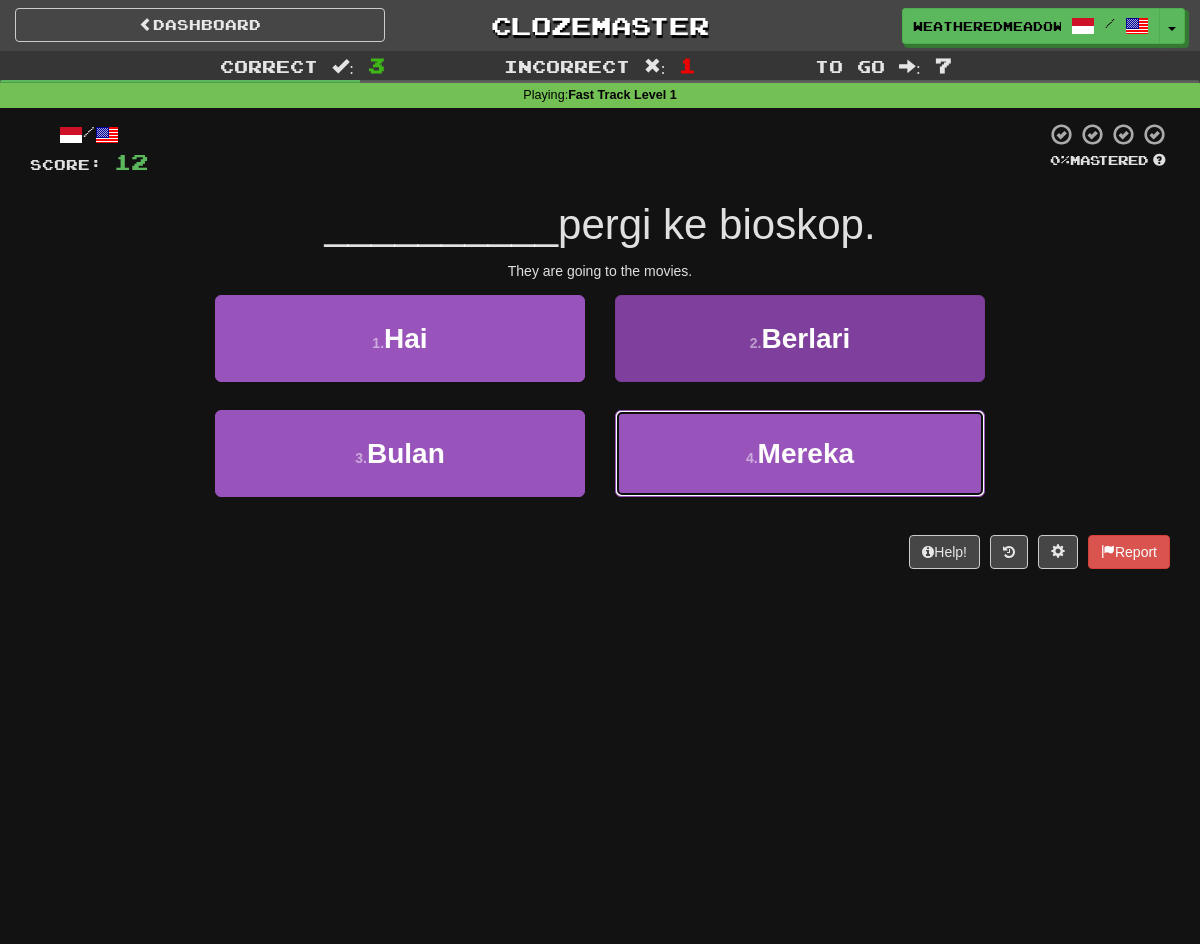 click on "4 .  Mereka" at bounding box center [800, 453] 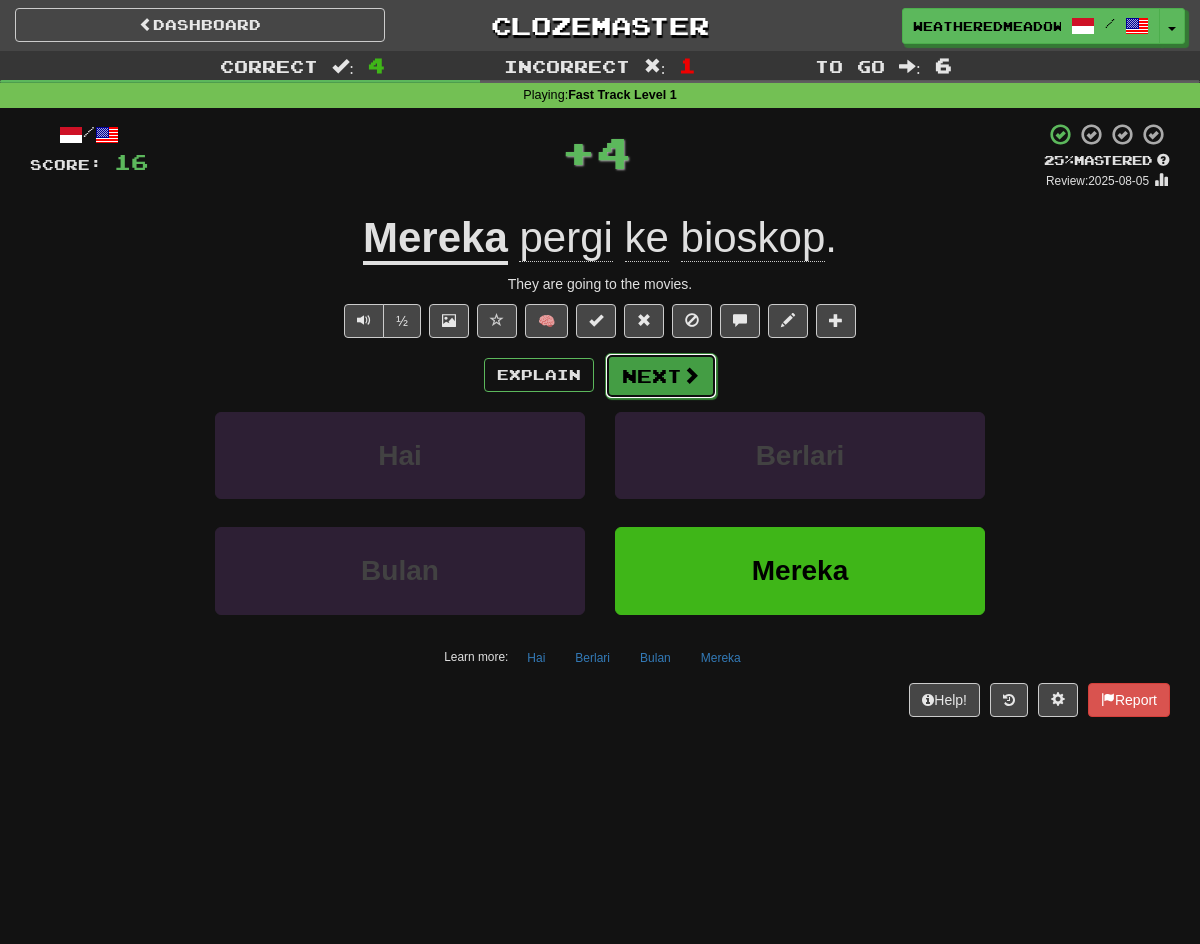 click on "Next" at bounding box center (661, 376) 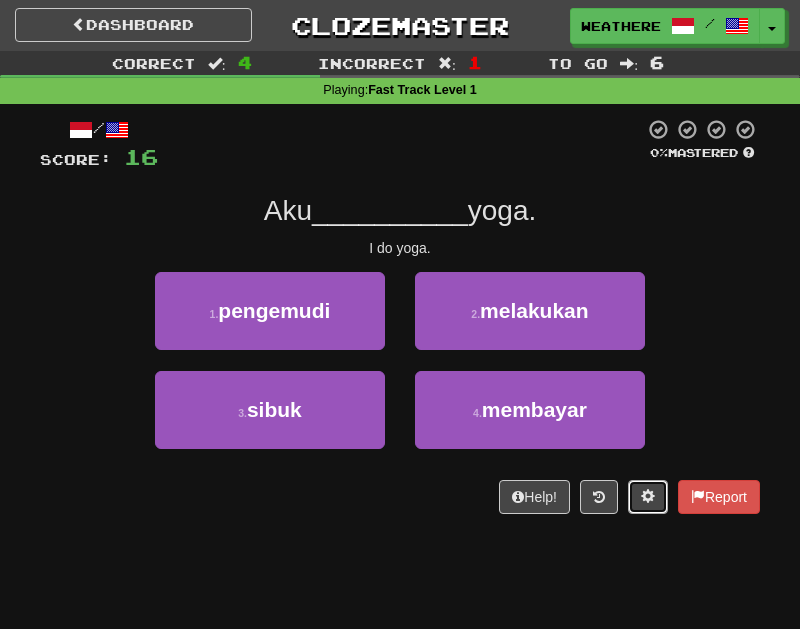 click at bounding box center [648, 496] 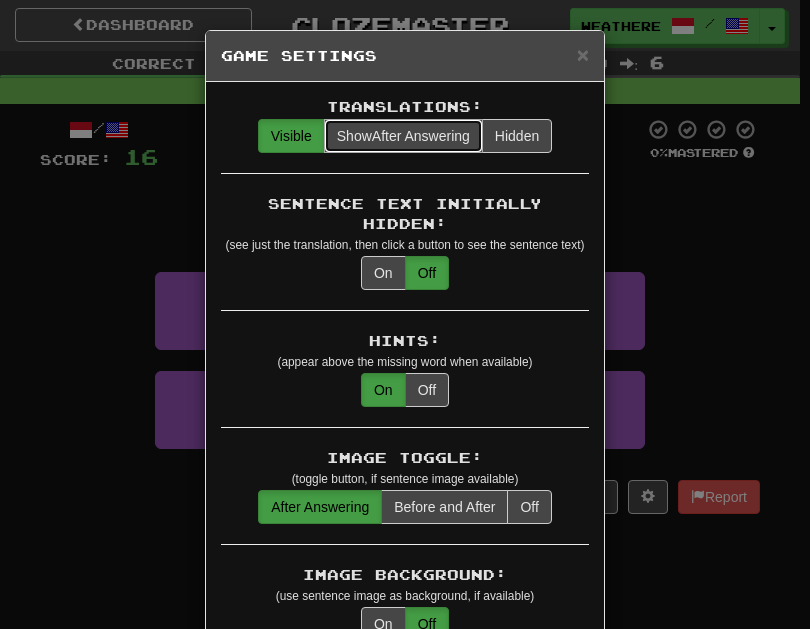 click on "Show  After Answering" at bounding box center (403, 136) 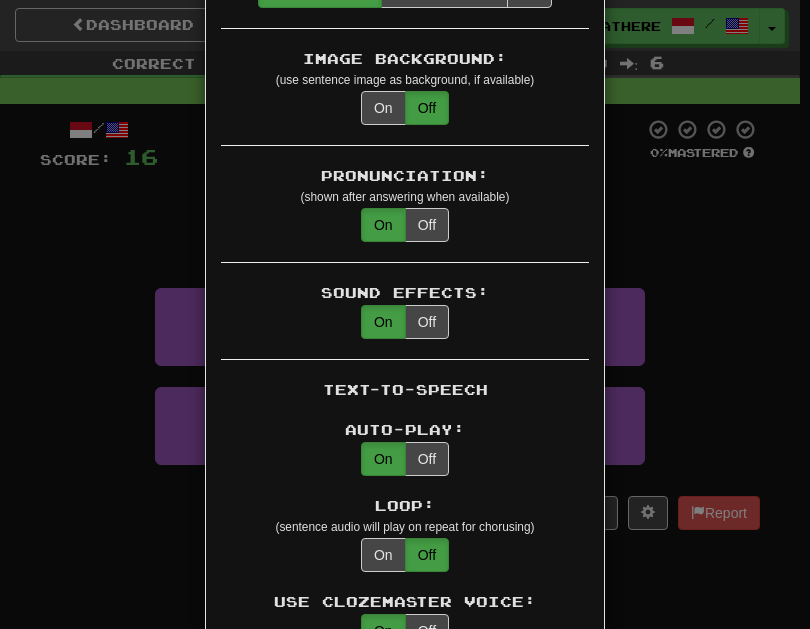 scroll, scrollTop: 0, scrollLeft: 0, axis: both 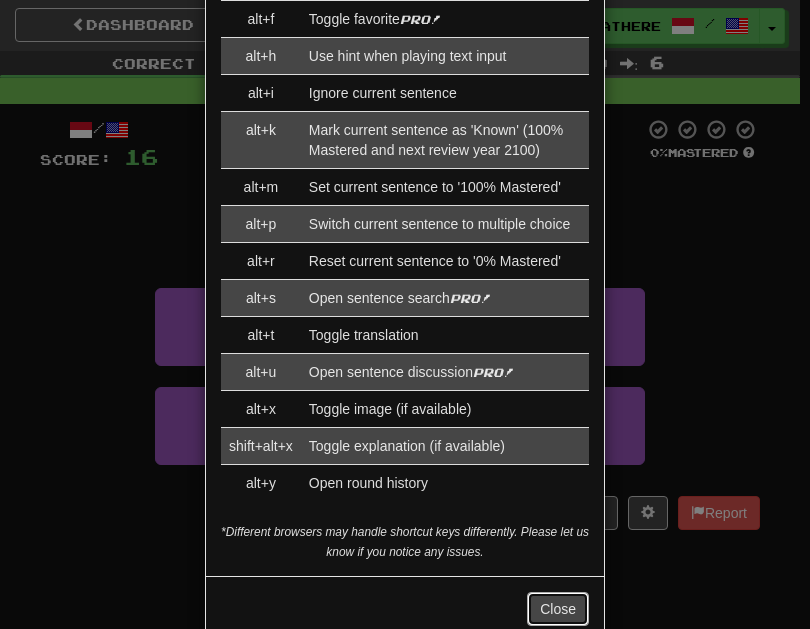 click on "Close" at bounding box center (558, 609) 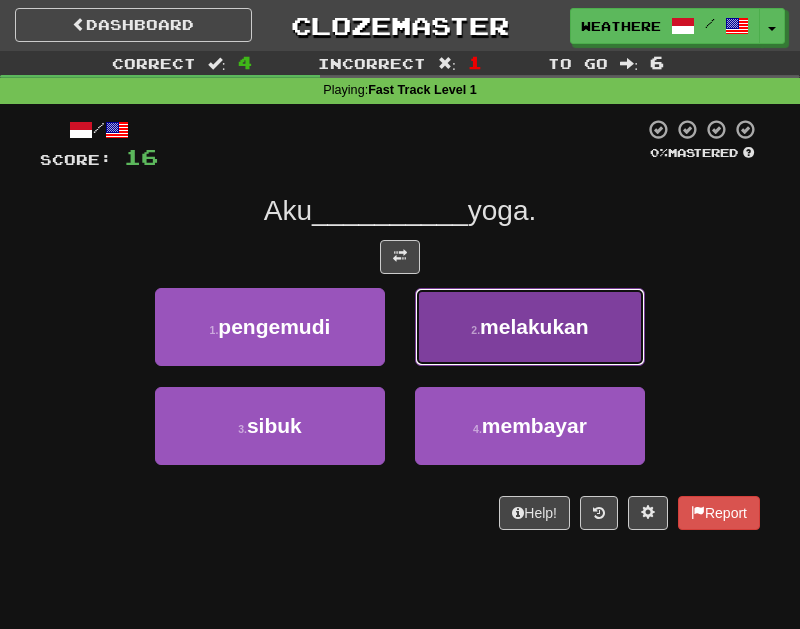click on "melakukan" at bounding box center [534, 326] 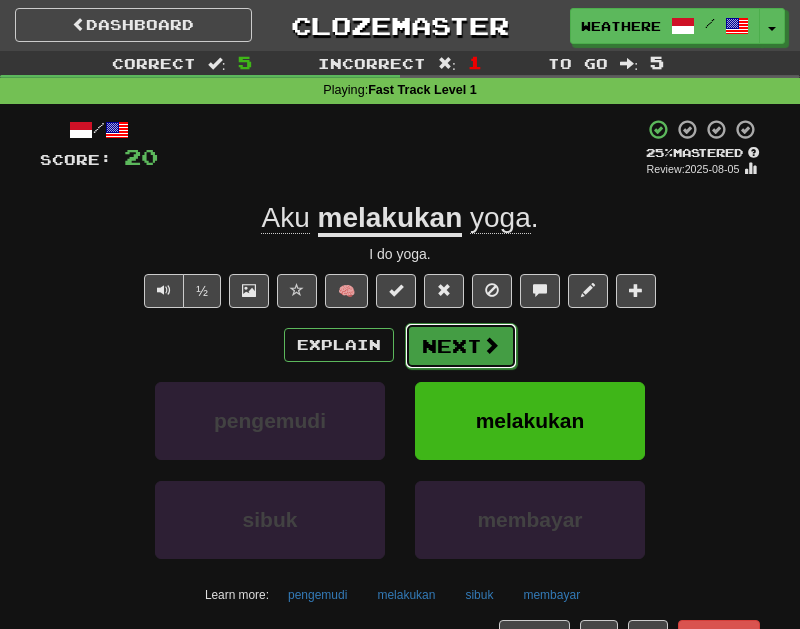 click on "Next" at bounding box center (461, 346) 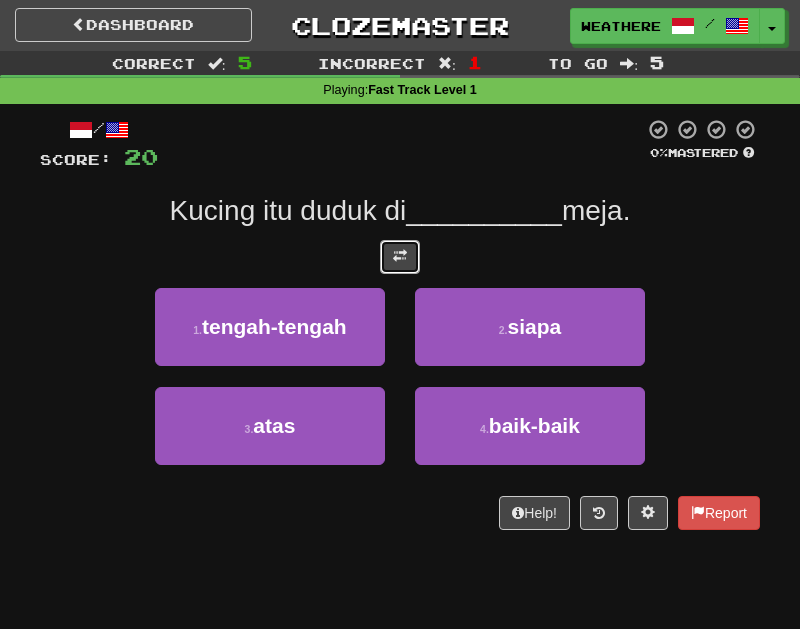 click at bounding box center (400, 257) 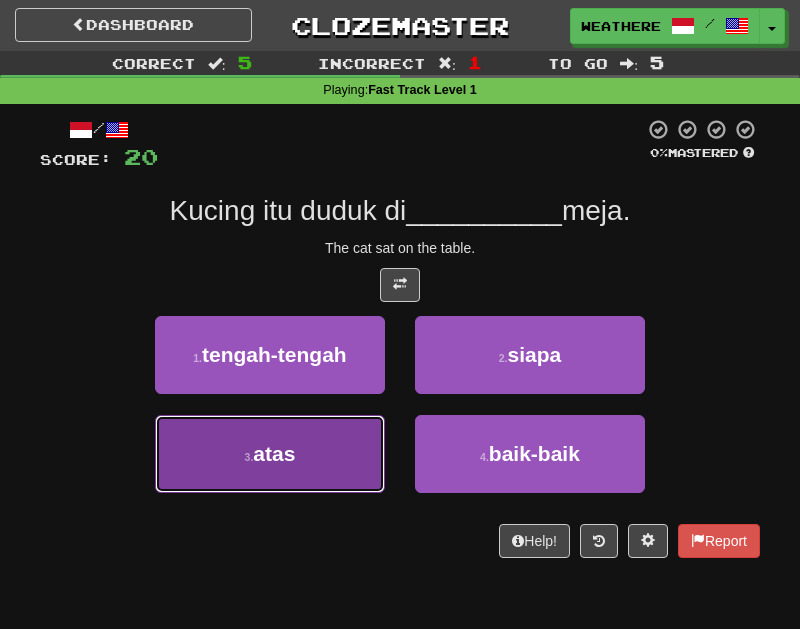 click on "3 .  atas" at bounding box center (270, 454) 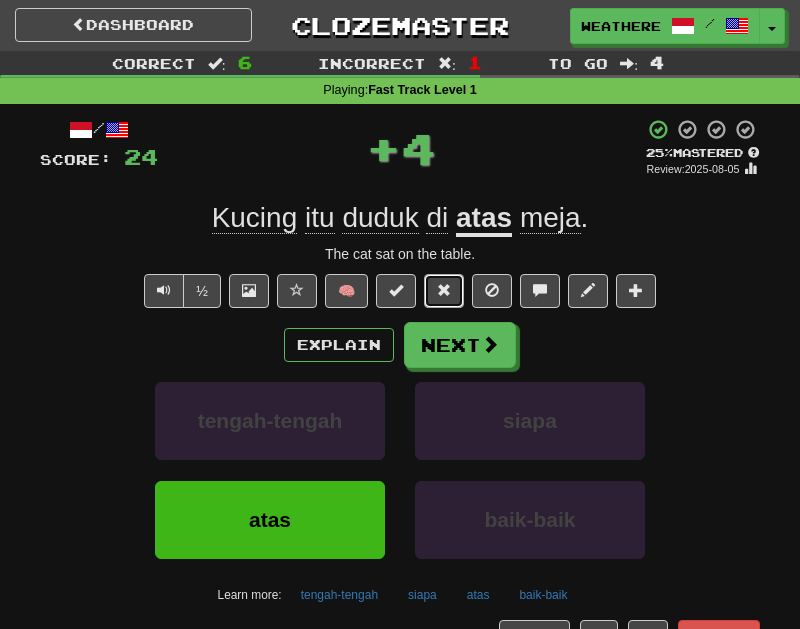 click at bounding box center (444, 290) 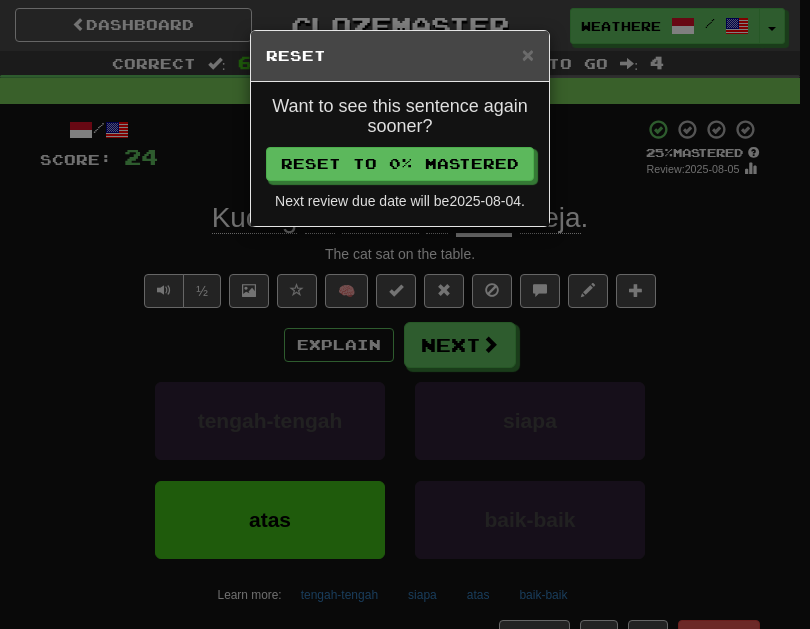 click on "× Reset Want to see this sentence again sooner? Reset to 0% Mastered Next review due date will be  2025-08-04 ." at bounding box center [405, 314] 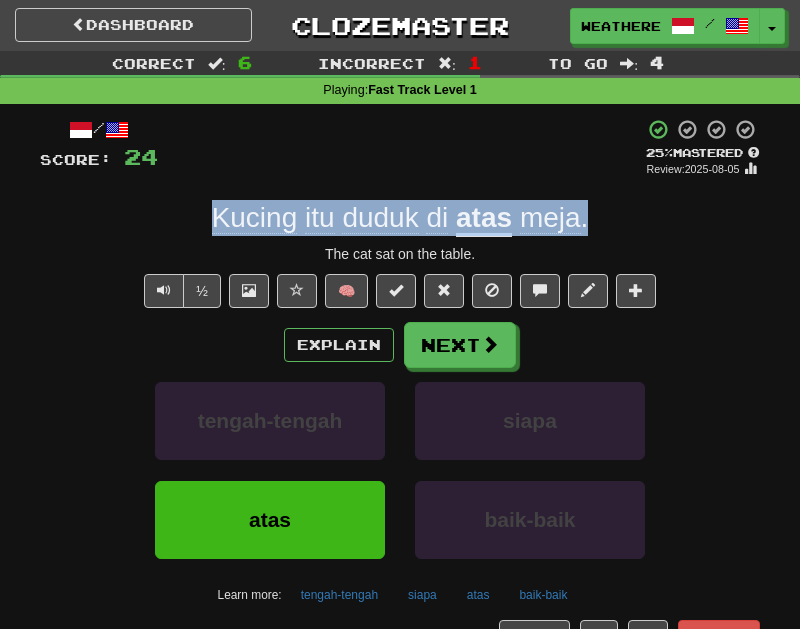 drag, startPoint x: 659, startPoint y: 219, endPoint x: 165, endPoint y: 212, distance: 494.0496 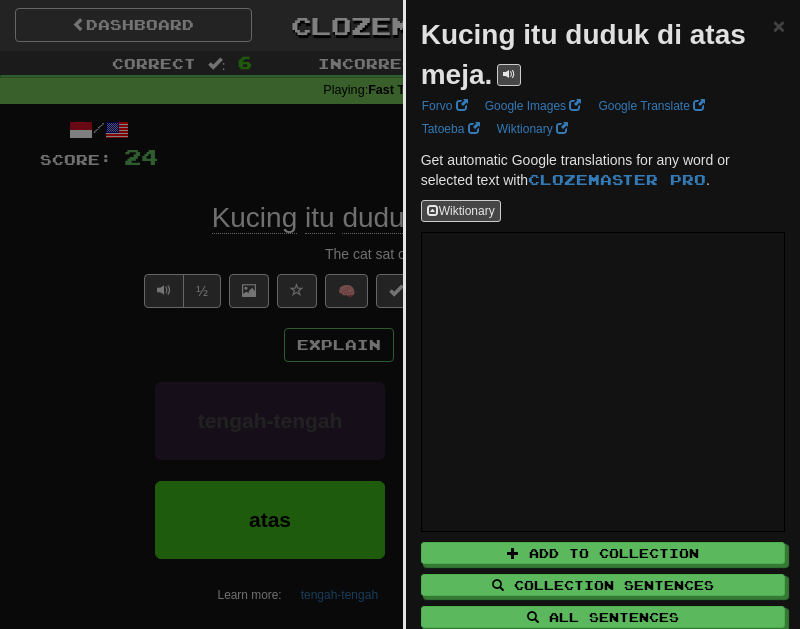 click at bounding box center [400, 314] 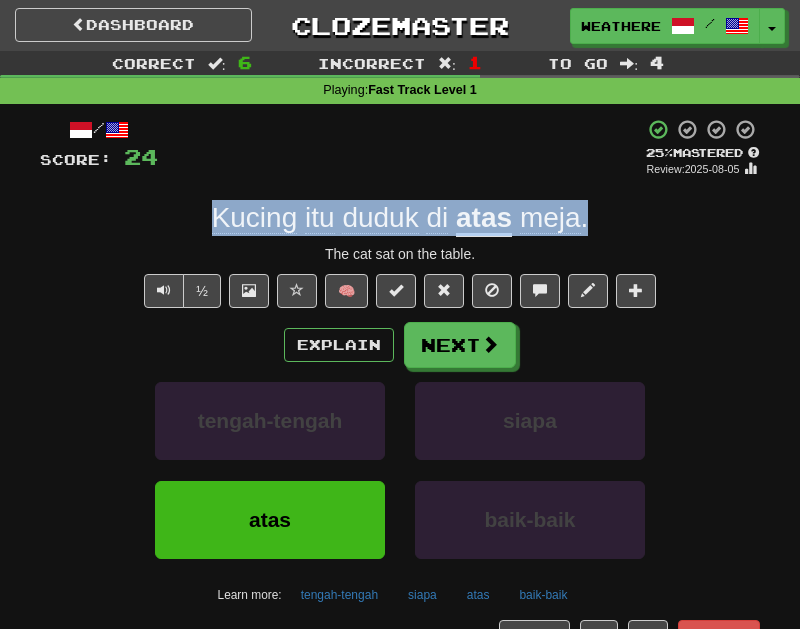 drag, startPoint x: 637, startPoint y: 225, endPoint x: 134, endPoint y: 222, distance: 503.00894 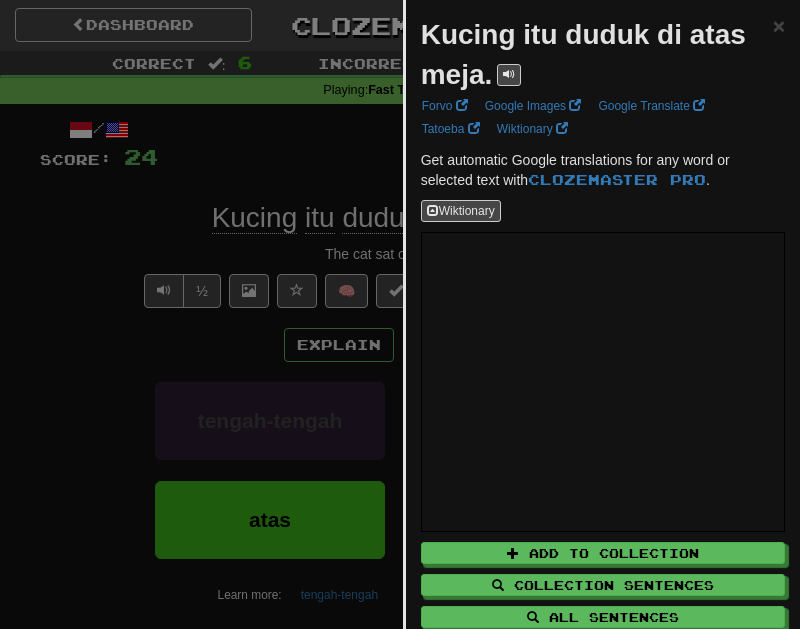 click at bounding box center (400, 314) 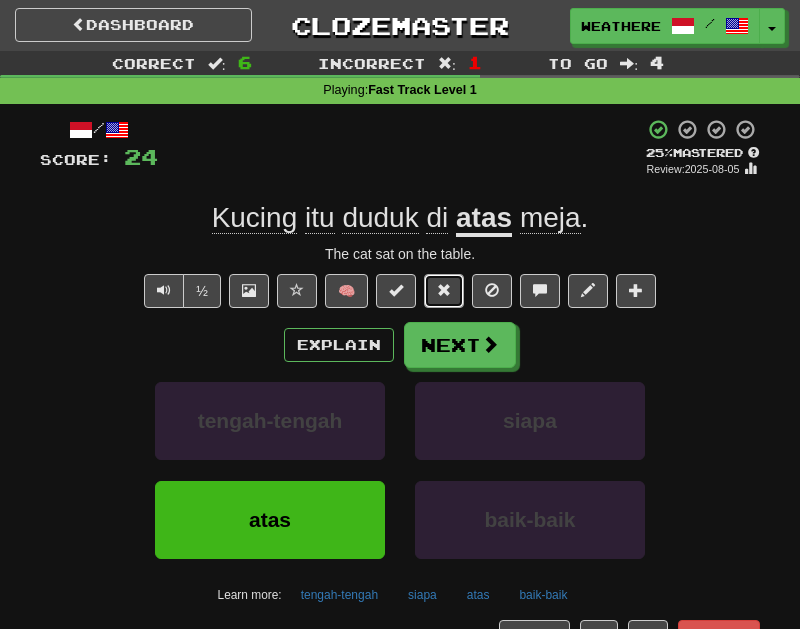 click at bounding box center (444, 290) 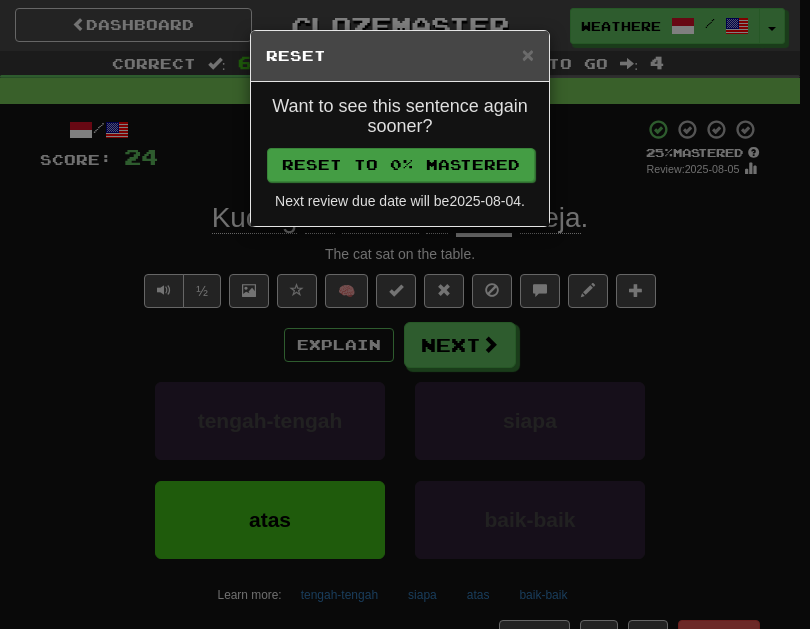 click on "Want to see this sentence again sooner? Reset to 0% Mastered Next review due date will be  2025-08-04 ." at bounding box center (400, 154) 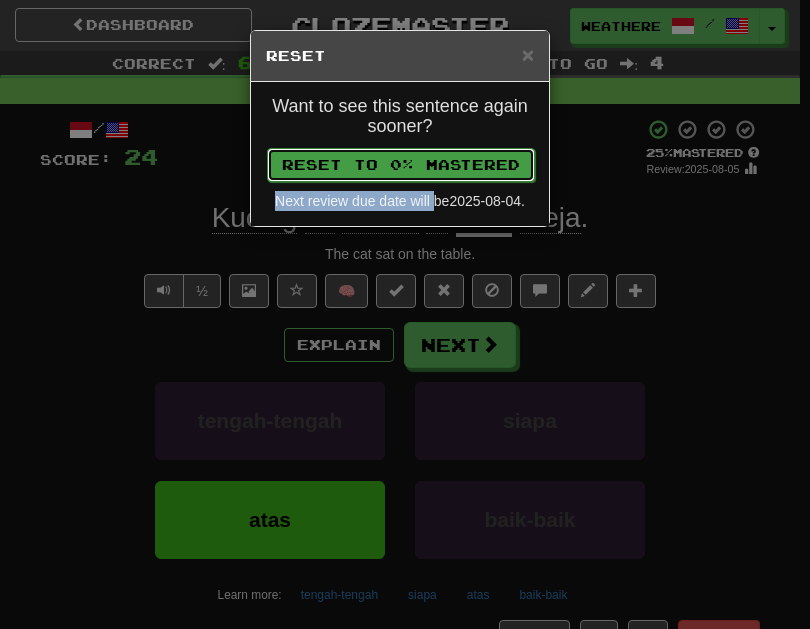 click on "Reset to 0% Mastered" at bounding box center (401, 165) 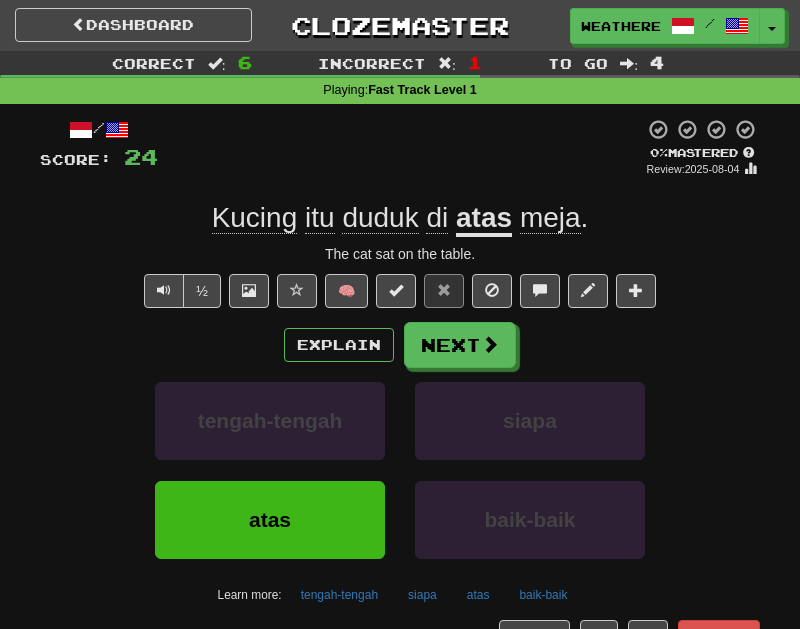 click on "duduk" 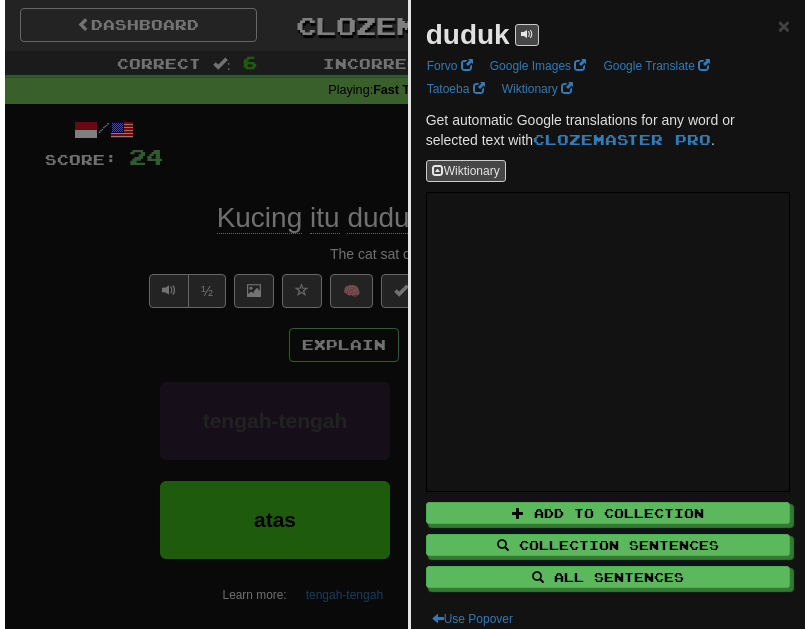 scroll, scrollTop: 12, scrollLeft: 0, axis: vertical 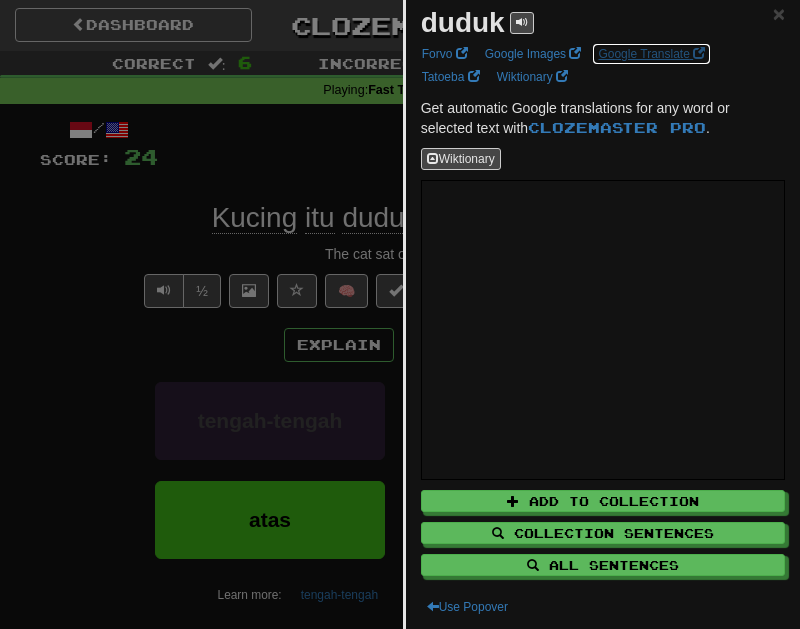 click on "Google Translate" at bounding box center [651, 54] 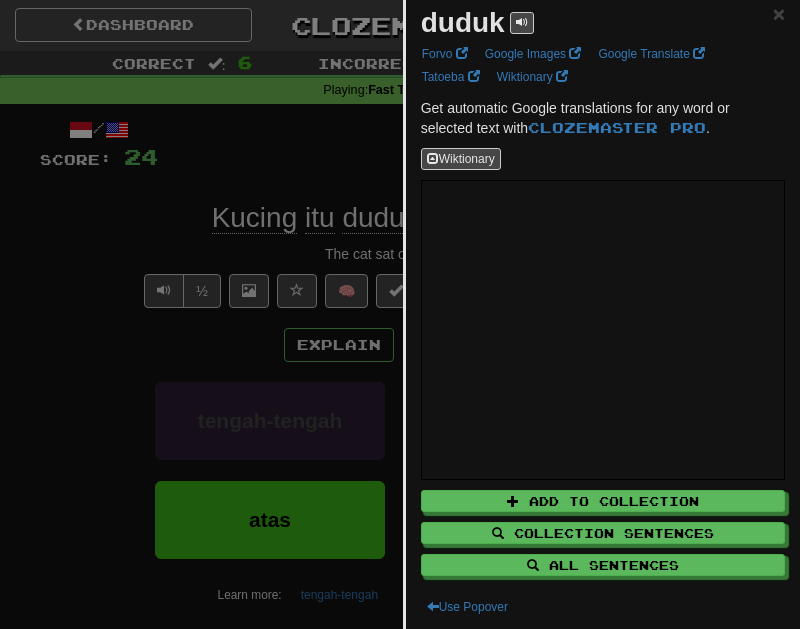 click at bounding box center (400, 314) 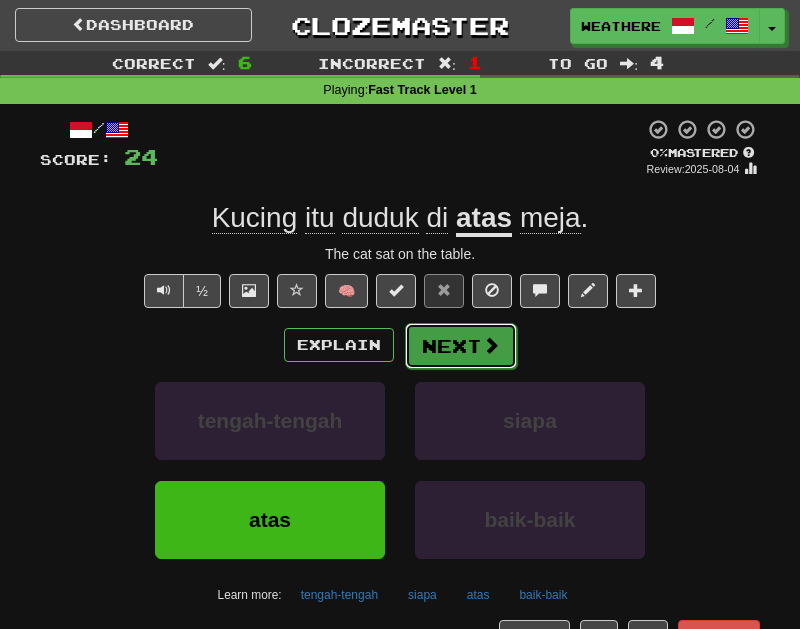 click at bounding box center (491, 345) 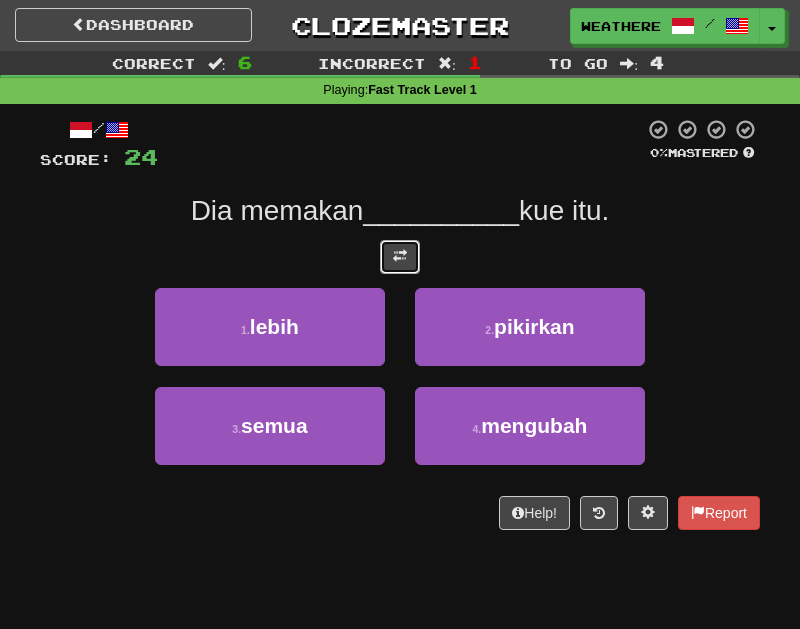 click at bounding box center (400, 256) 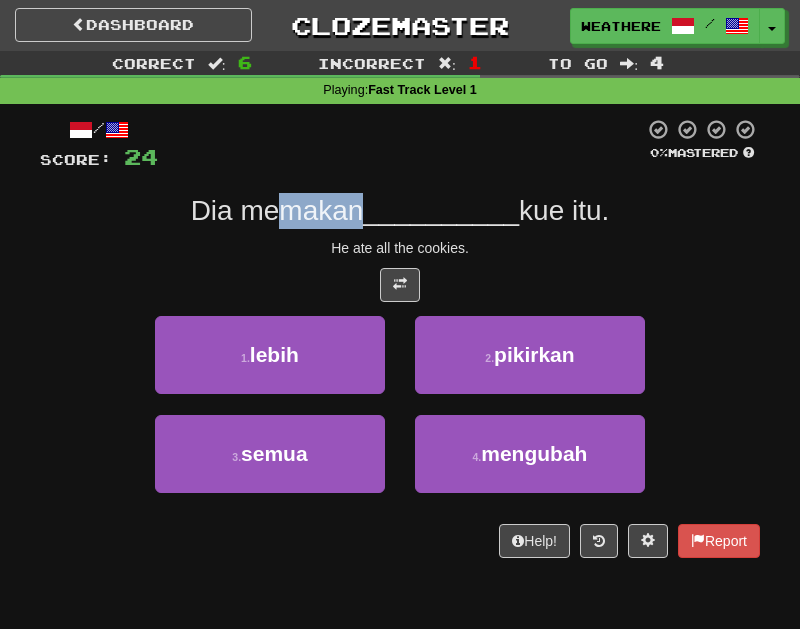 drag, startPoint x: 282, startPoint y: 210, endPoint x: 350, endPoint y: 210, distance: 68 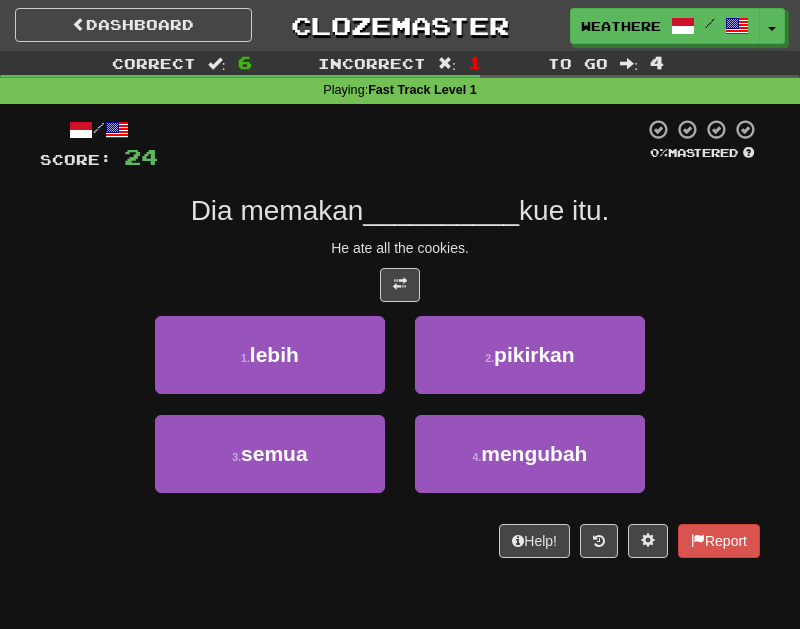 click on "/  Score:   24 0 %  Mastered Dia memakan  __________  kue itu. He ate all the cookies. 1 .  lebih 2 .  pikirkan 3 .  semua 4 .  mengubah  Help!  Report" at bounding box center (400, 338) 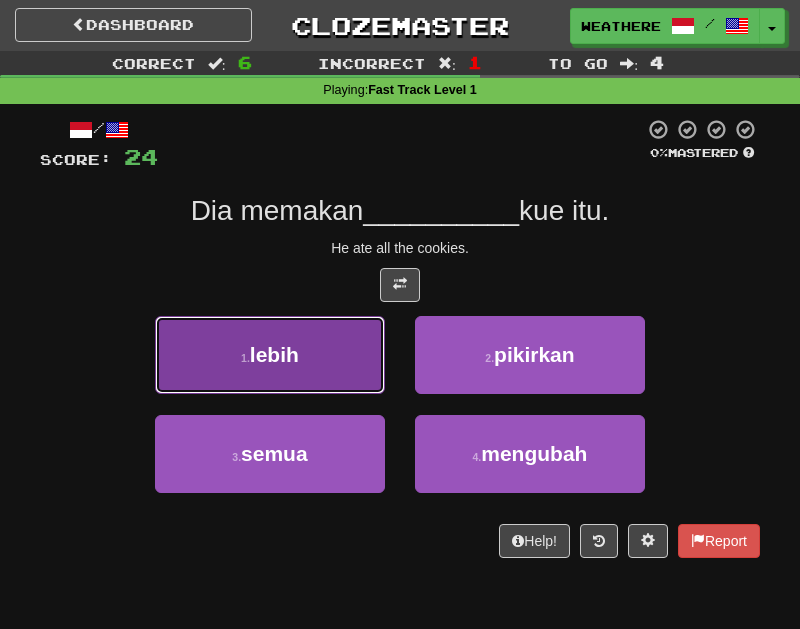 click on "1 .  lebih" at bounding box center [270, 355] 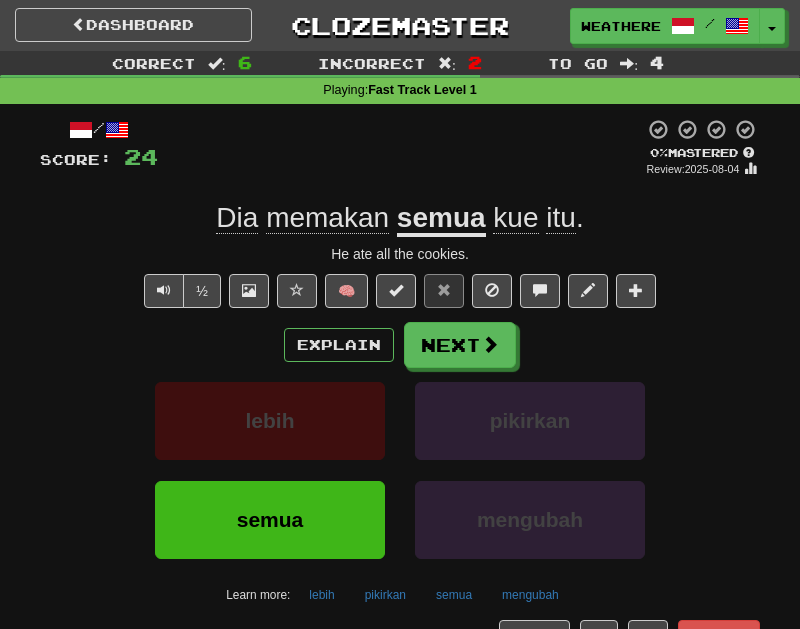 click on "semua" at bounding box center [441, 219] 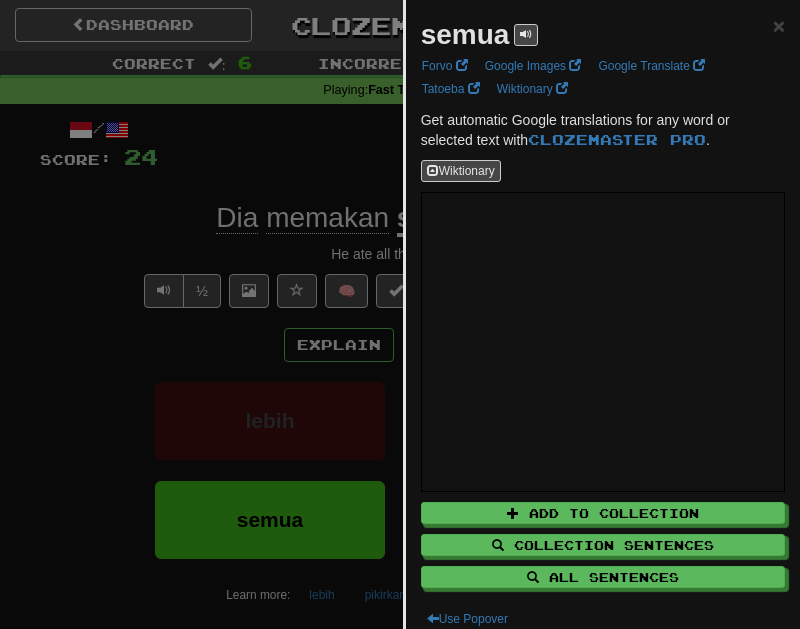 click at bounding box center (400, 314) 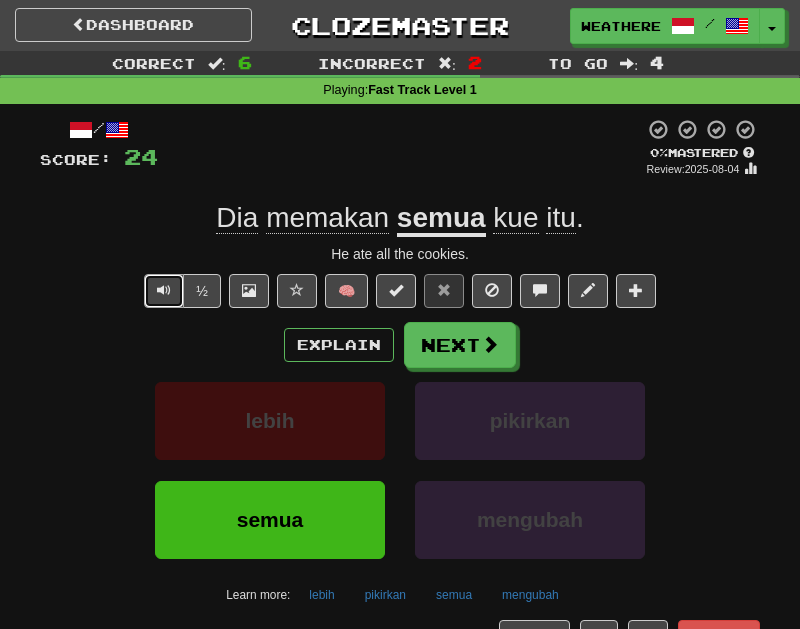 click at bounding box center [164, 290] 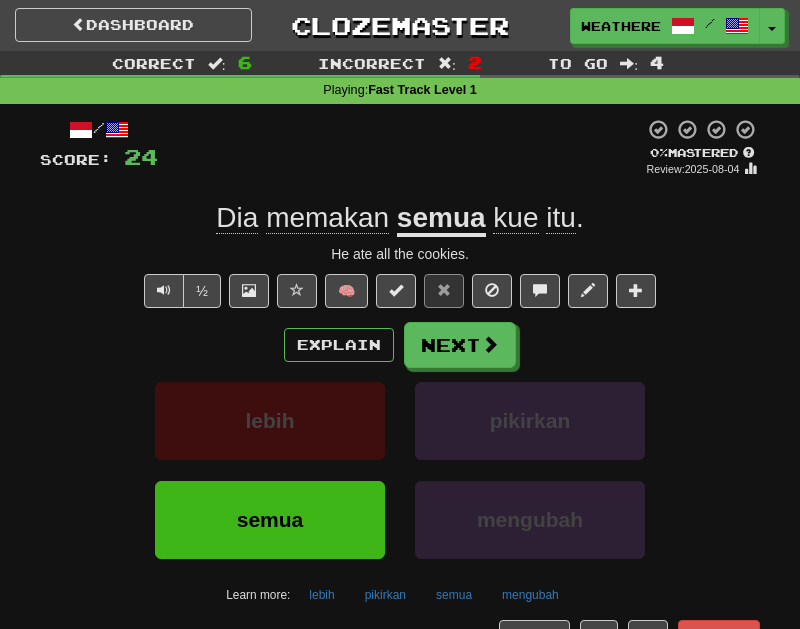 click on "lebih pikirkan" at bounding box center [400, 431] 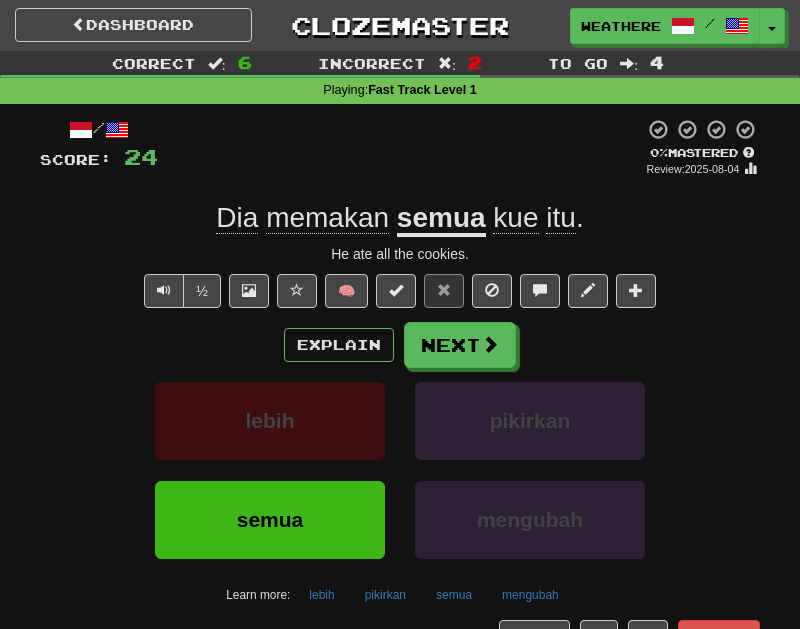 click on "memakan" 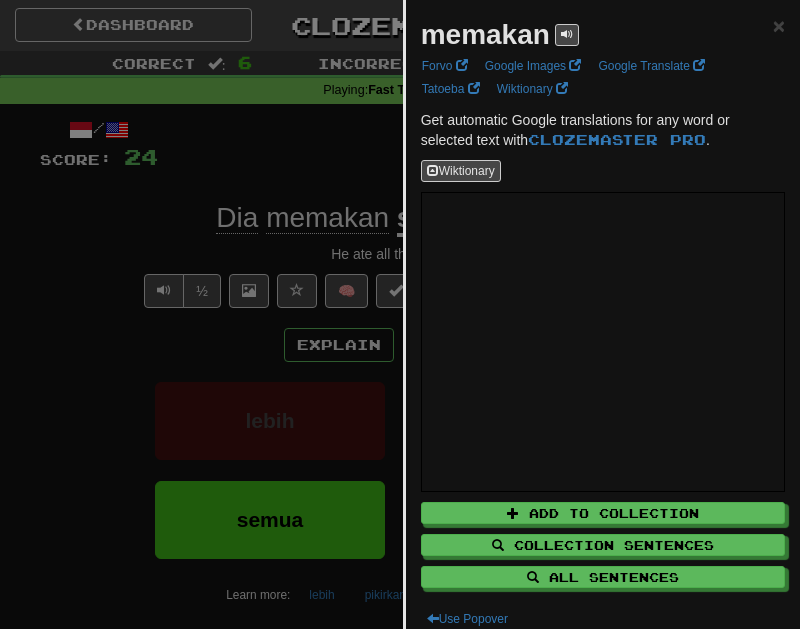 click at bounding box center (400, 314) 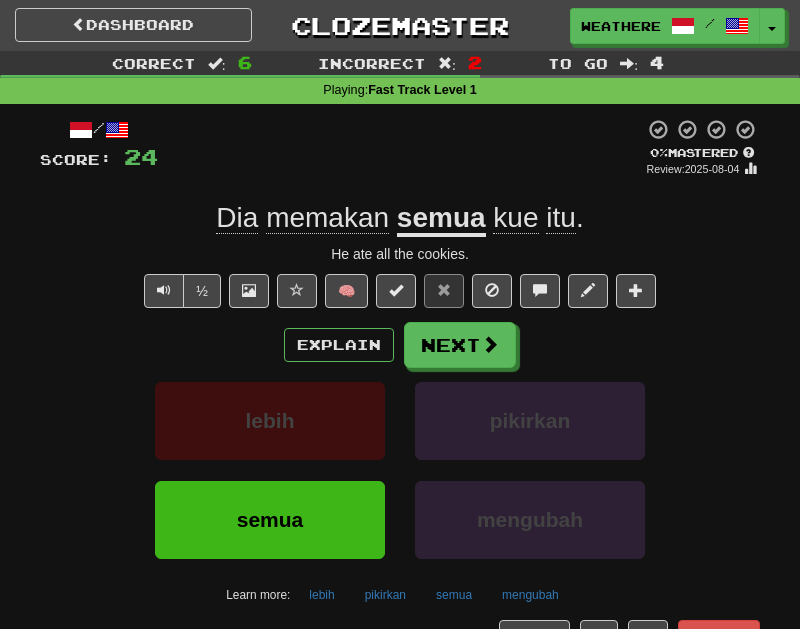 click on "semua" at bounding box center (441, 219) 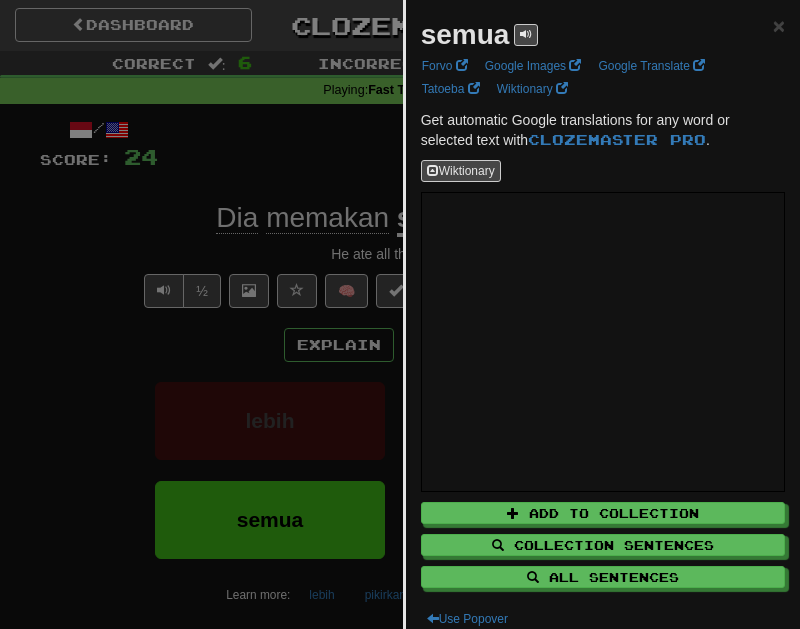 click at bounding box center (400, 314) 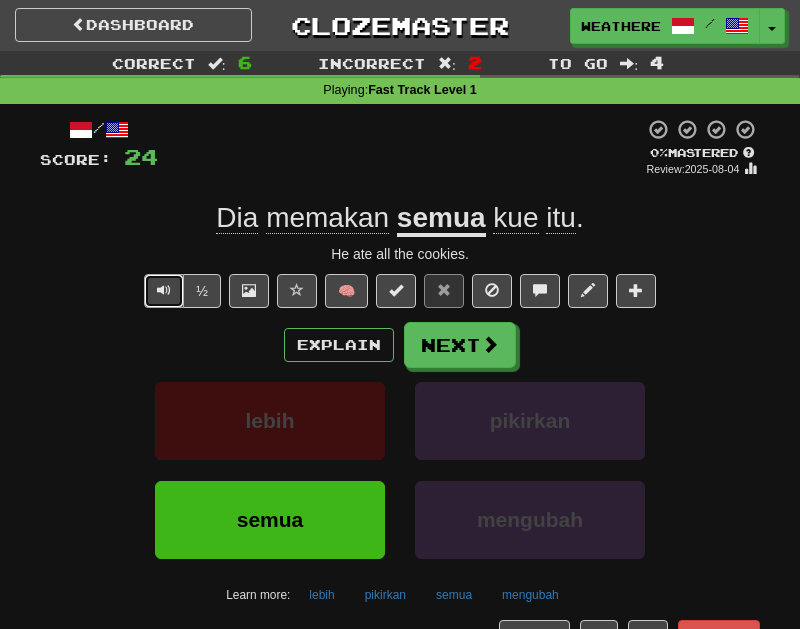 click at bounding box center (164, 290) 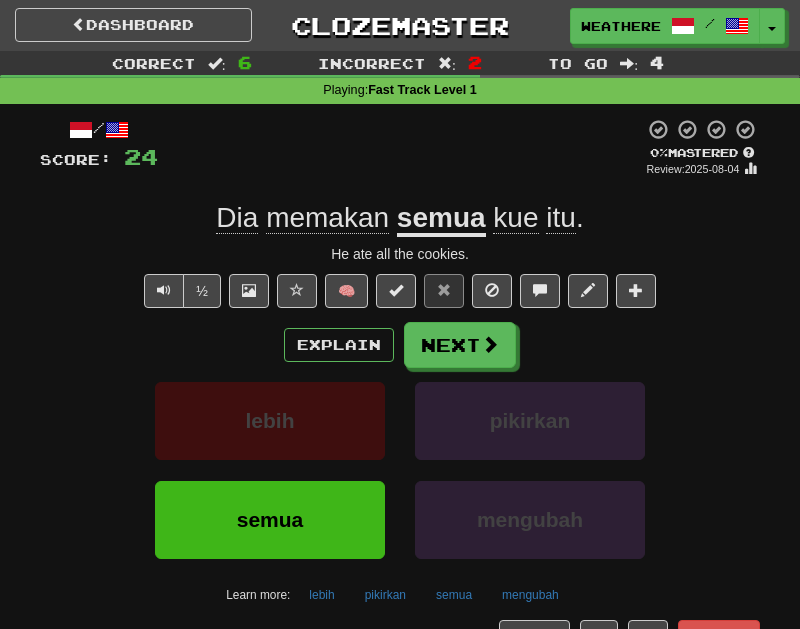 click on "Explain Next lebih pikirkan semua mengubah Learn more: lebih pikirkan semua mengubah" at bounding box center [400, 466] 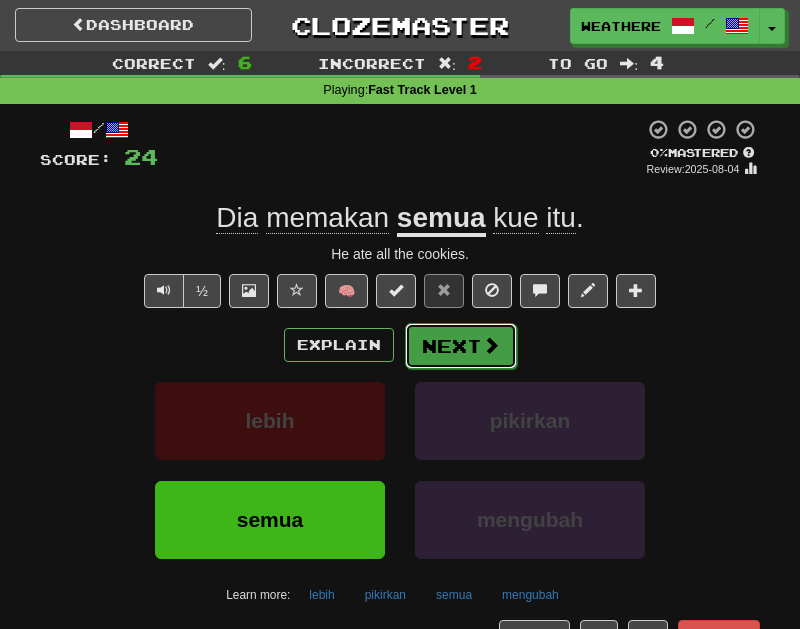 click on "Next" at bounding box center [461, 346] 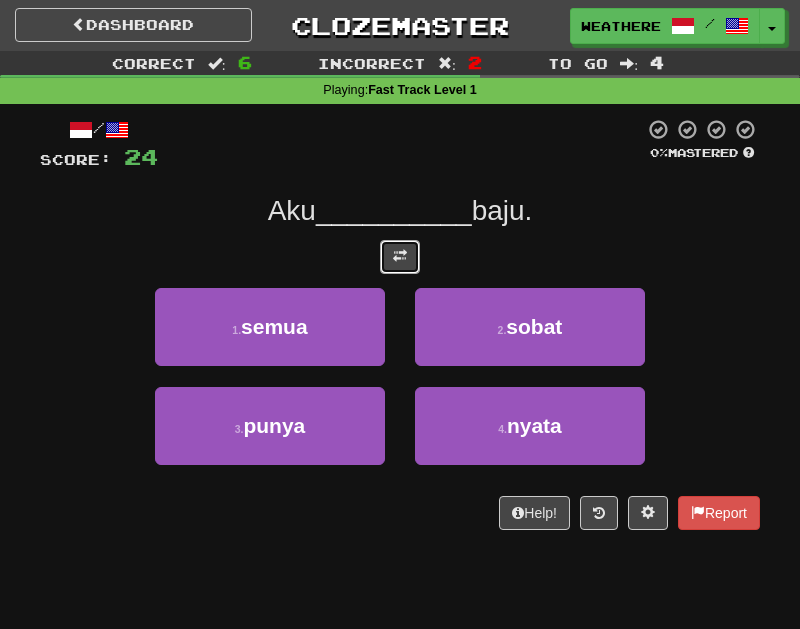 click at bounding box center [400, 256] 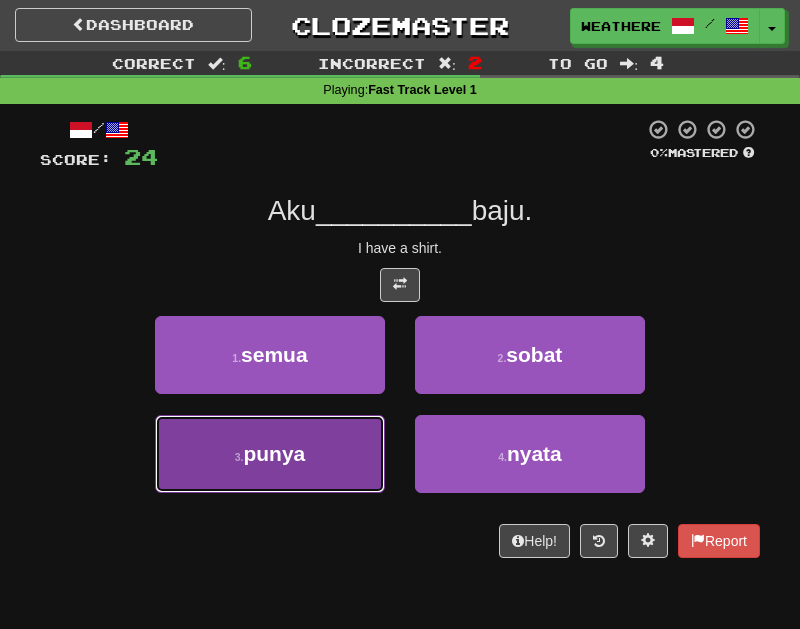 click on "punya" at bounding box center [274, 453] 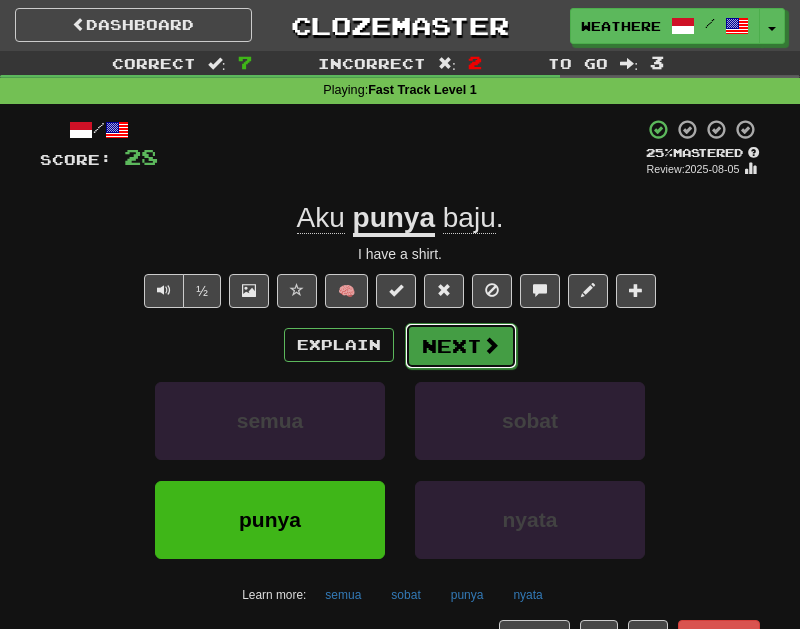click on "Next" at bounding box center (461, 346) 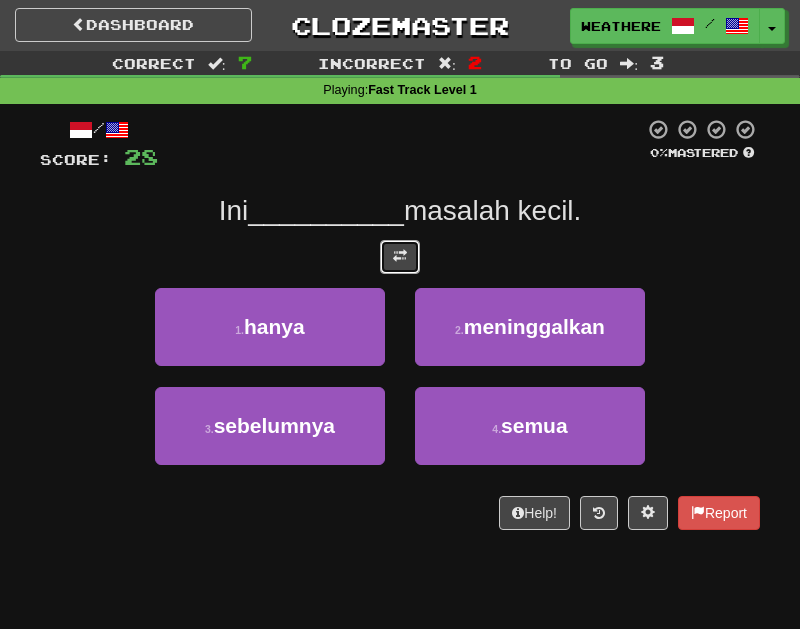 click at bounding box center [400, 257] 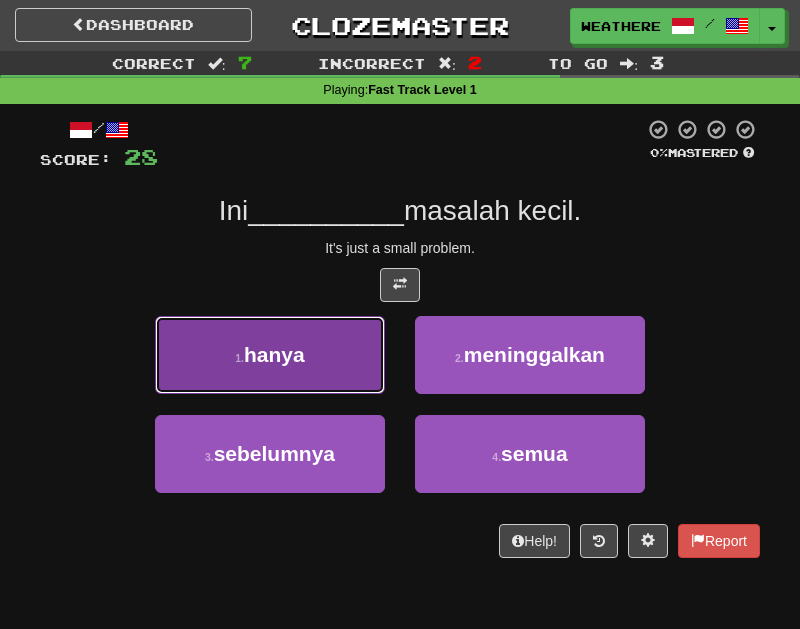 click on "1 .  hanya" at bounding box center [270, 355] 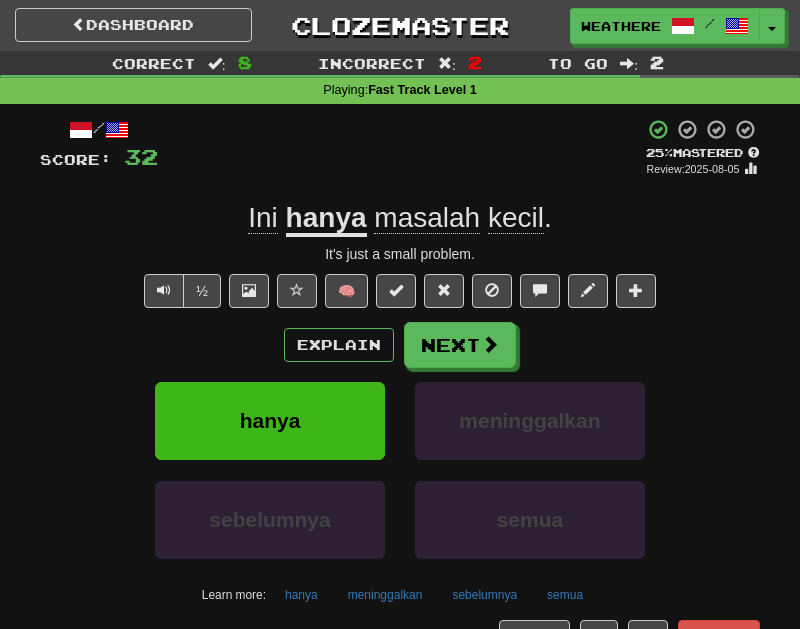 click on "masalah" at bounding box center (427, 218) 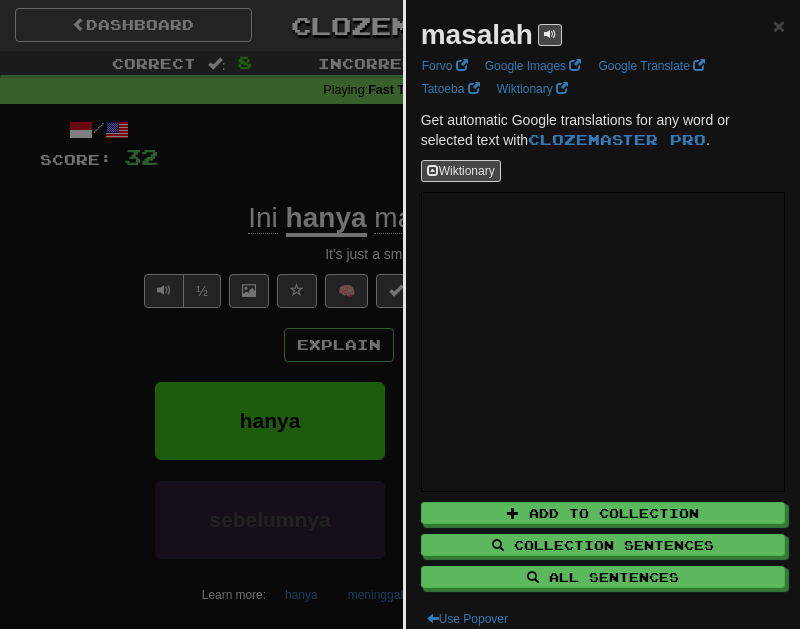 click at bounding box center (400, 314) 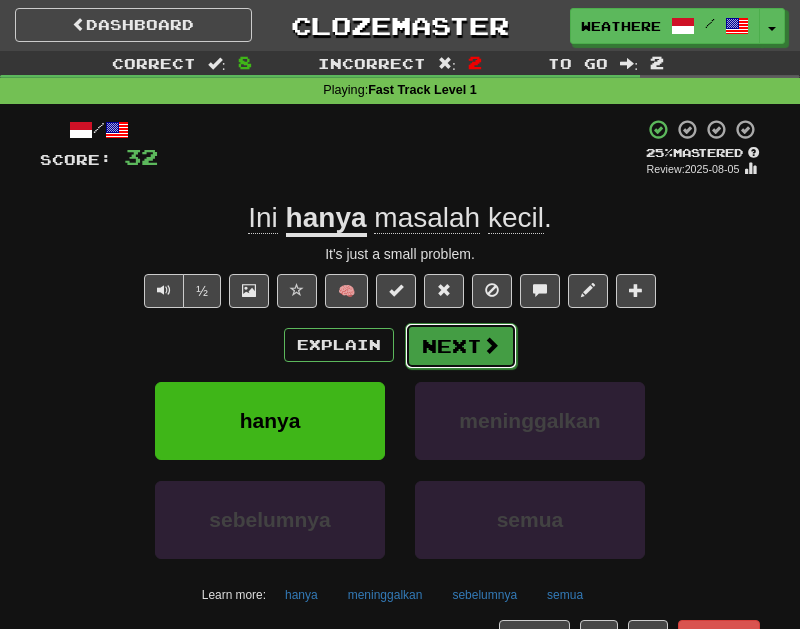 click on "Next" at bounding box center (461, 346) 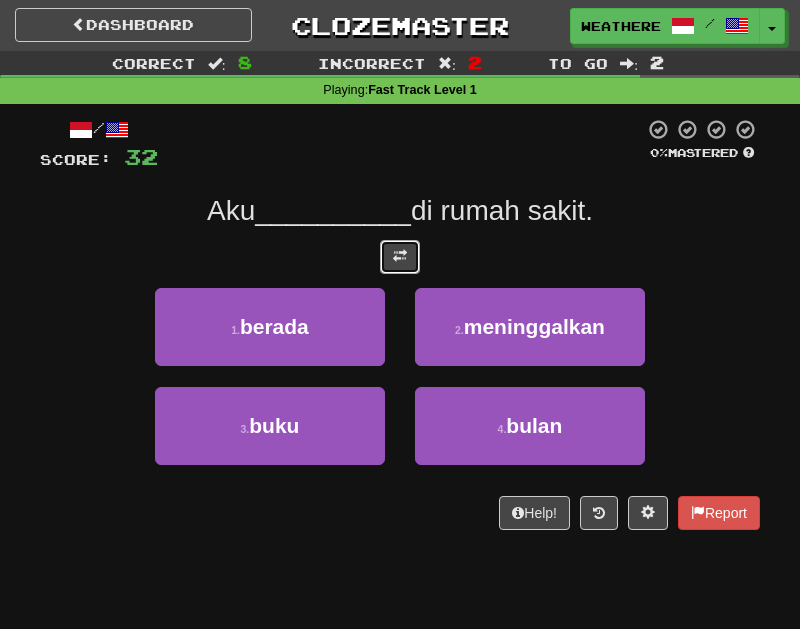 click at bounding box center [400, 256] 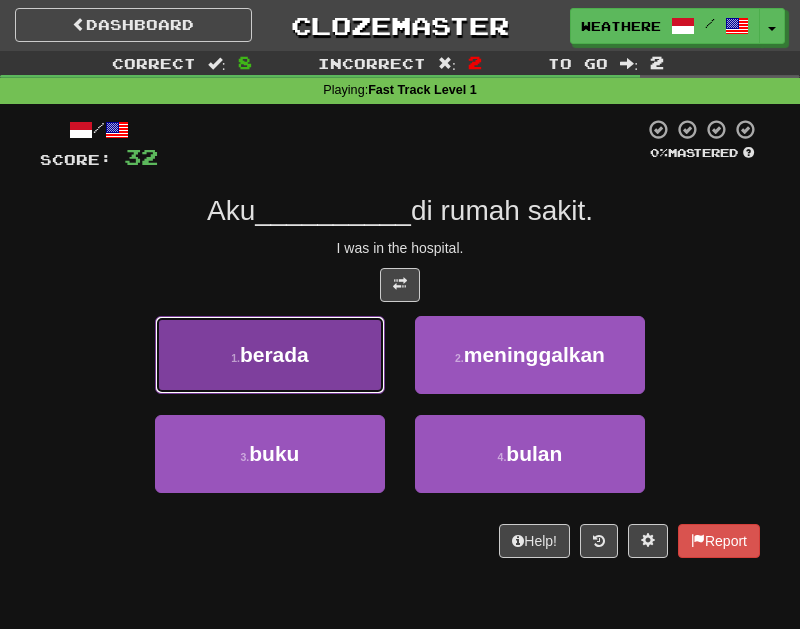 click on "1 .  berada" at bounding box center [270, 355] 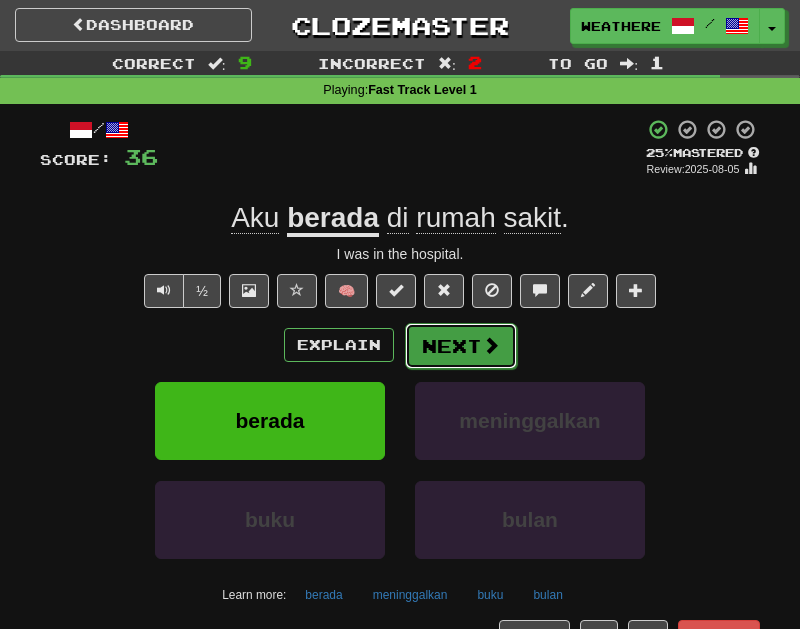 click on "Next" at bounding box center (461, 346) 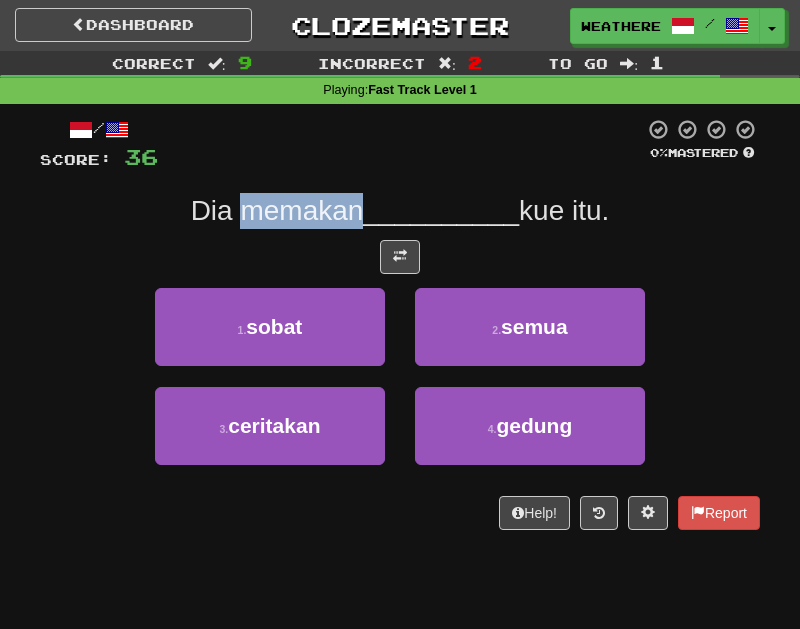 drag, startPoint x: 242, startPoint y: 210, endPoint x: 352, endPoint y: 216, distance: 110.16351 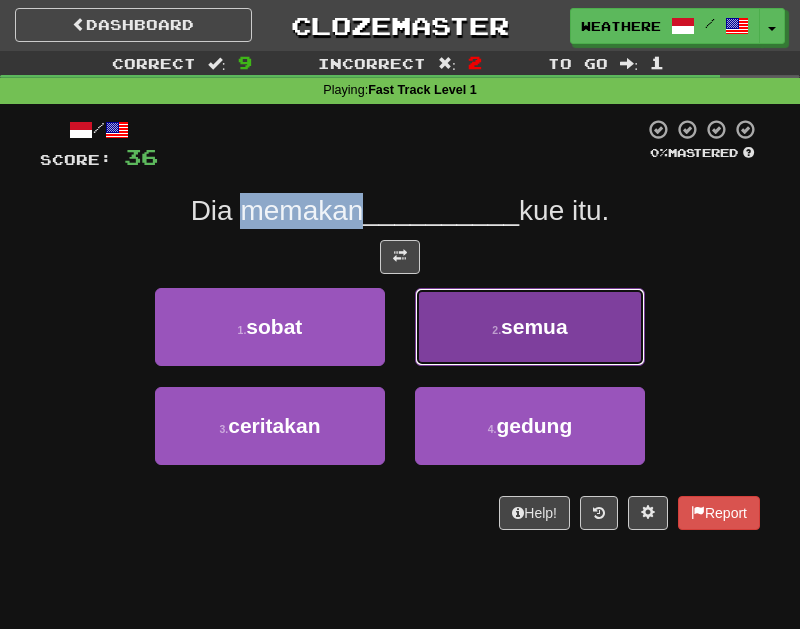 click on "2 .  semua" at bounding box center [530, 327] 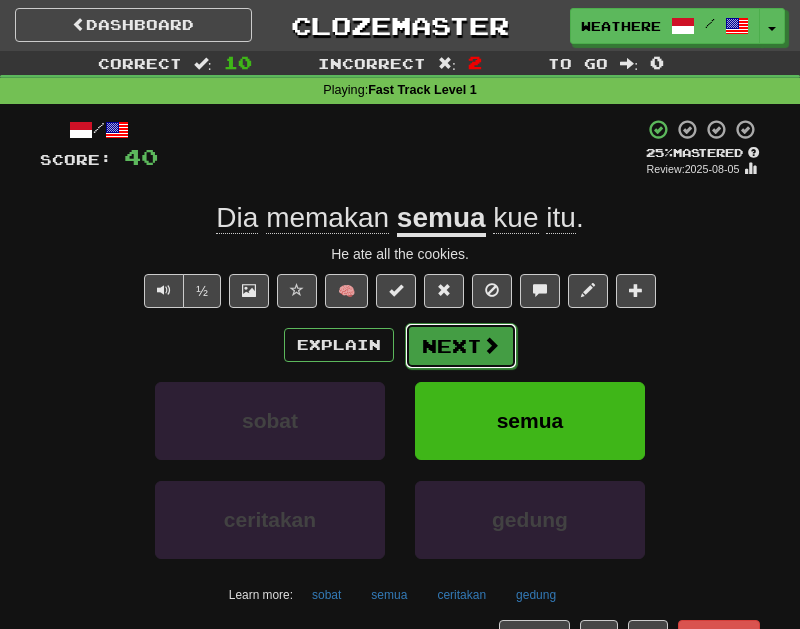 click on "Next" at bounding box center [461, 346] 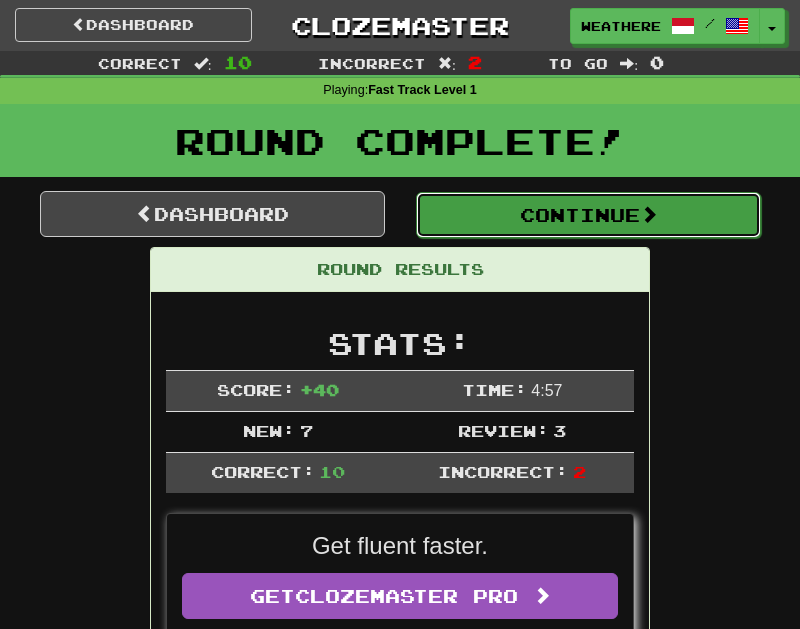 click on "Continue" at bounding box center [588, 215] 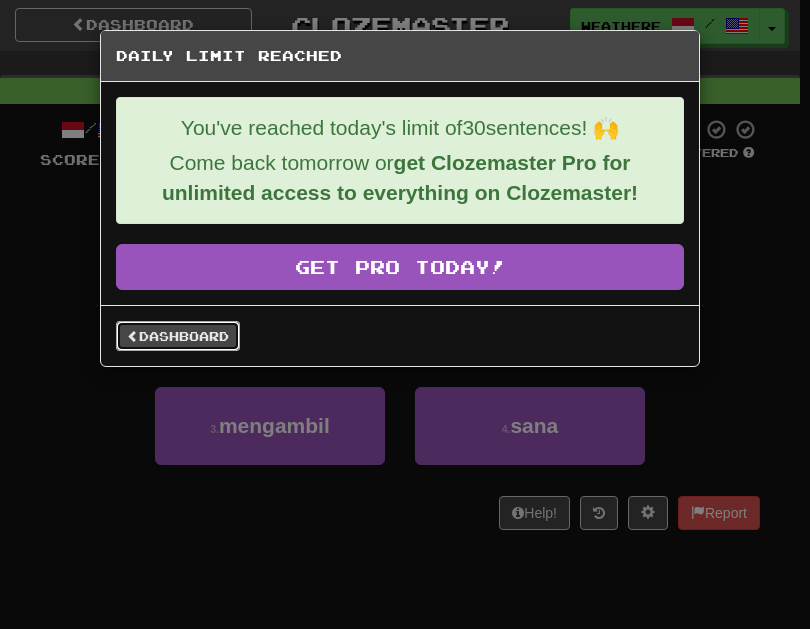 click on "Dashboard" at bounding box center [178, 336] 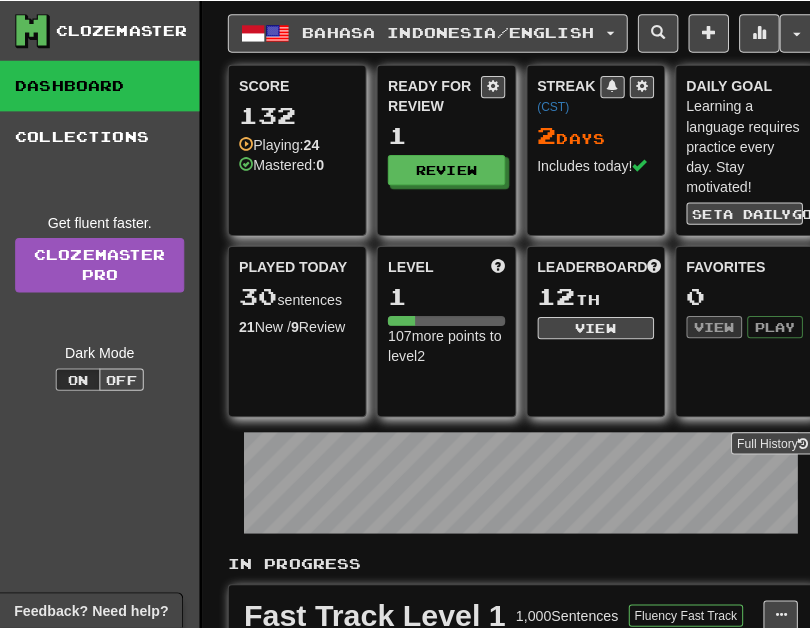 scroll, scrollTop: 0, scrollLeft: 0, axis: both 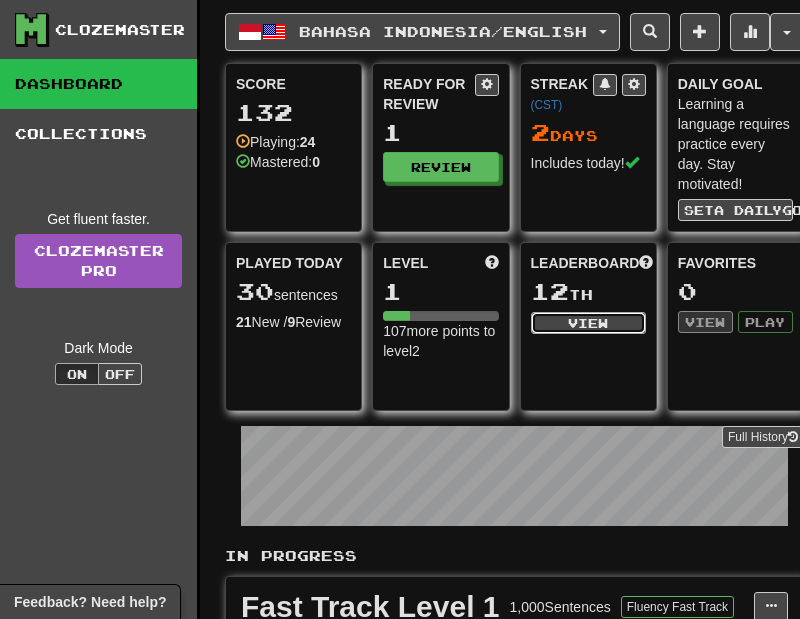 click on "View" at bounding box center [588, 323] 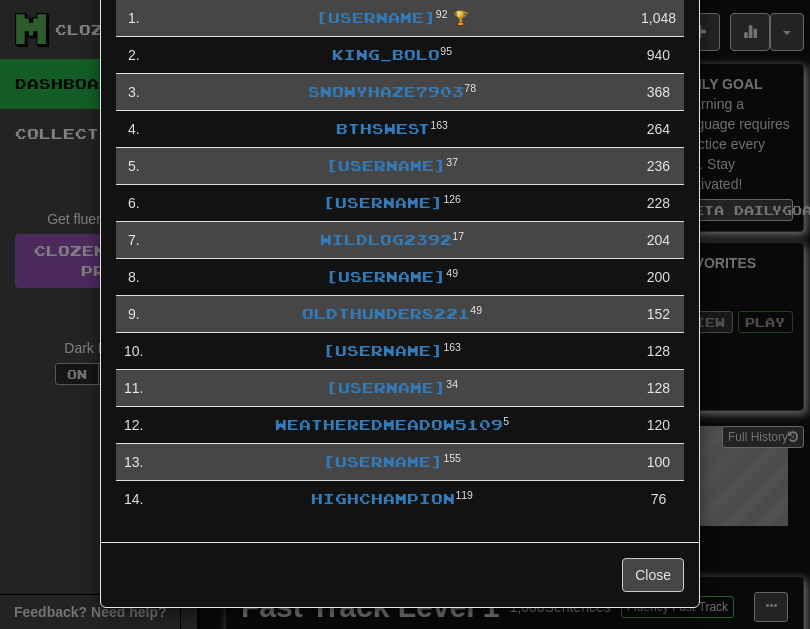 scroll, scrollTop: 198, scrollLeft: 0, axis: vertical 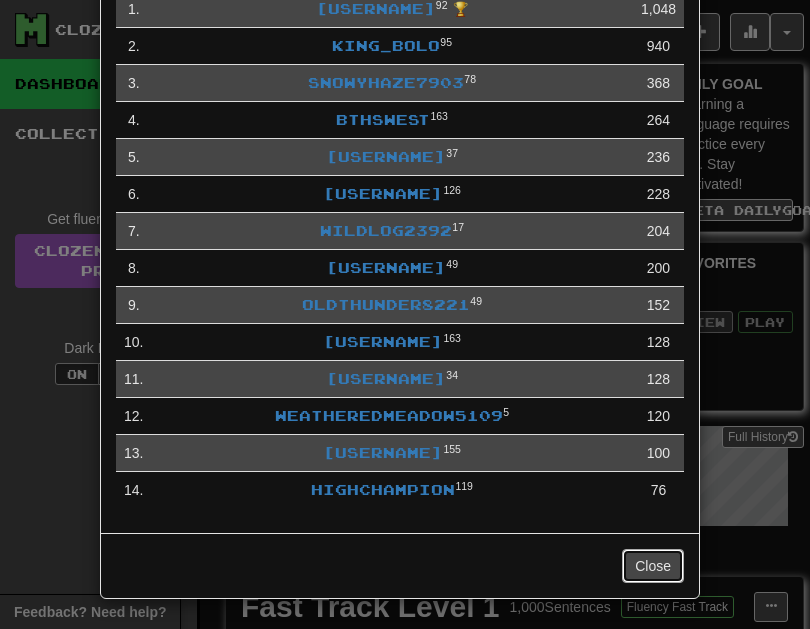 click on "Close" at bounding box center (653, 566) 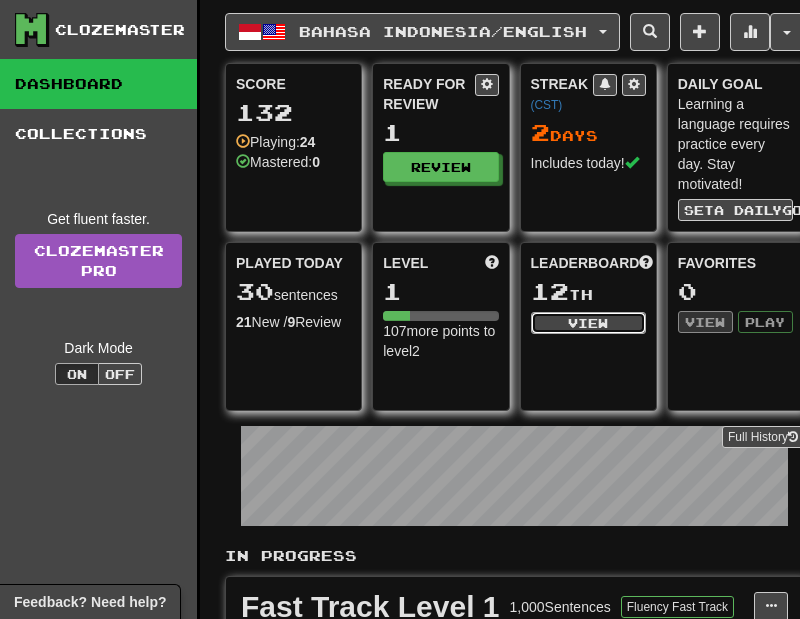 click on "View" at bounding box center [588, 323] 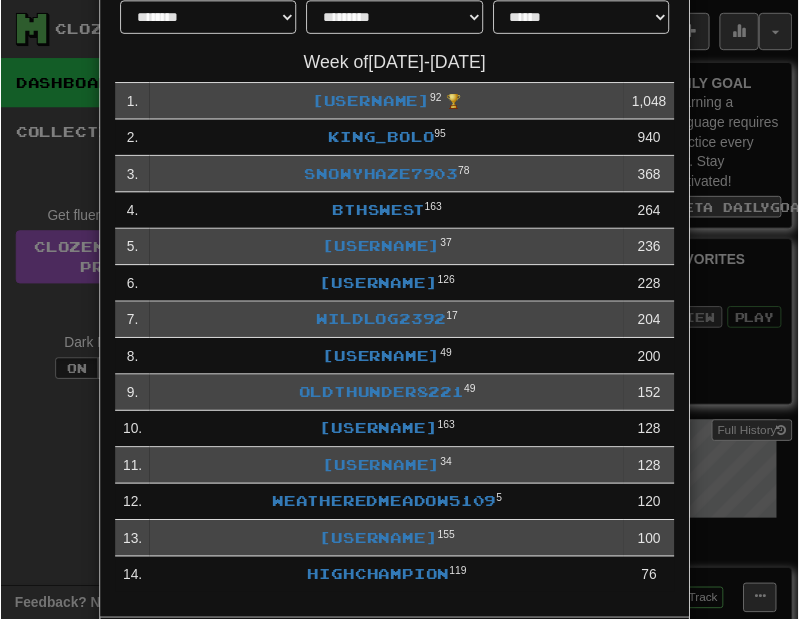 scroll, scrollTop: 104, scrollLeft: 0, axis: vertical 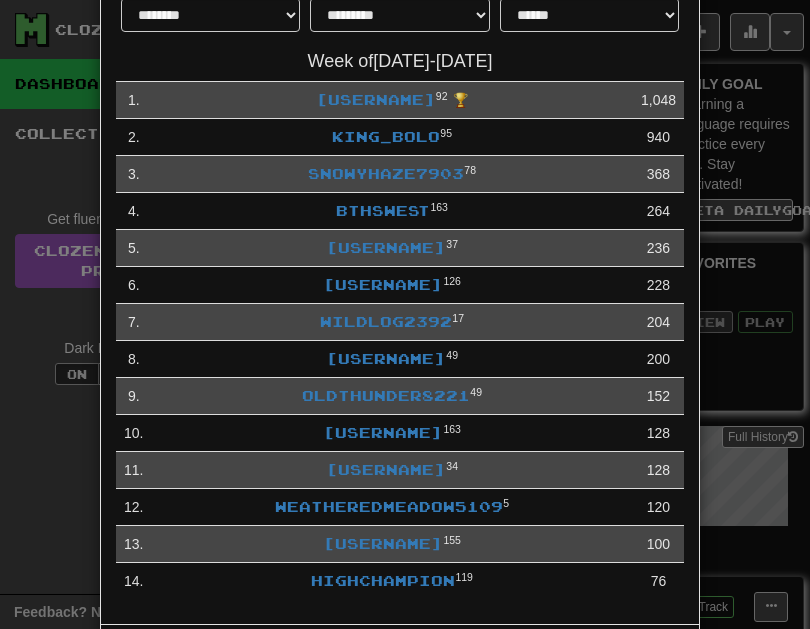 click on "**********" at bounding box center (405, 314) 